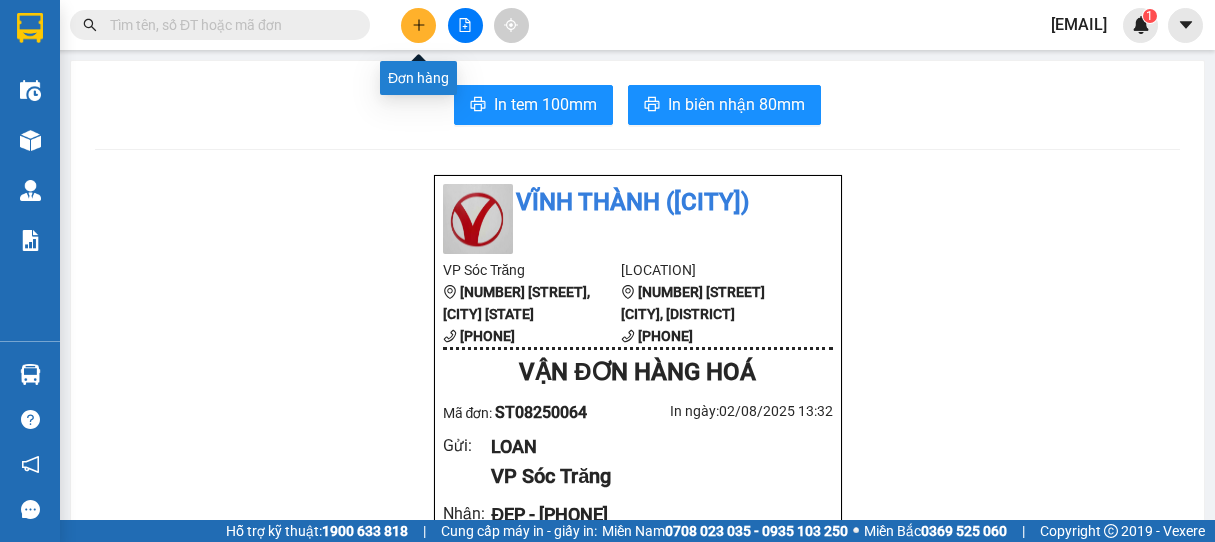 scroll, scrollTop: 0, scrollLeft: 0, axis: both 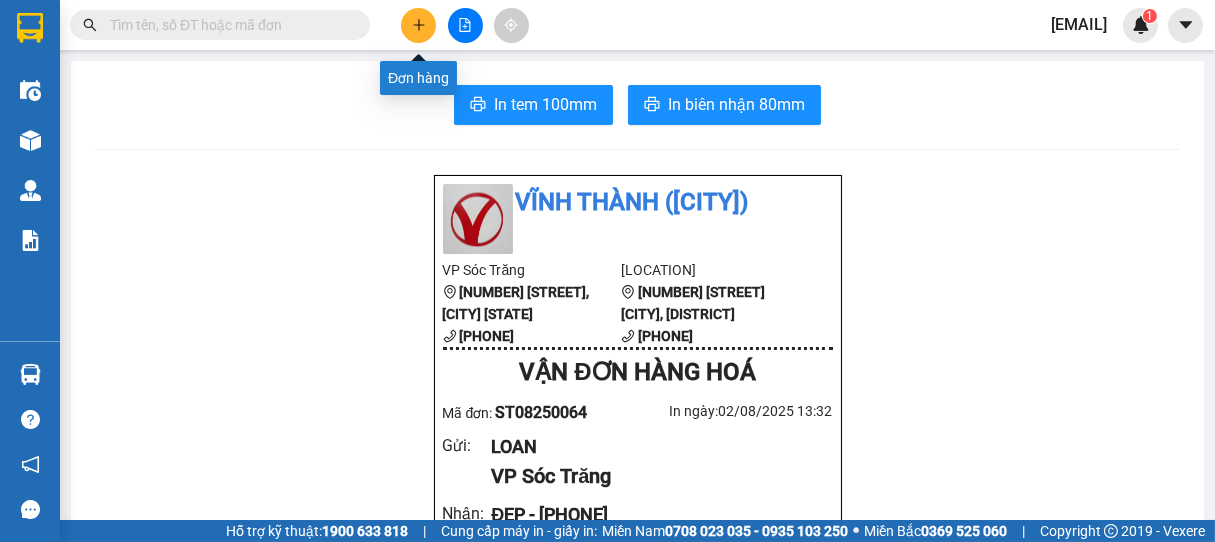 click 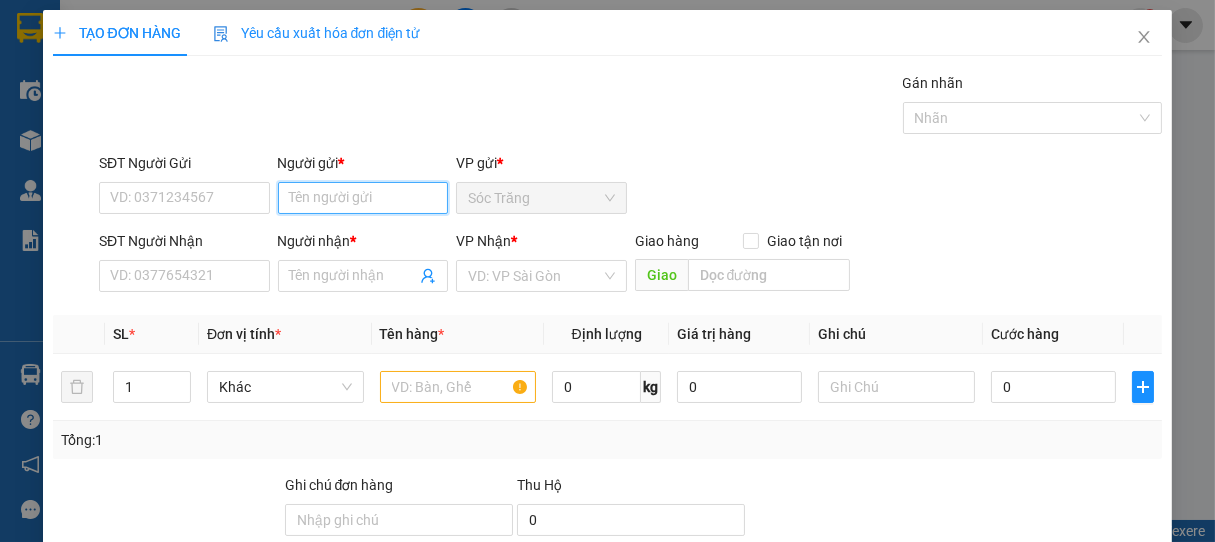 click on "Người gửi  *" at bounding box center (363, 198) 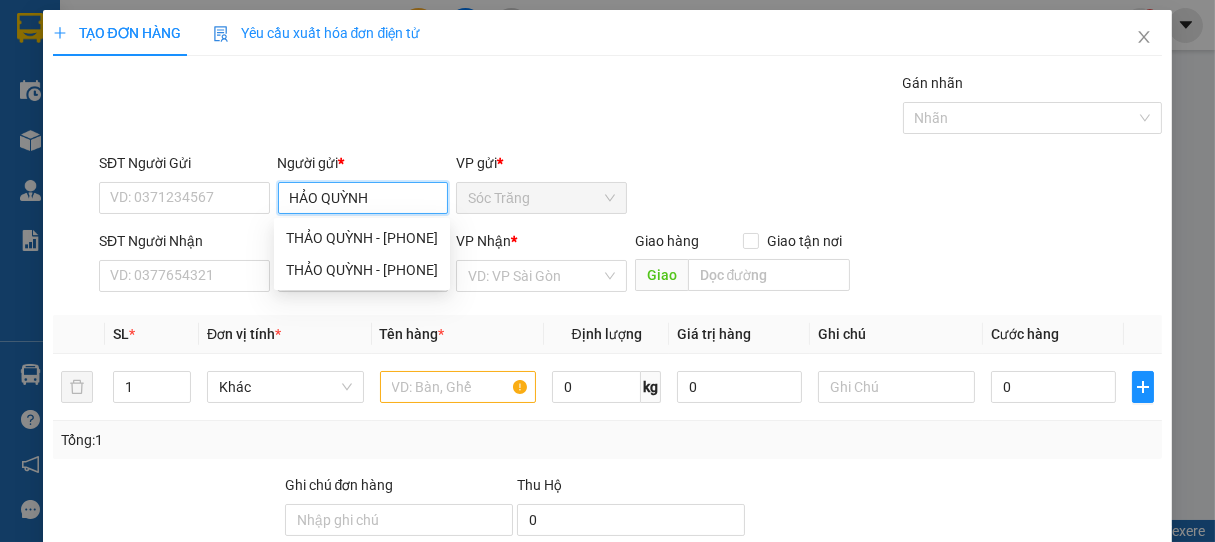 click on "HẢO QUỲNH" at bounding box center [363, 198] 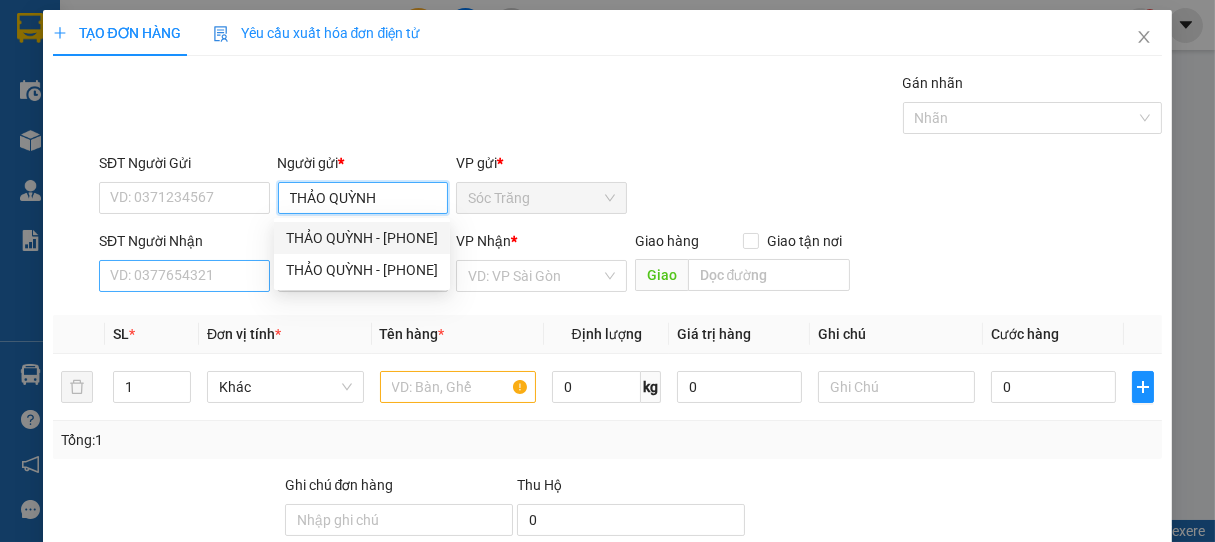 type on "THẢO QUỲNH" 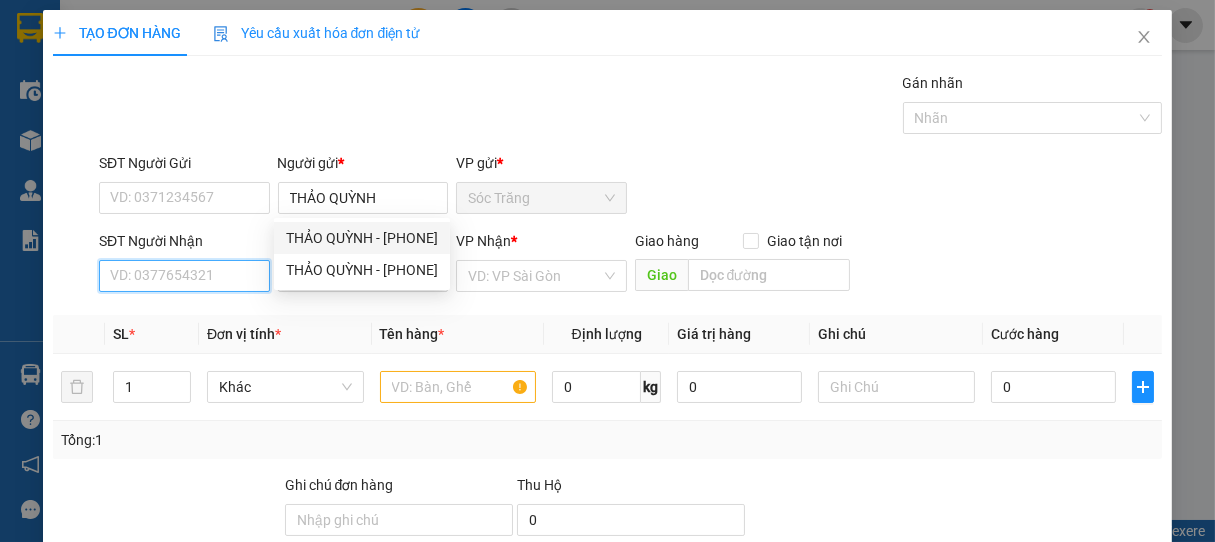 click on "SĐT Người Nhận" at bounding box center (184, 276) 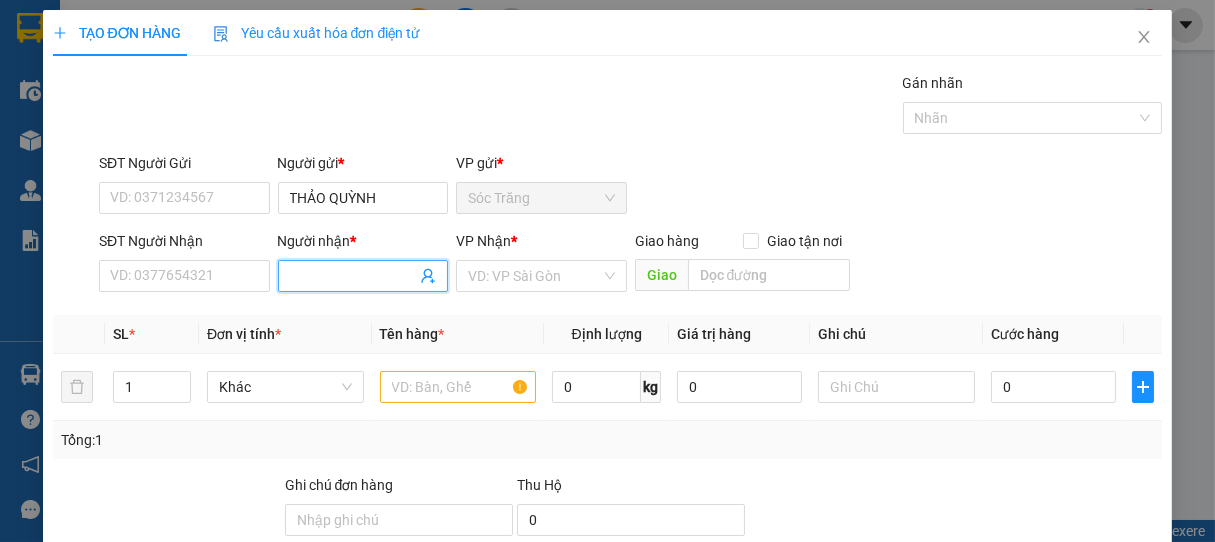 click on "Người nhận  *" at bounding box center (353, 276) 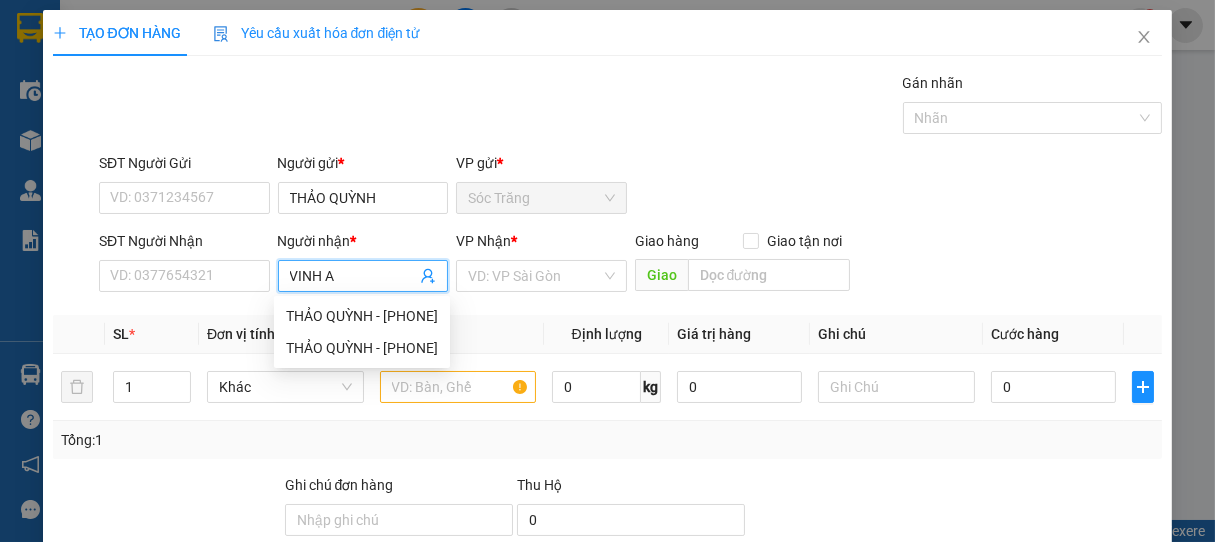 type on "VINH AN" 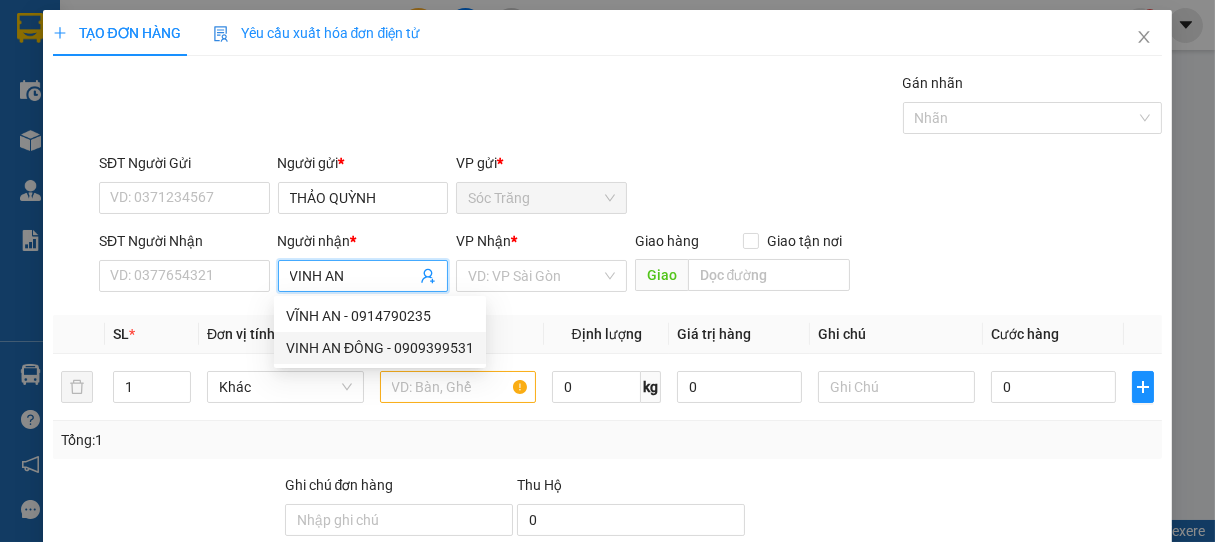 click on "VINH AN ĐÔNG - 0909399531" at bounding box center [380, 348] 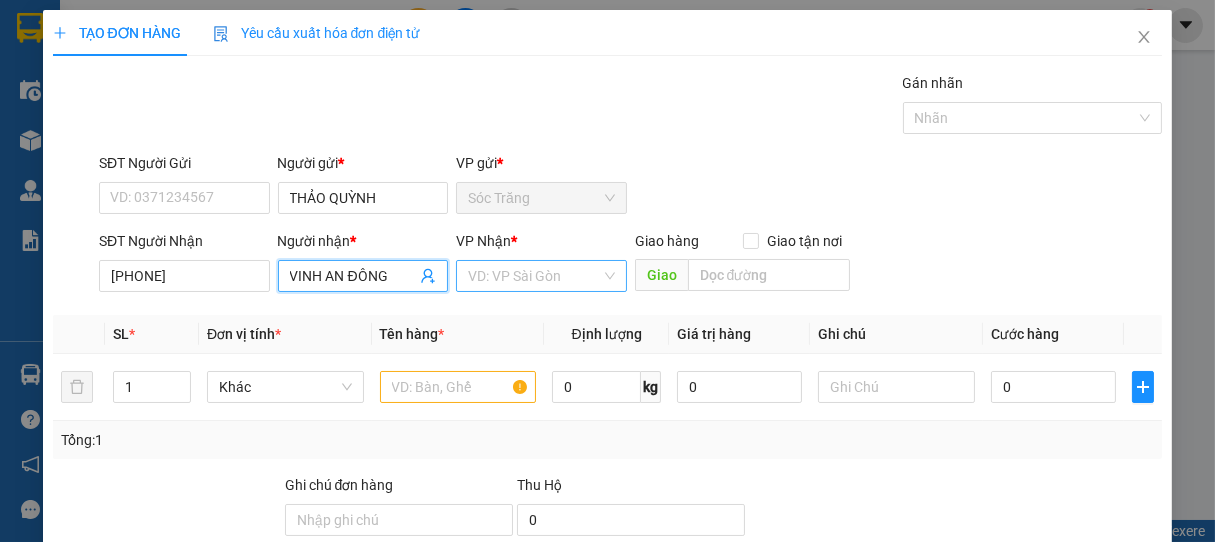 type on "VINH AN ĐÔNG" 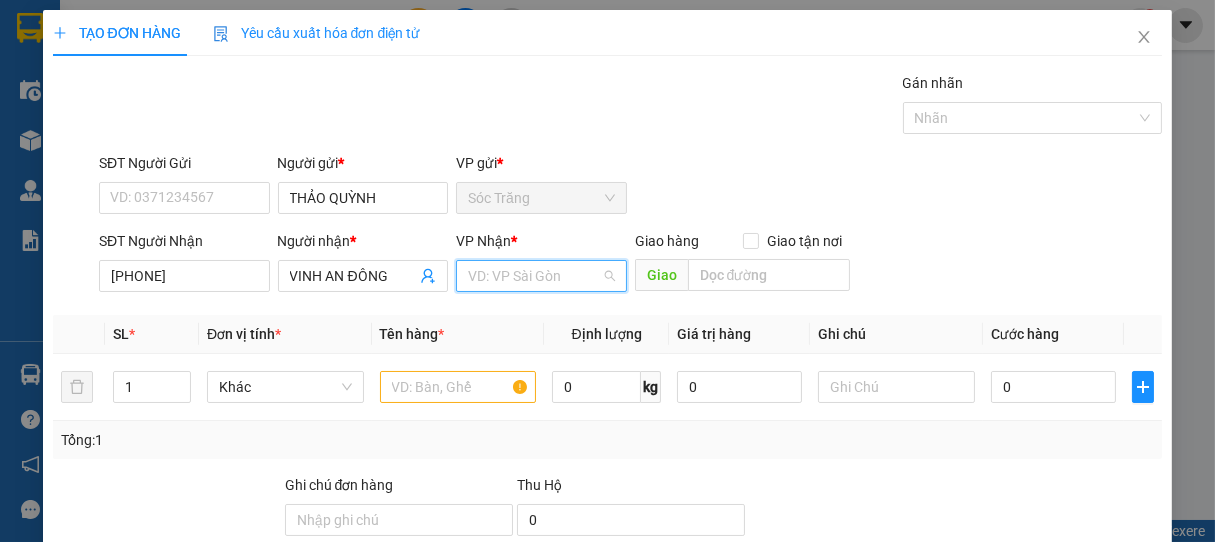 click at bounding box center (534, 276) 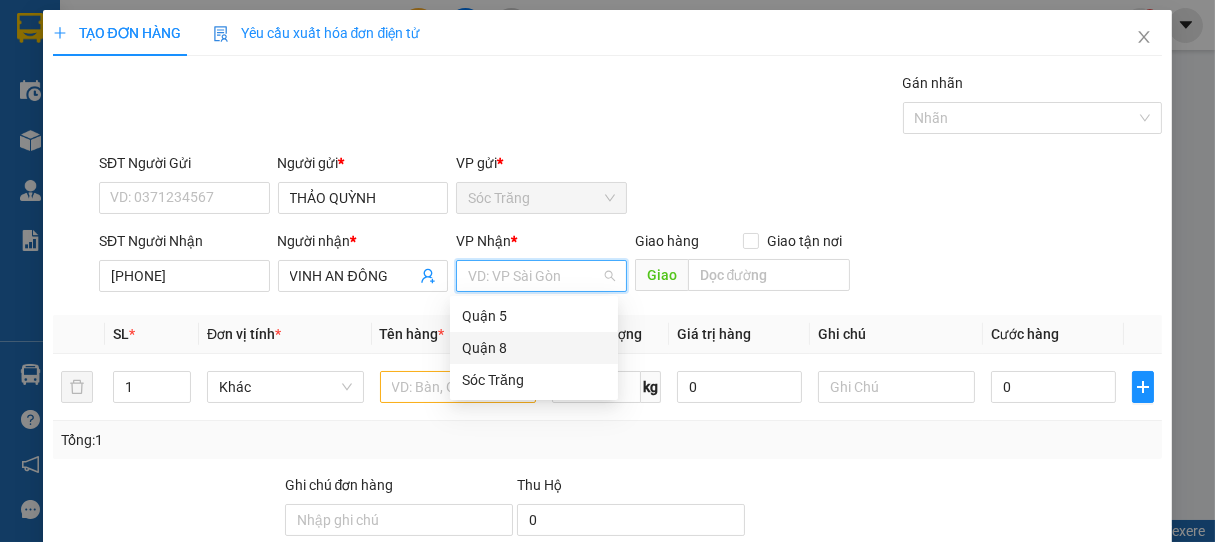 click on "Quận 8" at bounding box center (534, 348) 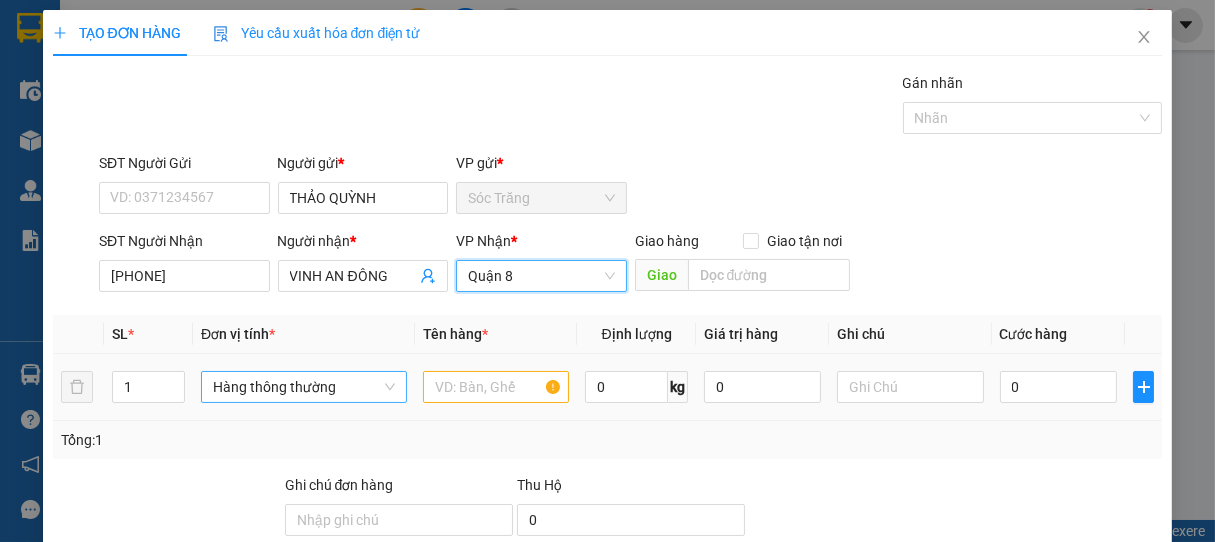 click on "Hàng thông thường" at bounding box center (304, 387) 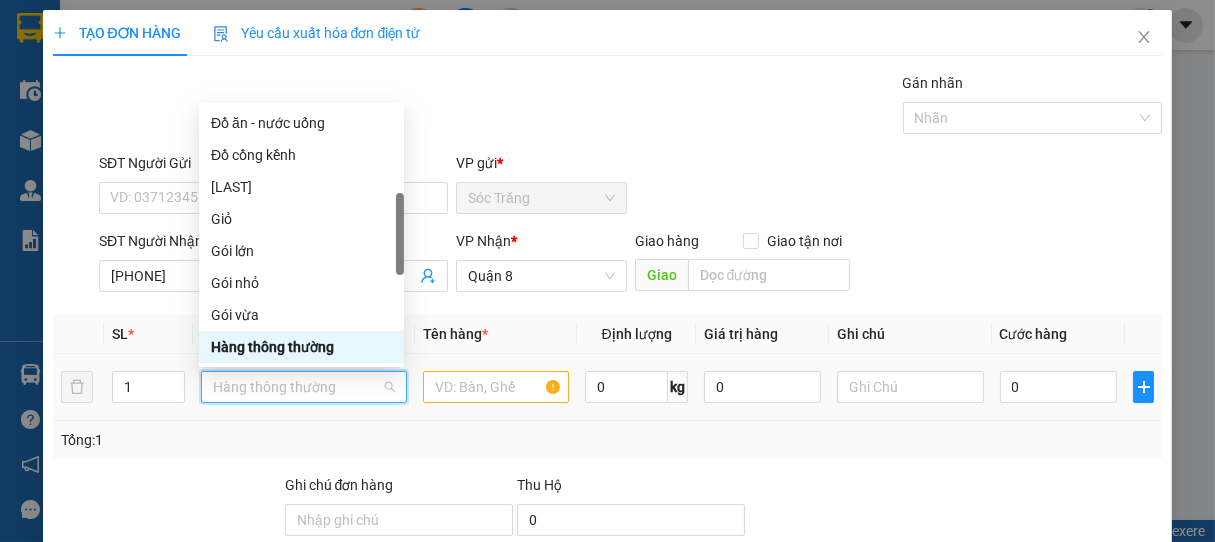 type on "G" 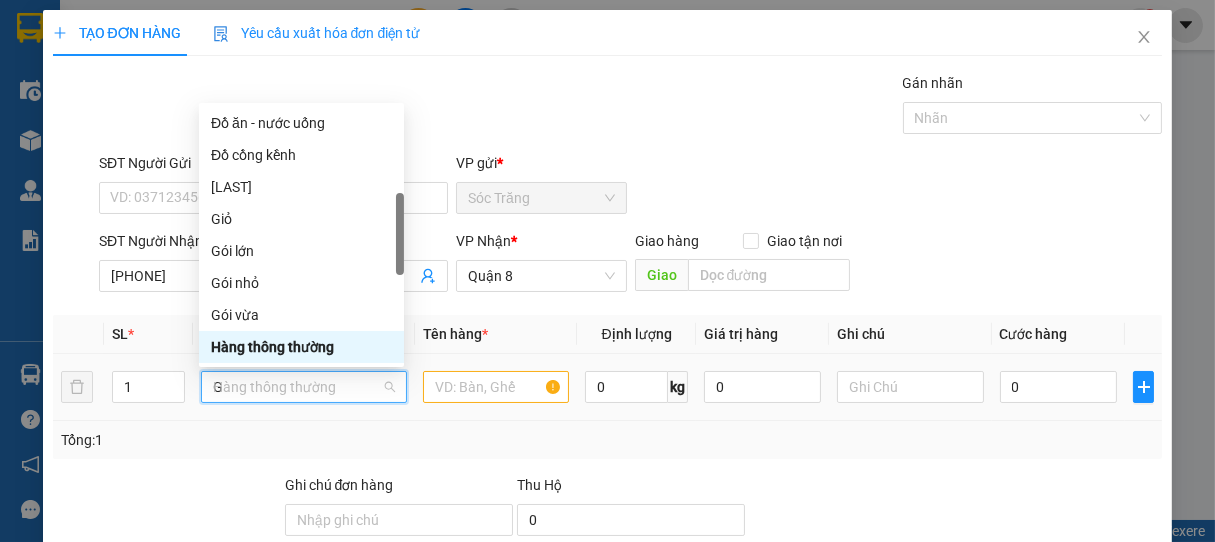 scroll, scrollTop: 64, scrollLeft: 0, axis: vertical 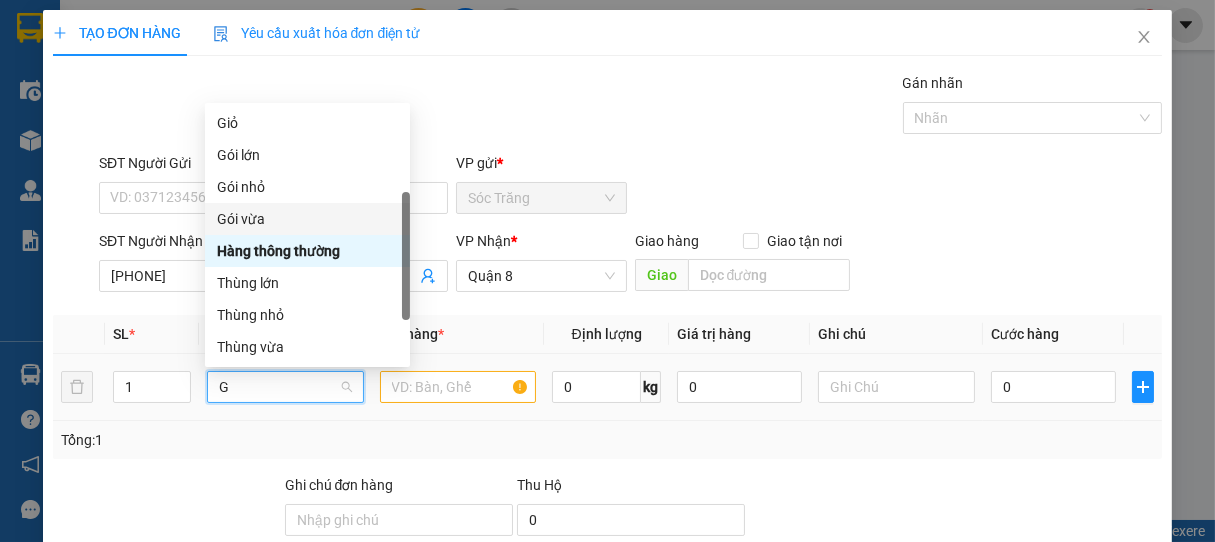 click on "Gói vừa" at bounding box center [307, 219] 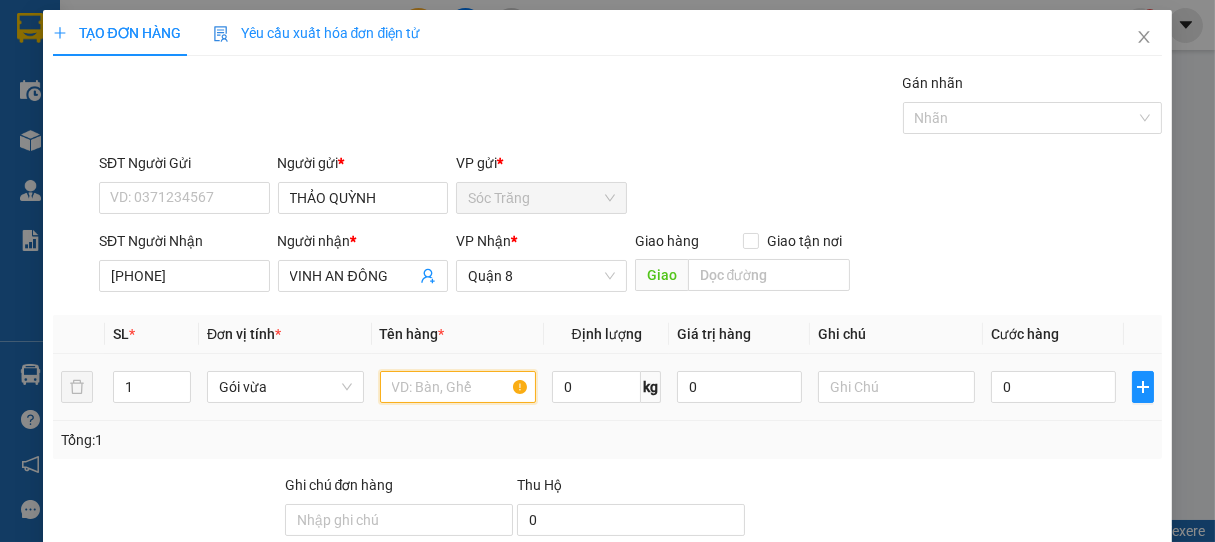 click at bounding box center (458, 387) 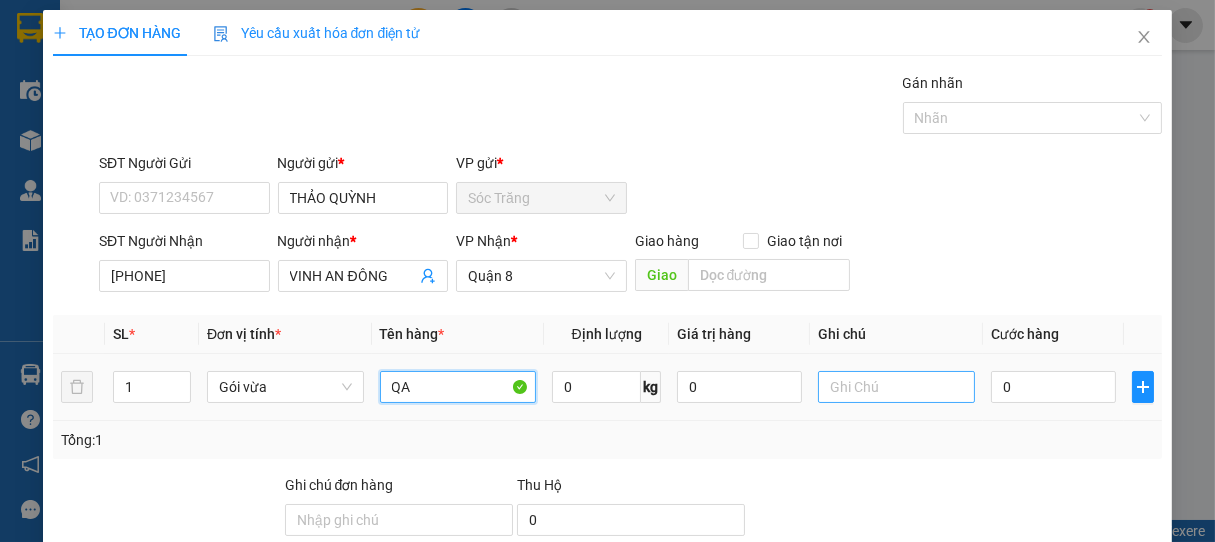 type on "QA" 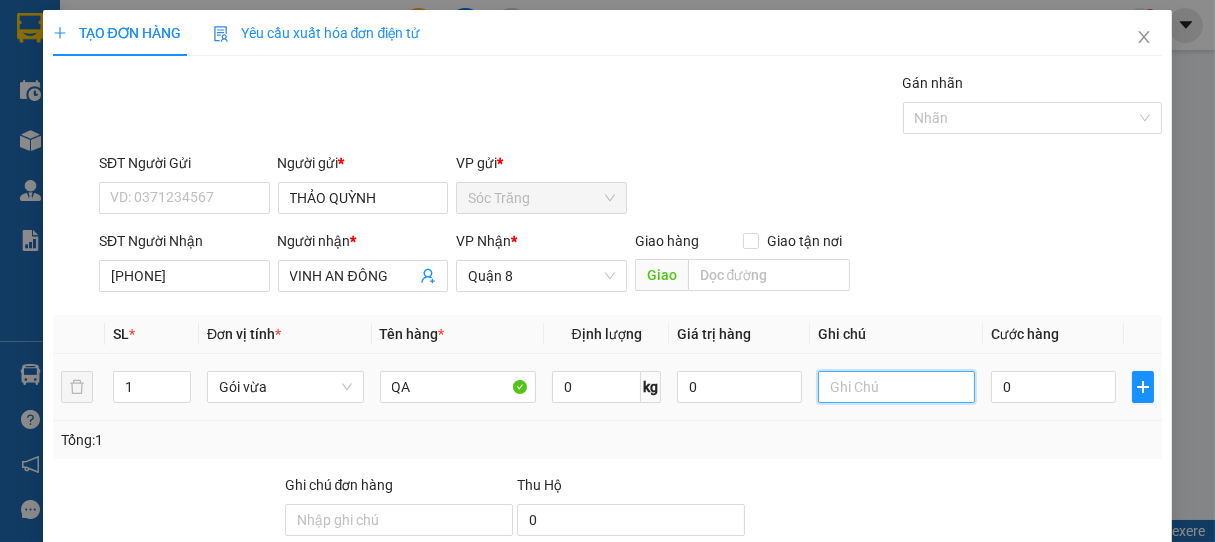 click at bounding box center (896, 387) 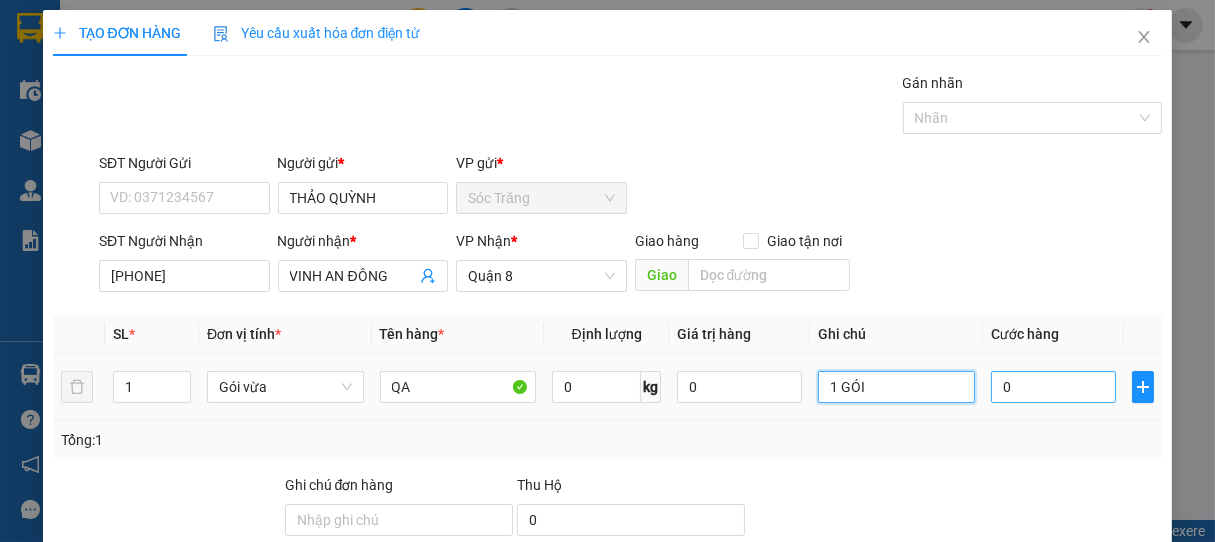 type on "1 GÓI" 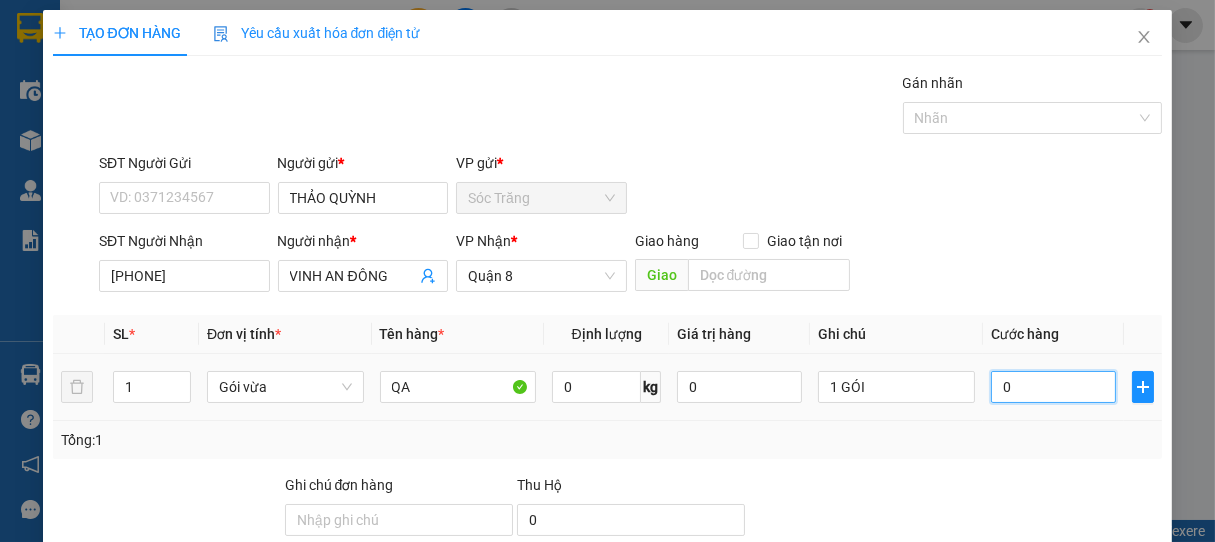 click on "0" at bounding box center (1053, 387) 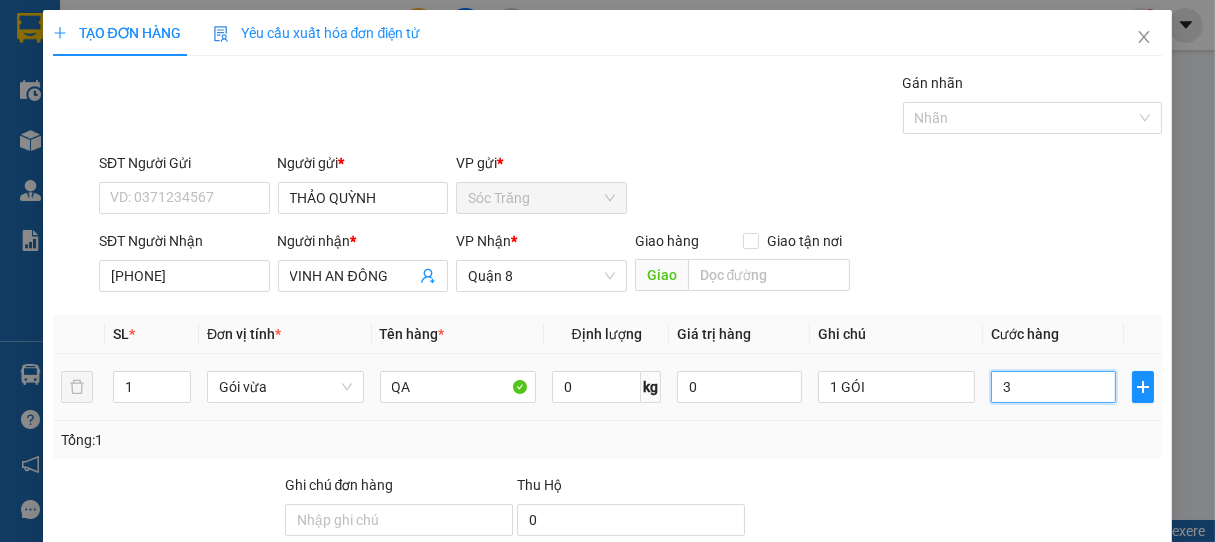 type on "30" 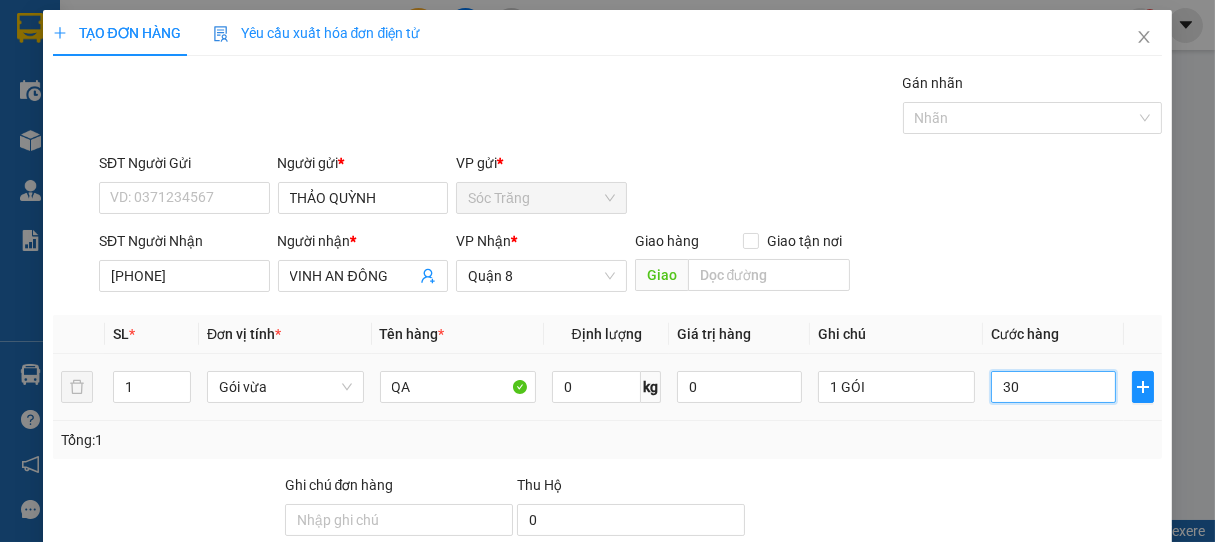 type on "300" 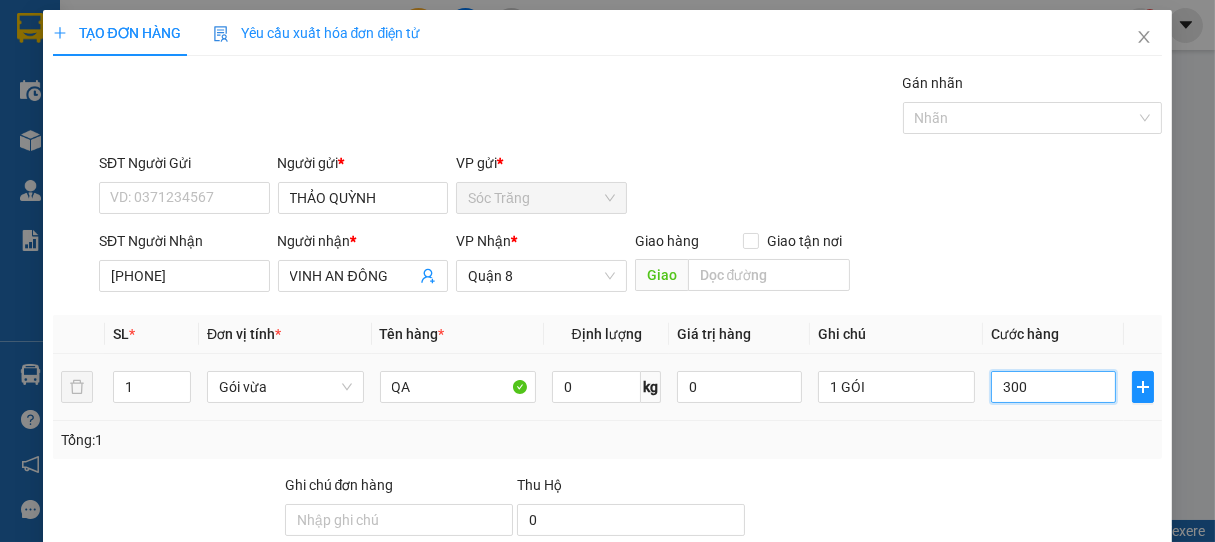 type on "3.000" 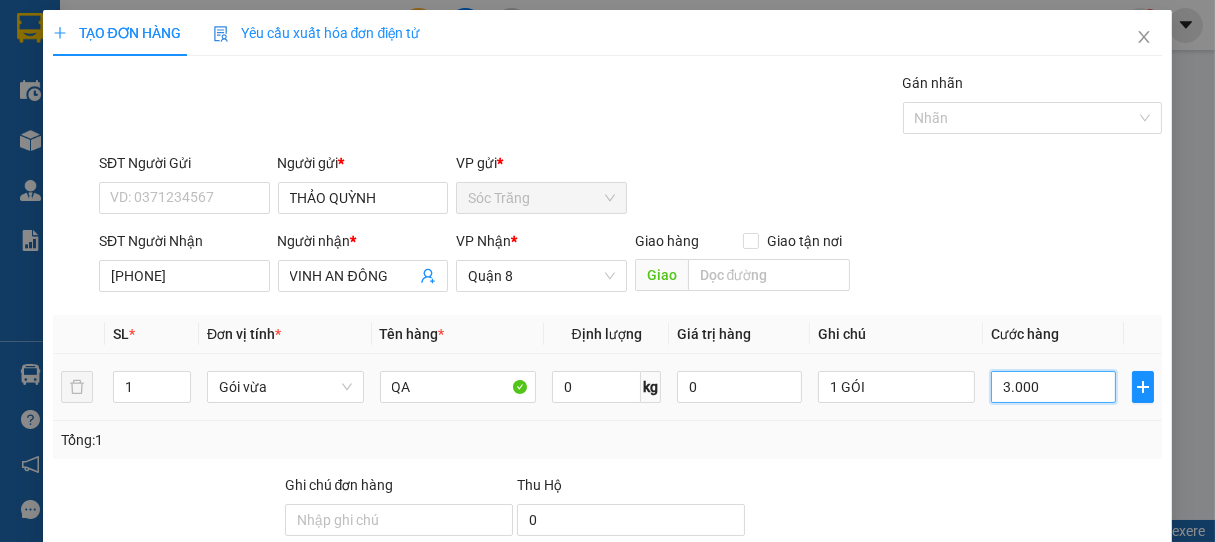 type on "30.000" 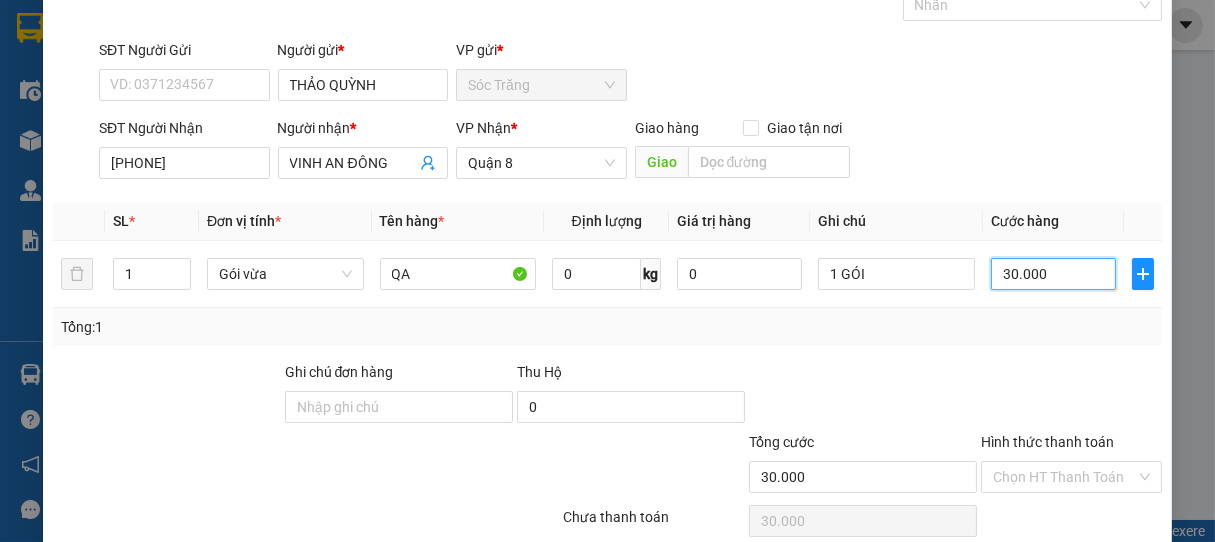 scroll, scrollTop: 196, scrollLeft: 0, axis: vertical 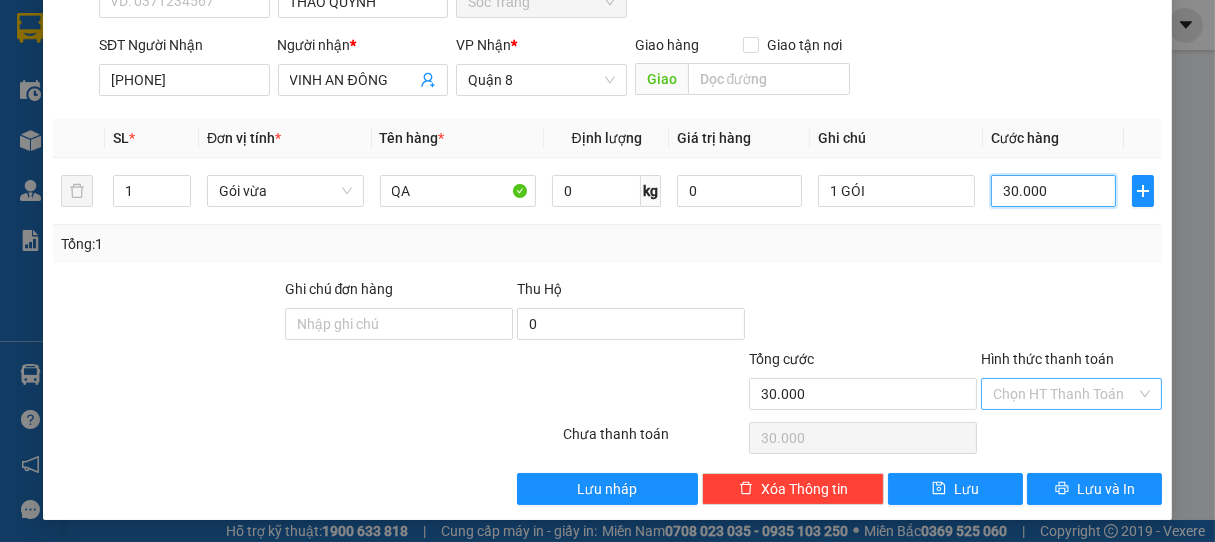 type on "30.000" 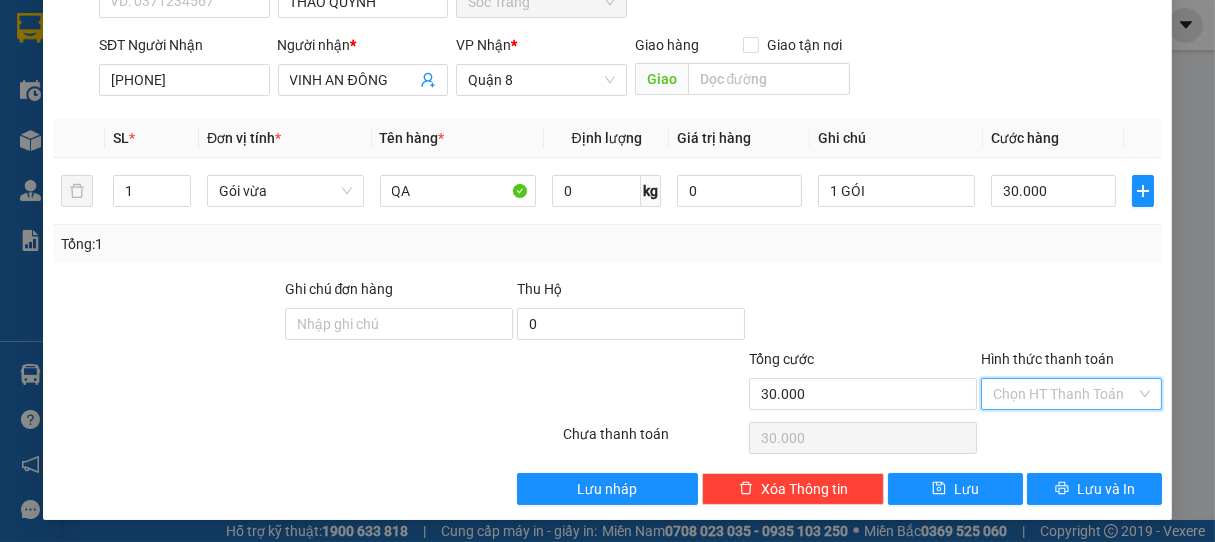 click on "Hình thức thanh toán" at bounding box center (1065, 394) 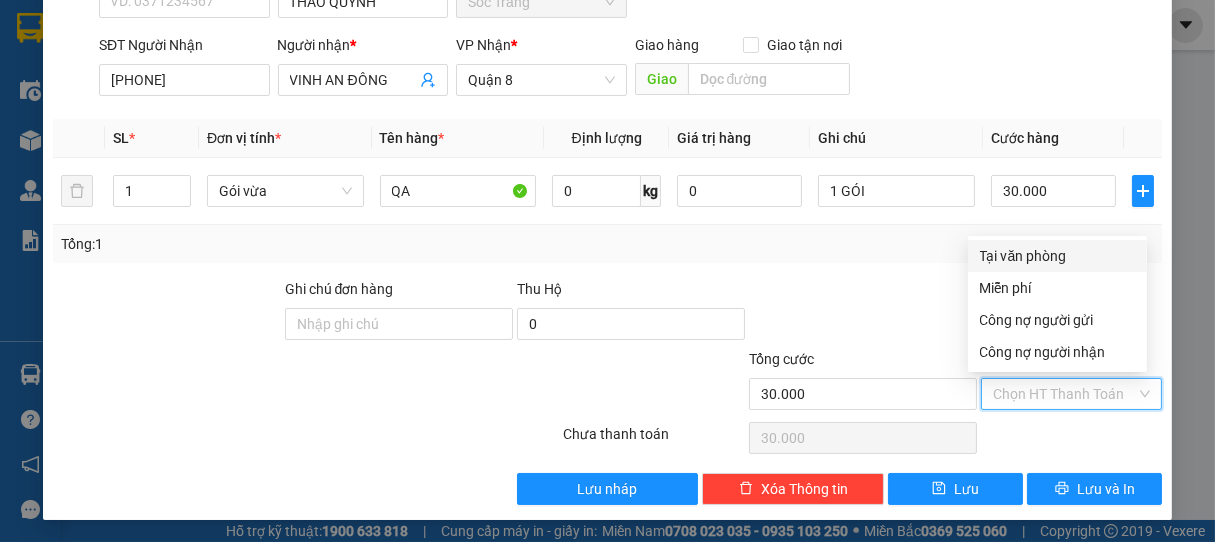 click on "Tại văn phòng" at bounding box center [1057, 256] 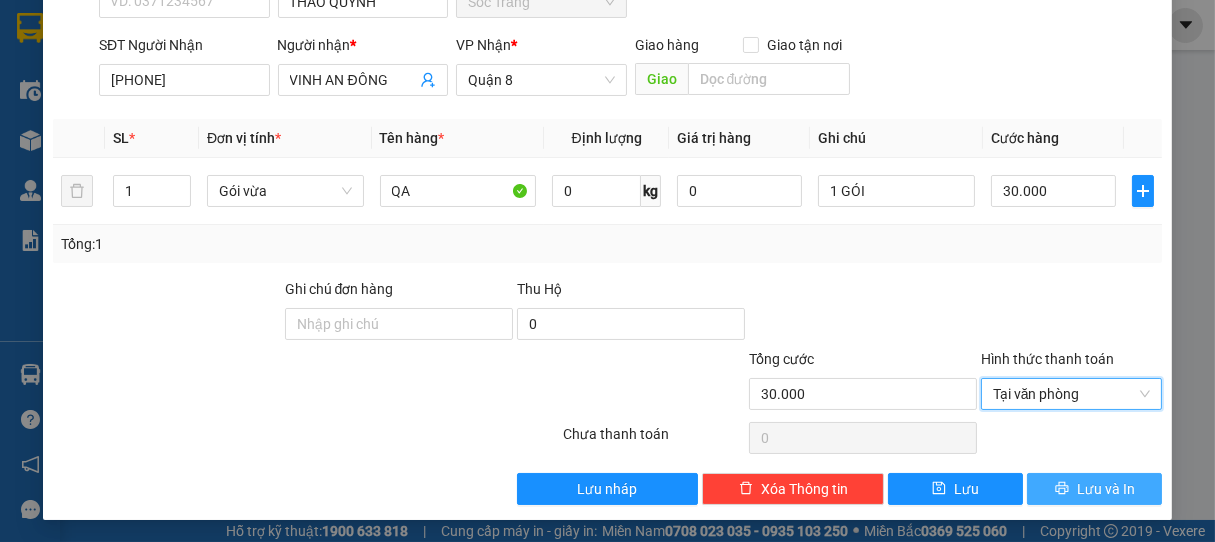 click on "Lưu và In" at bounding box center (1106, 489) 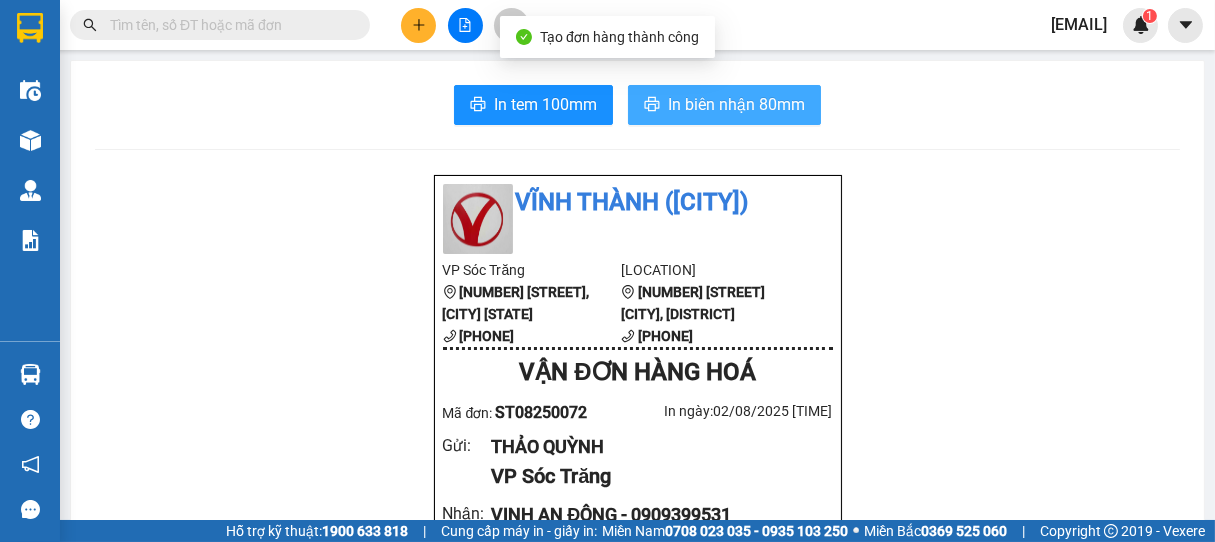 click on "In biên nhận 80mm" at bounding box center (736, 104) 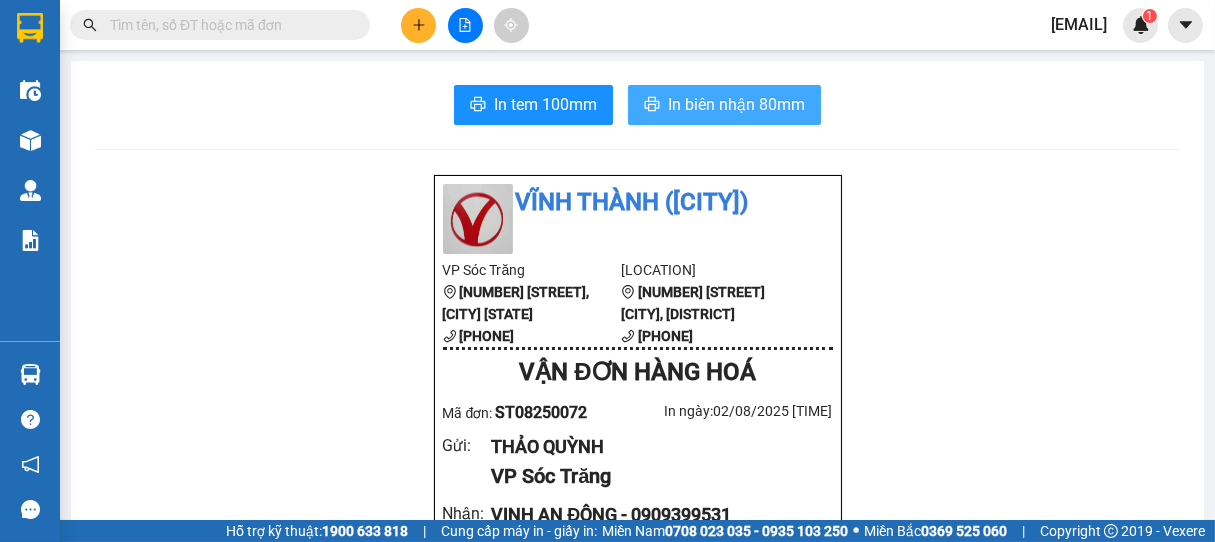 click on "In biên nhận 80mm" at bounding box center (736, 104) 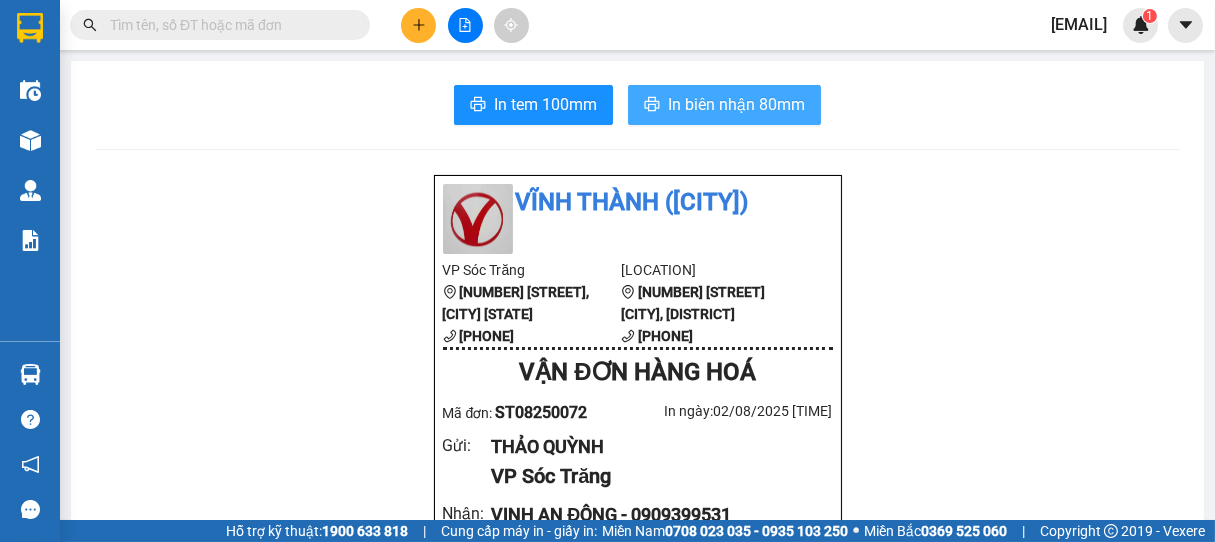 scroll, scrollTop: 0, scrollLeft: 0, axis: both 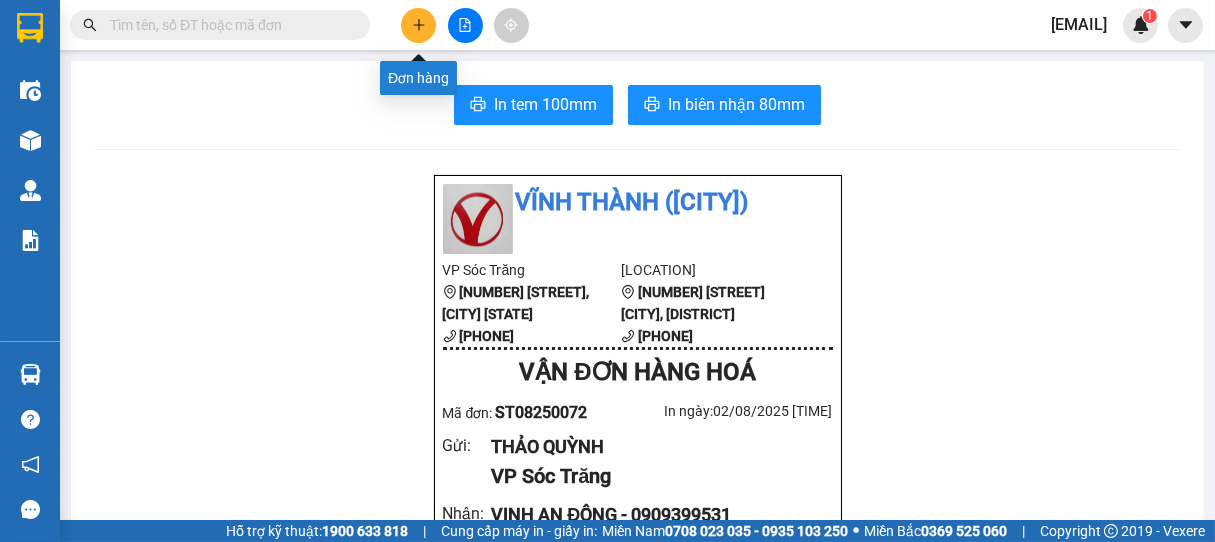 click 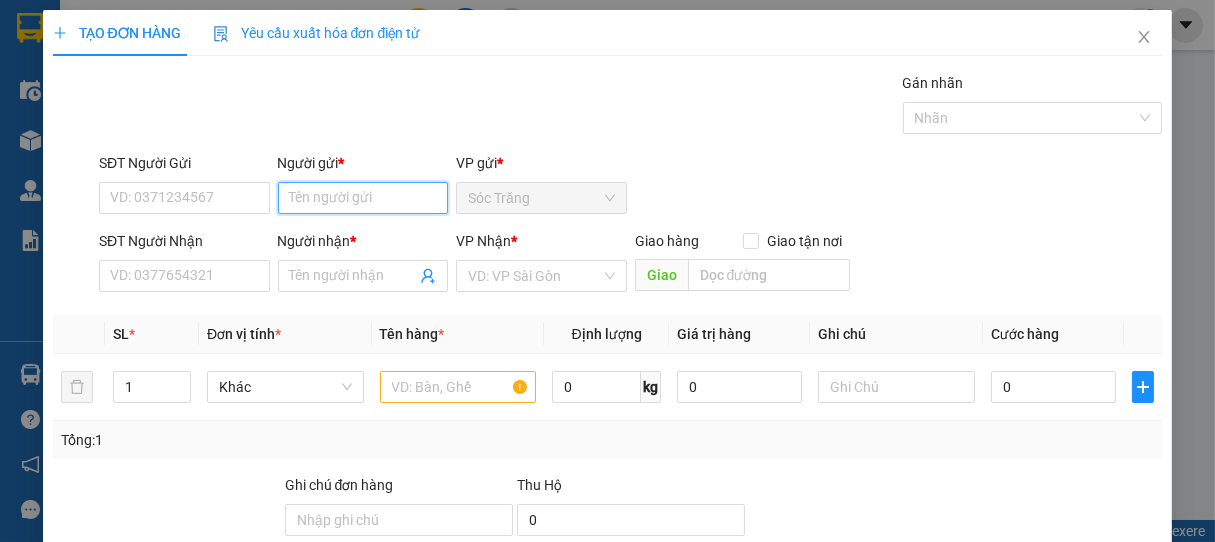 click on "Người gửi  *" at bounding box center [363, 198] 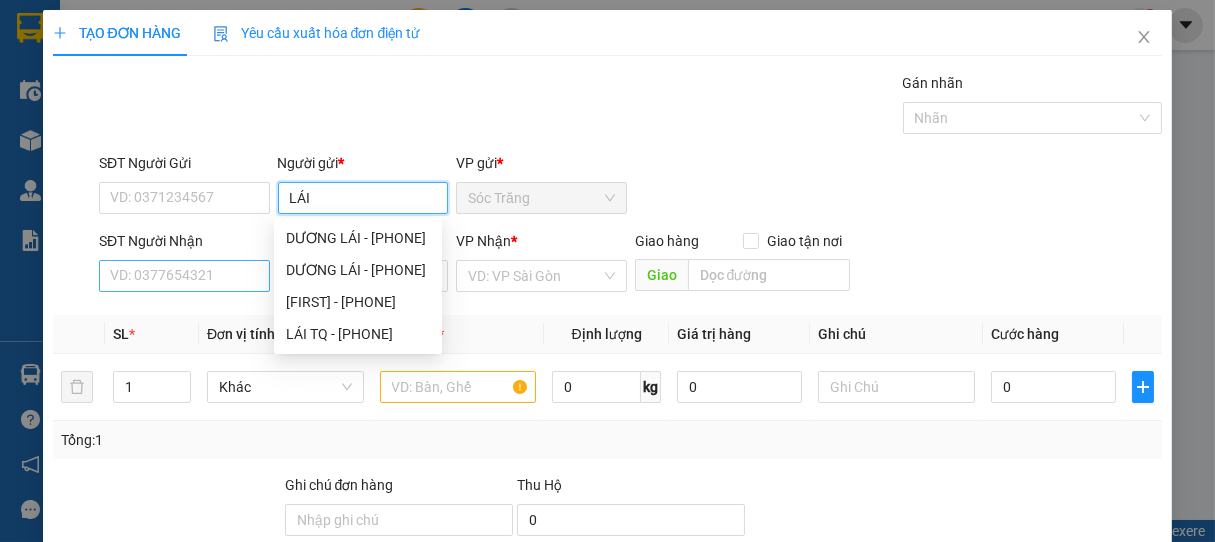type on "LÁI" 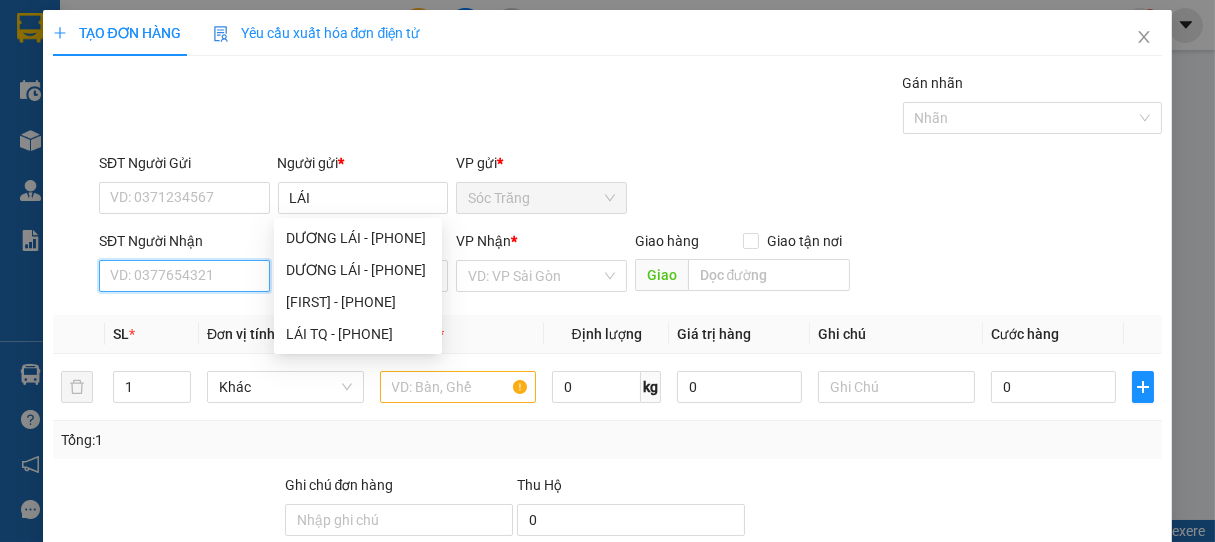 click on "SĐT Người Nhận" at bounding box center [184, 276] 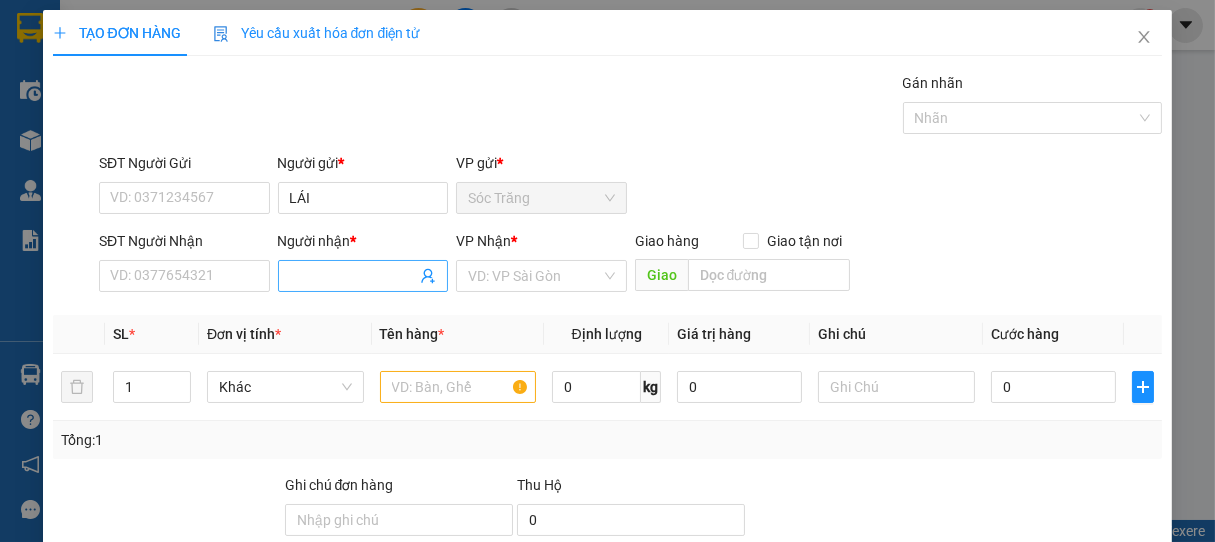 click on "Người nhận  *" at bounding box center [353, 276] 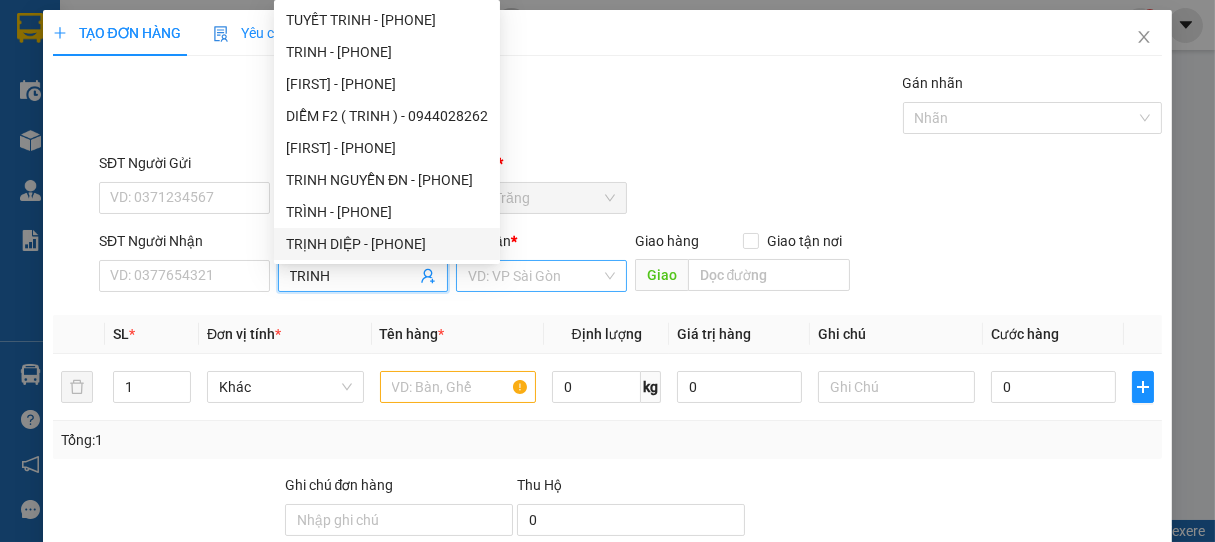 type on "TRINH" 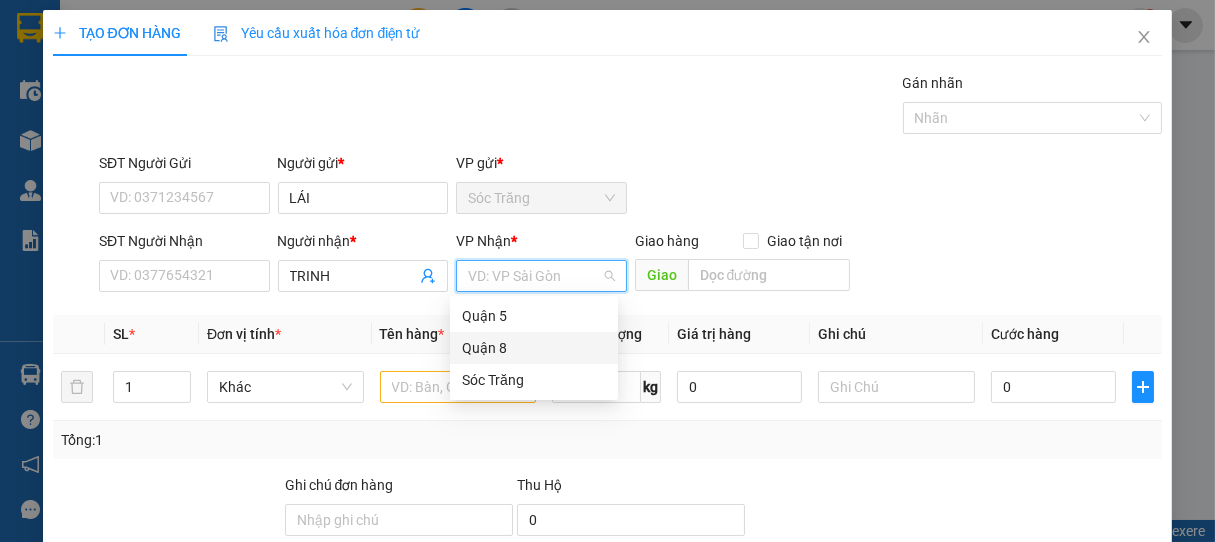 click on "Quận 8" at bounding box center (534, 348) 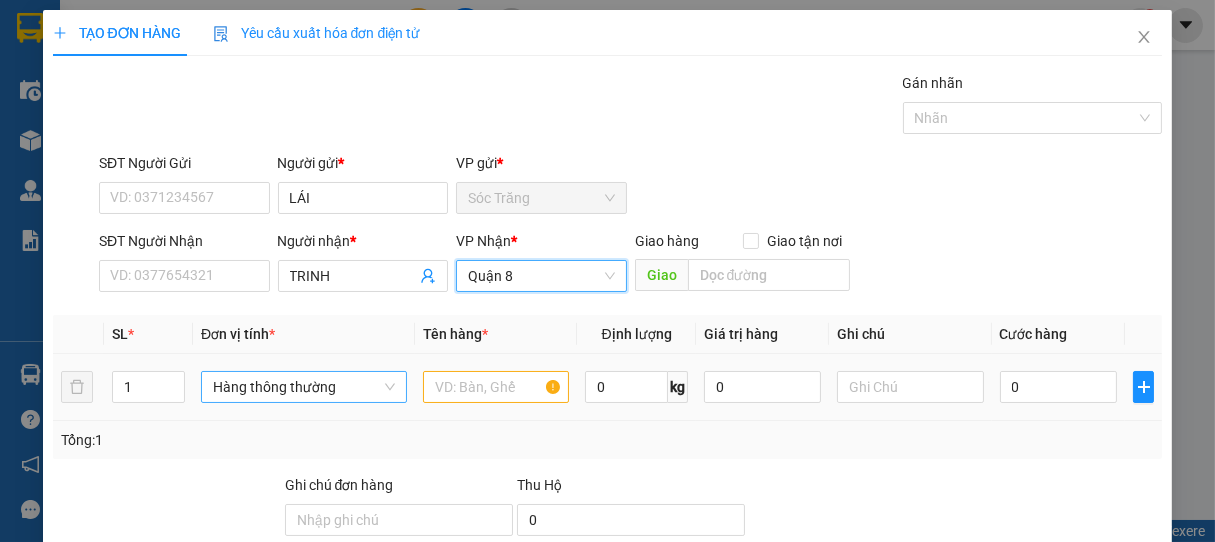 click on "Hàng thông thường" at bounding box center [304, 387] 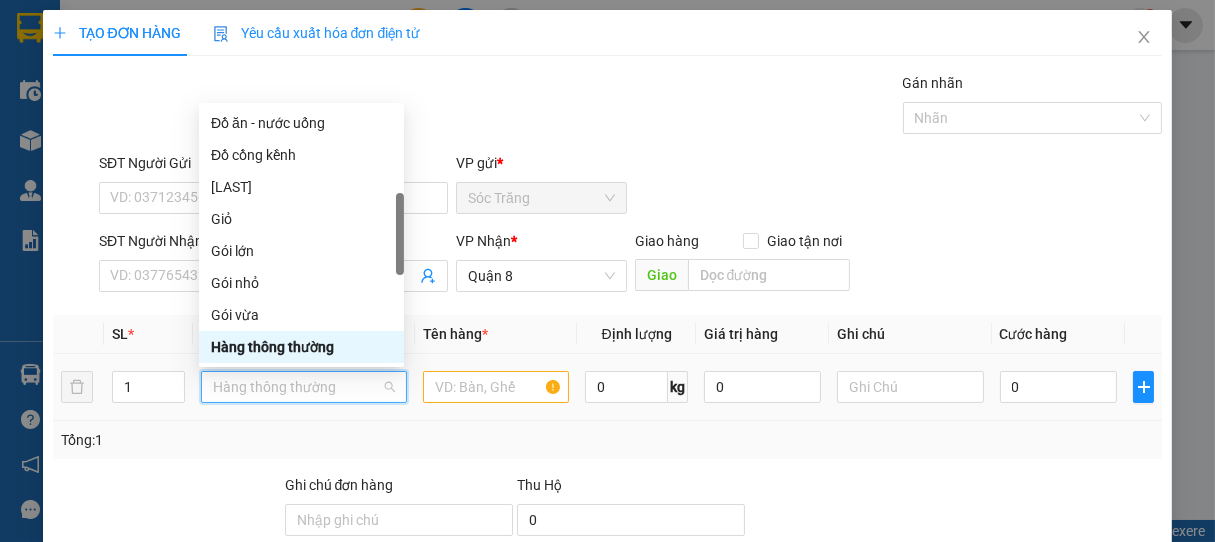 type on "T" 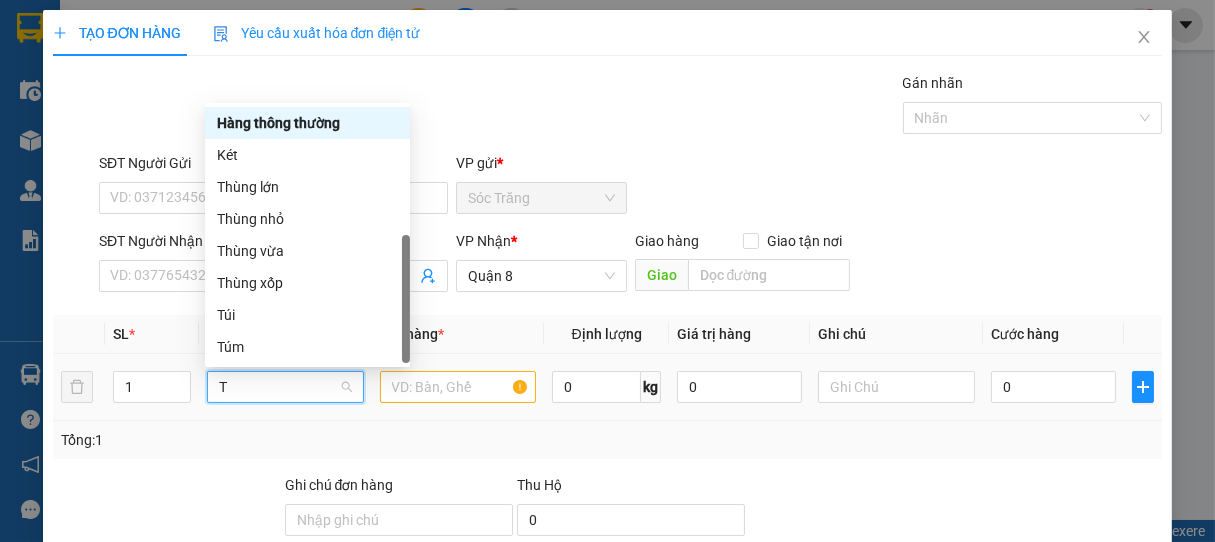 scroll, scrollTop: 64, scrollLeft: 0, axis: vertical 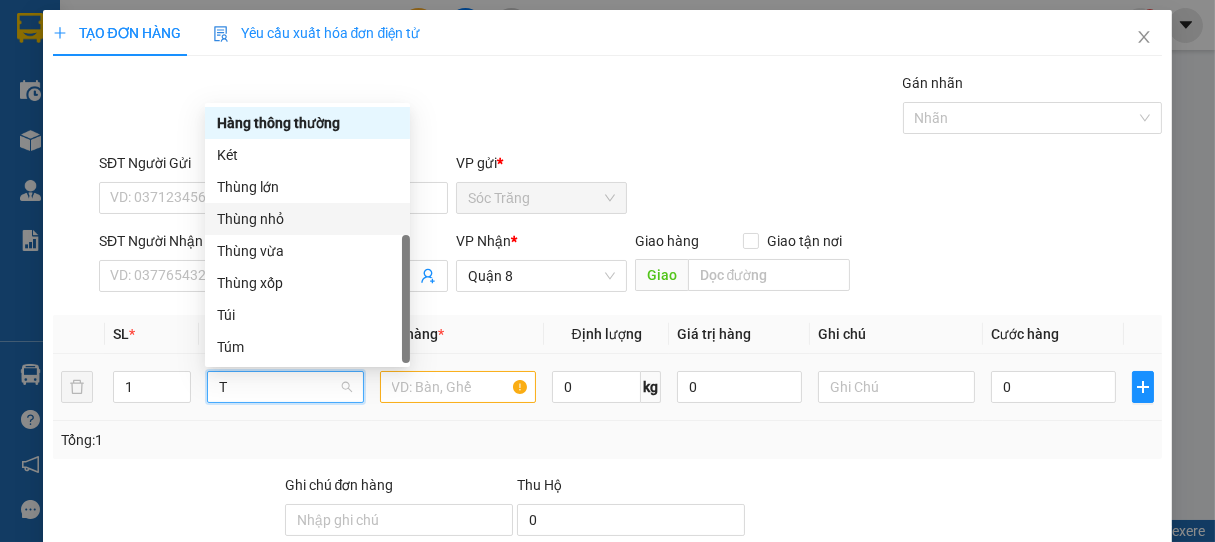 click on "Thùng nhỏ" at bounding box center (307, 219) 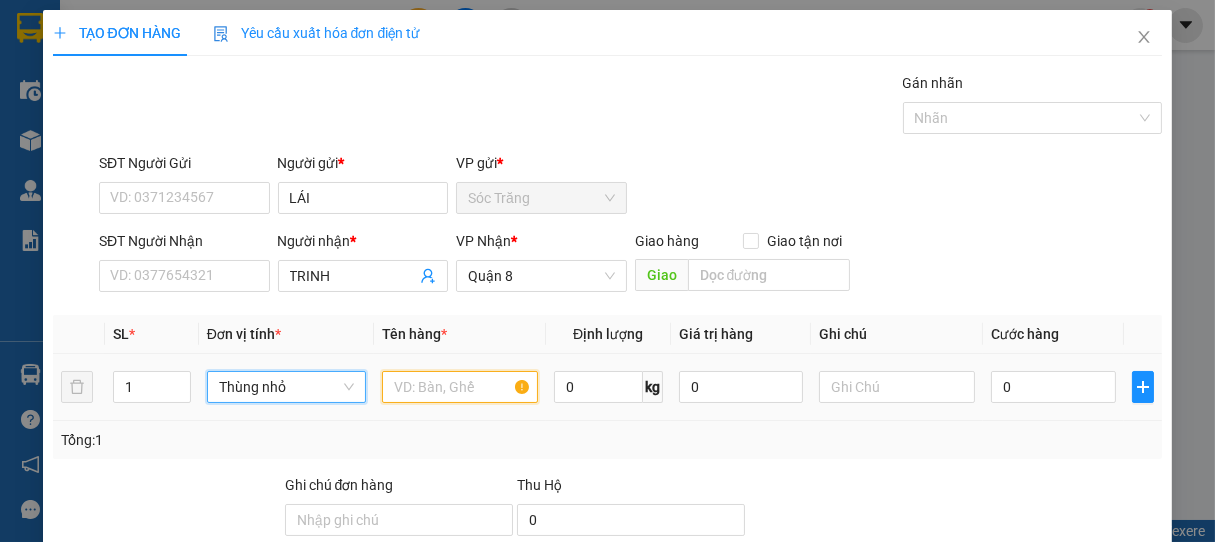 click at bounding box center [460, 387] 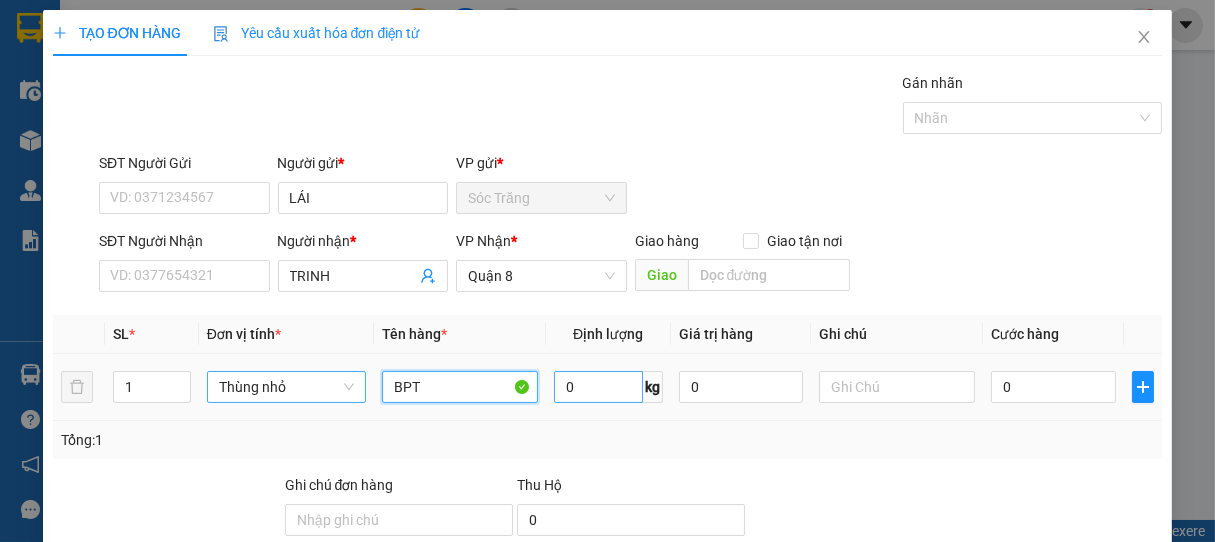 type on "BPT" 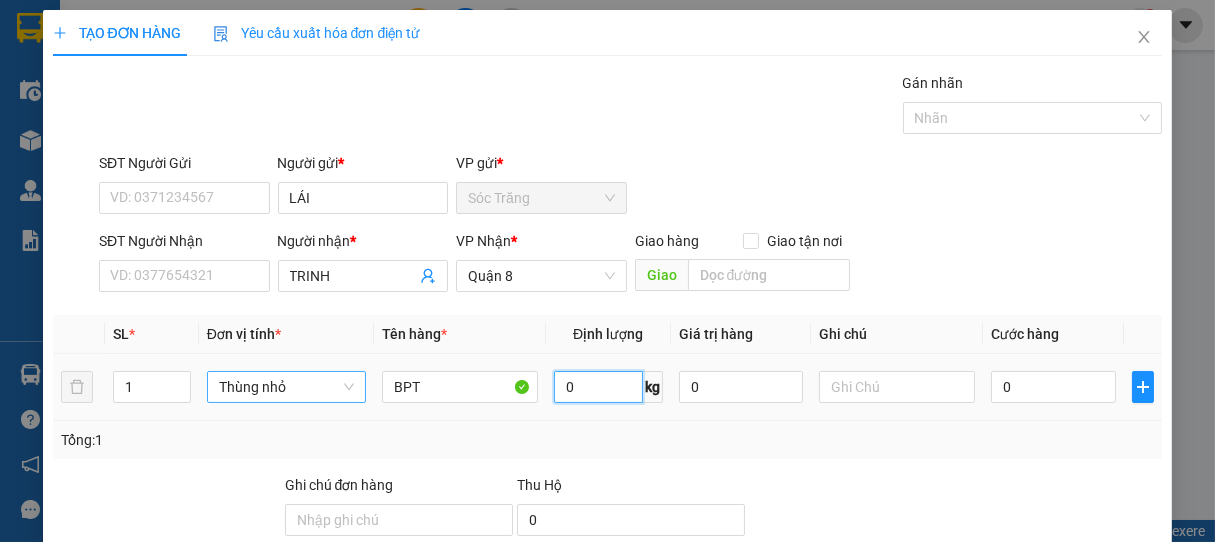 click on "0" at bounding box center [598, 387] 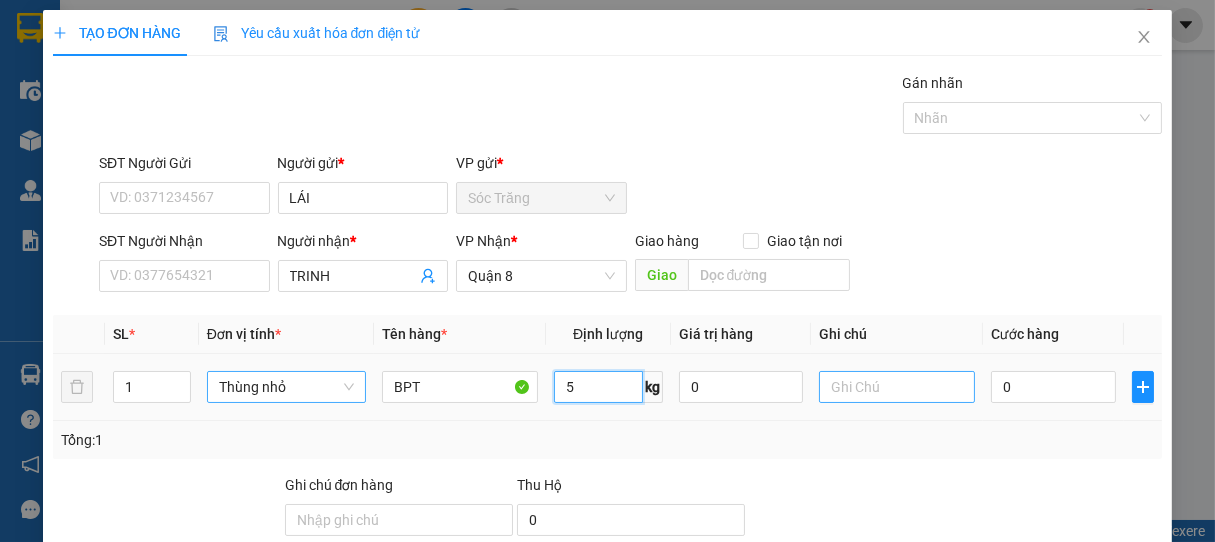 type on "5" 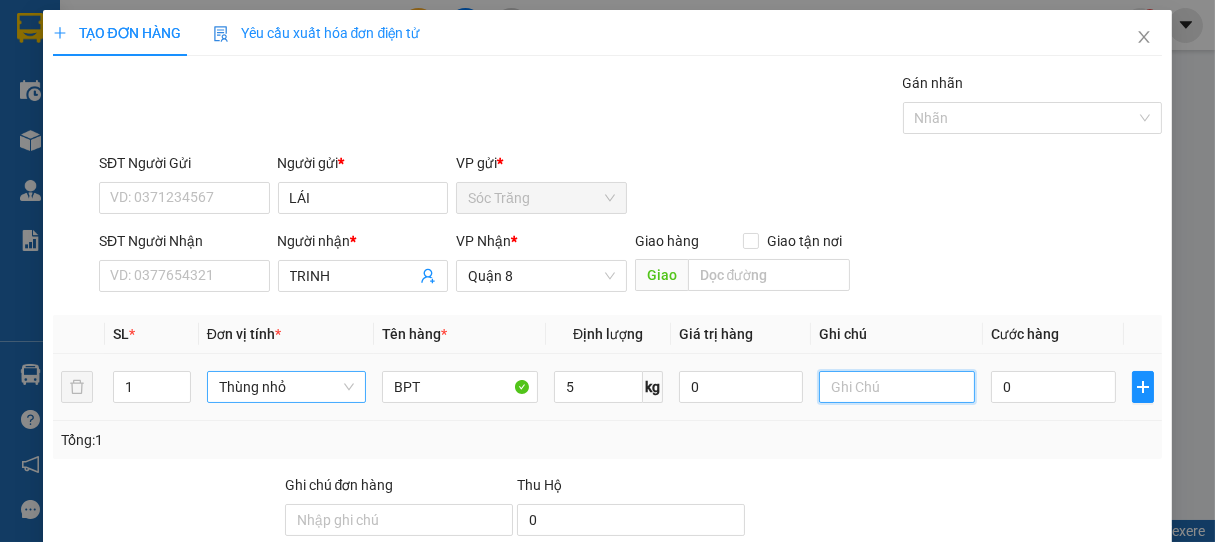 click at bounding box center [897, 387] 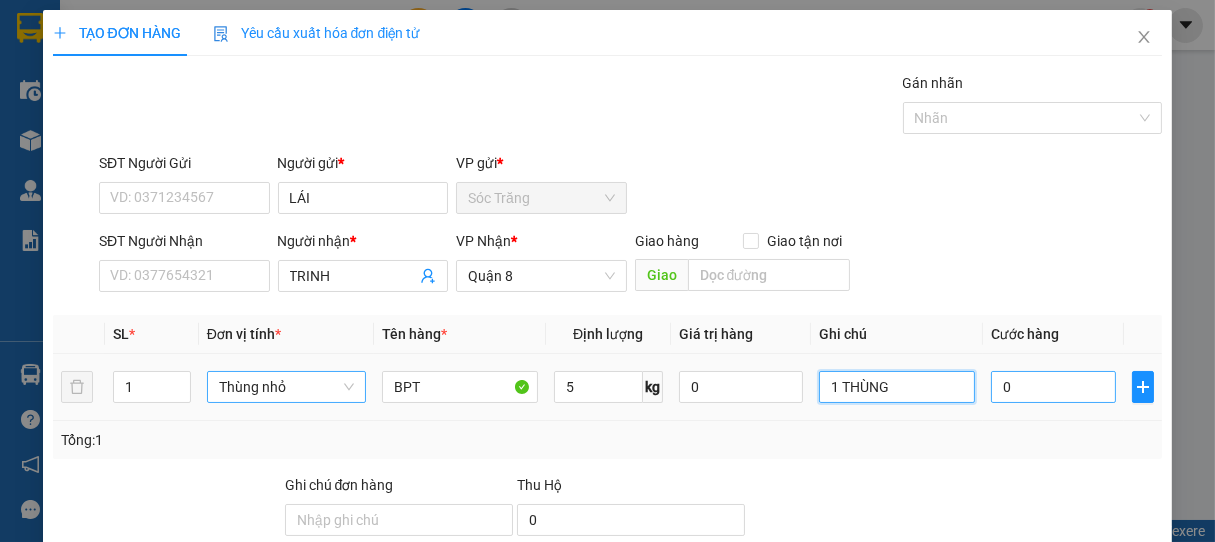 type on "1 THÙNG" 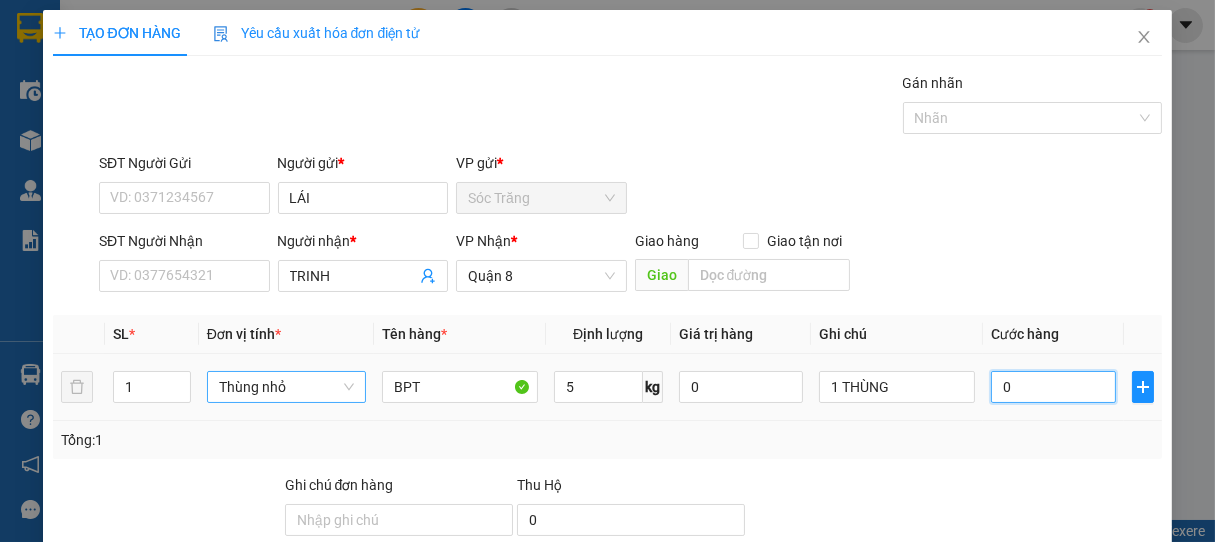 click on "0" at bounding box center [1053, 387] 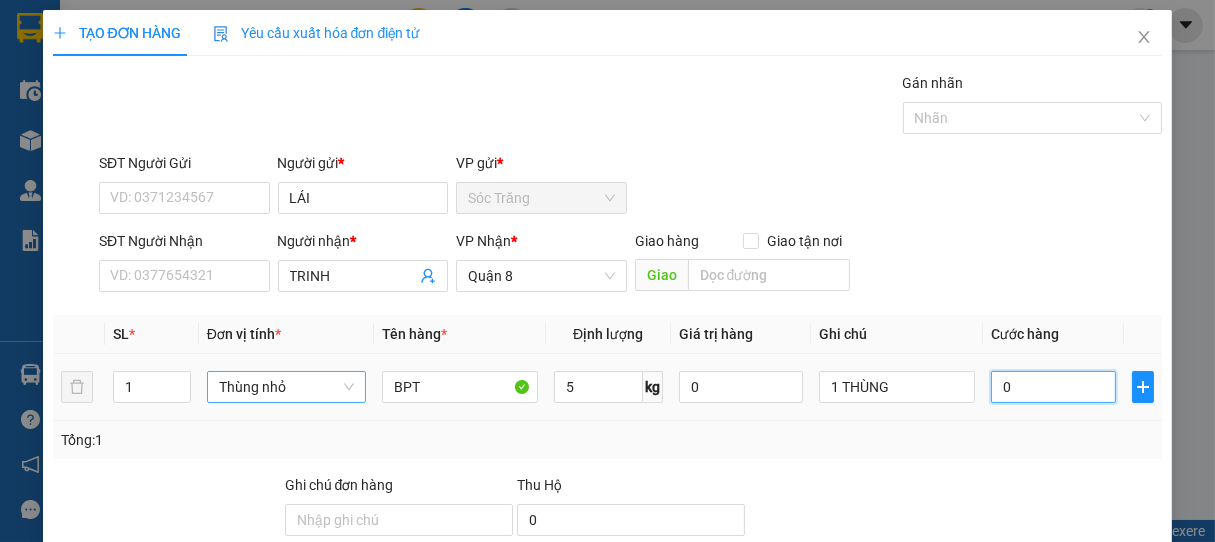 type on "2" 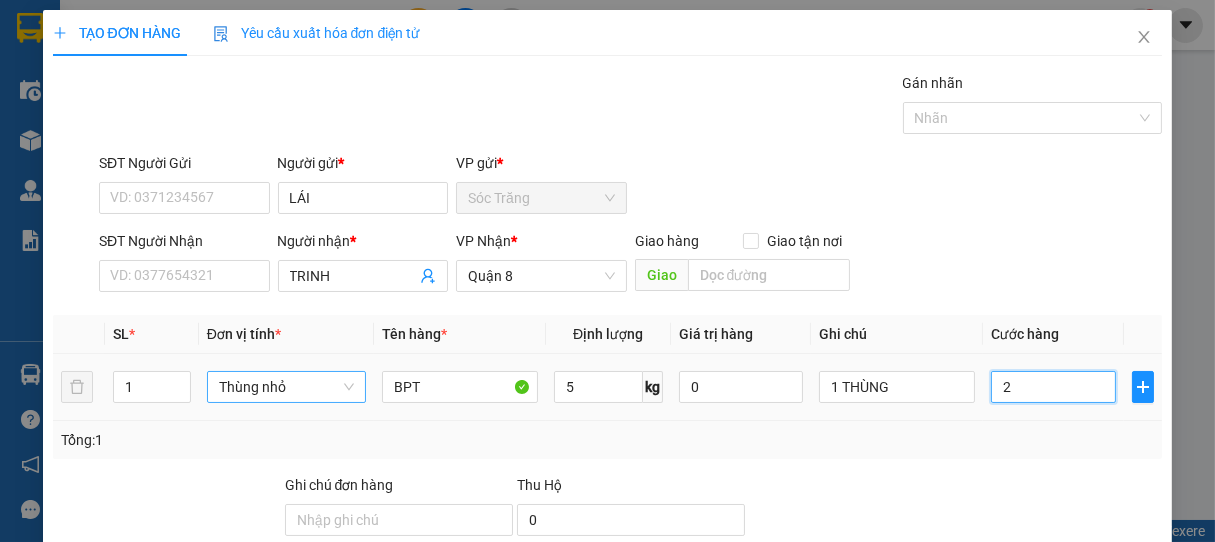 type on "20" 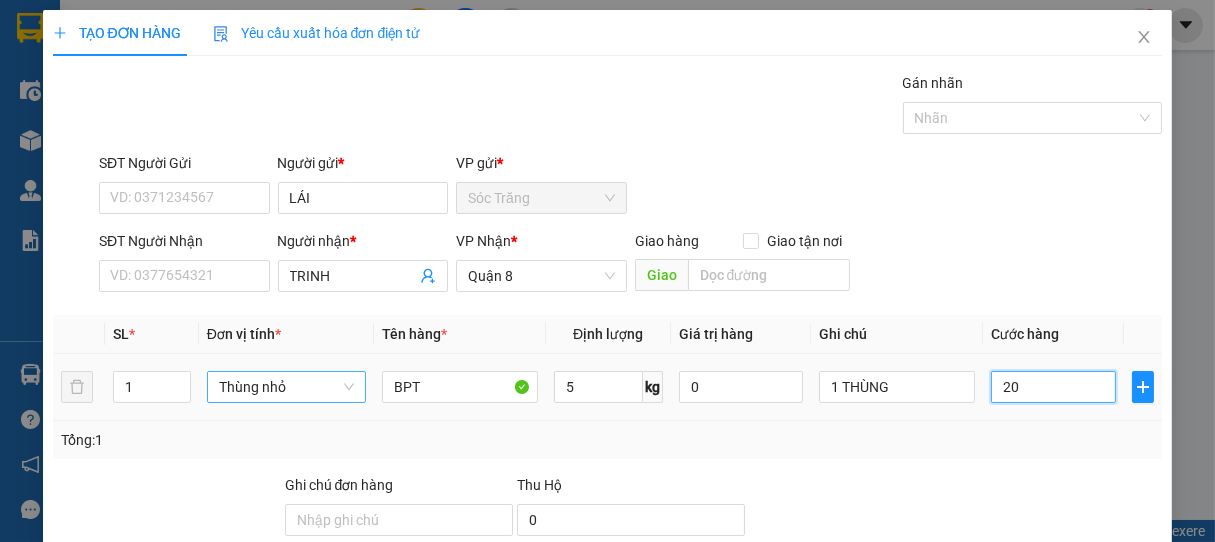 type on "200" 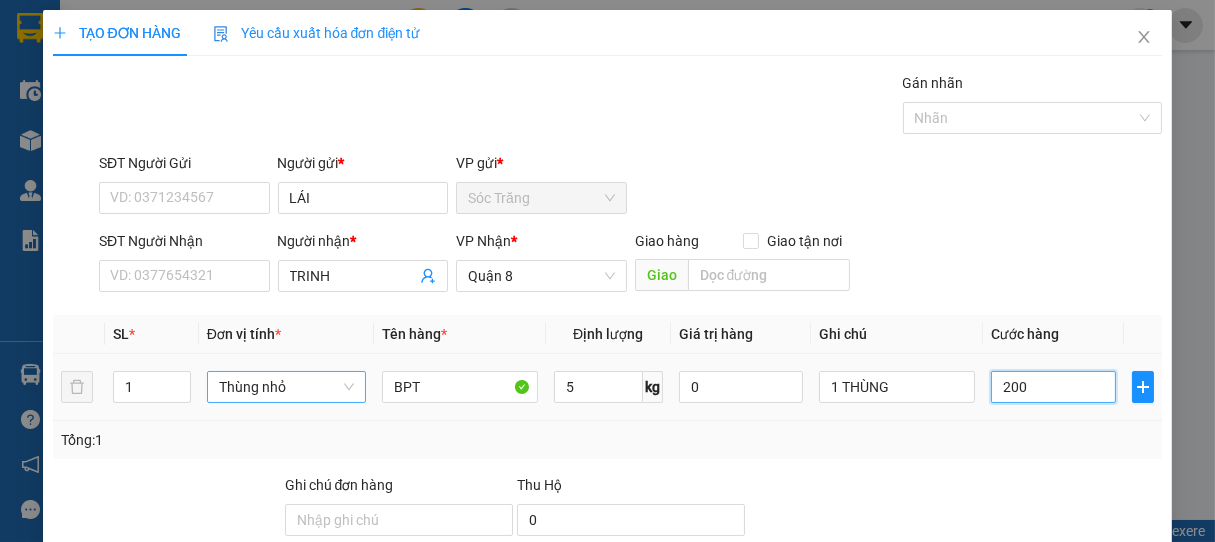 type on "2.000" 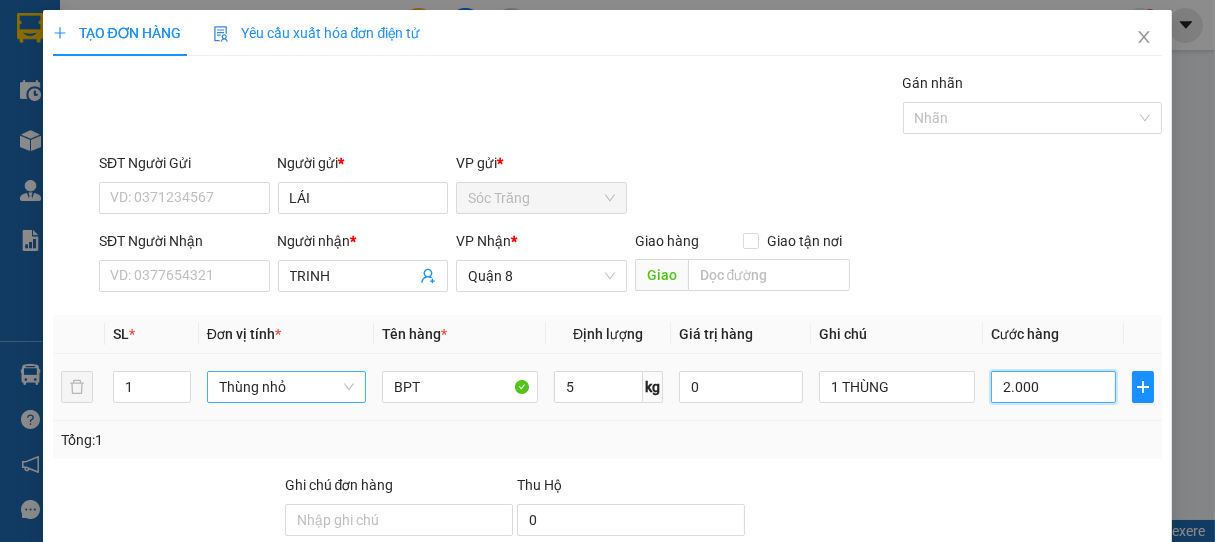 type on "20.000" 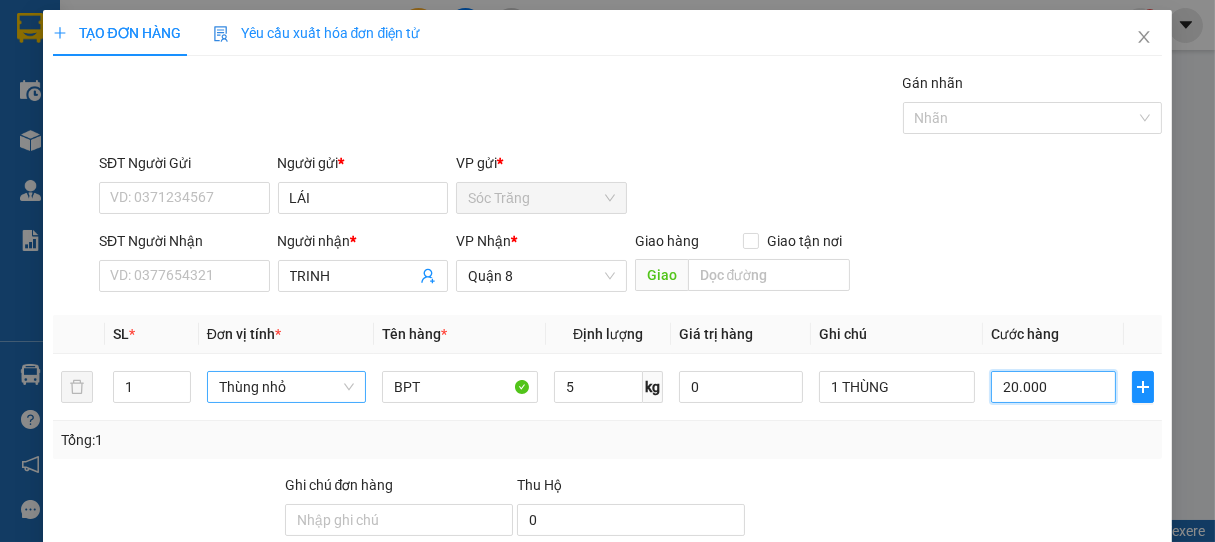 scroll, scrollTop: 196, scrollLeft: 0, axis: vertical 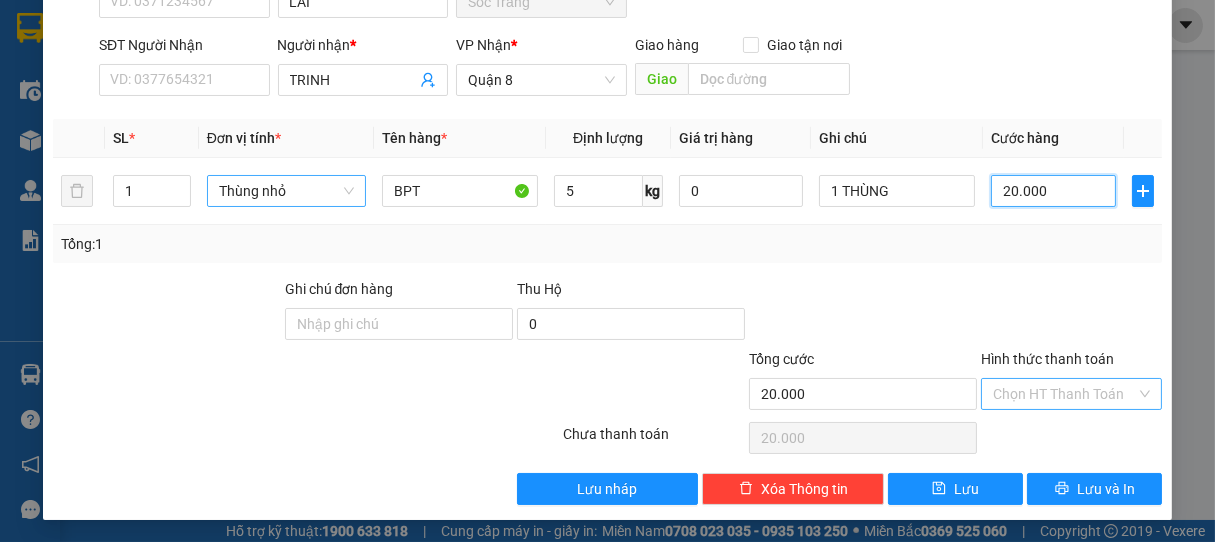 type on "20.000" 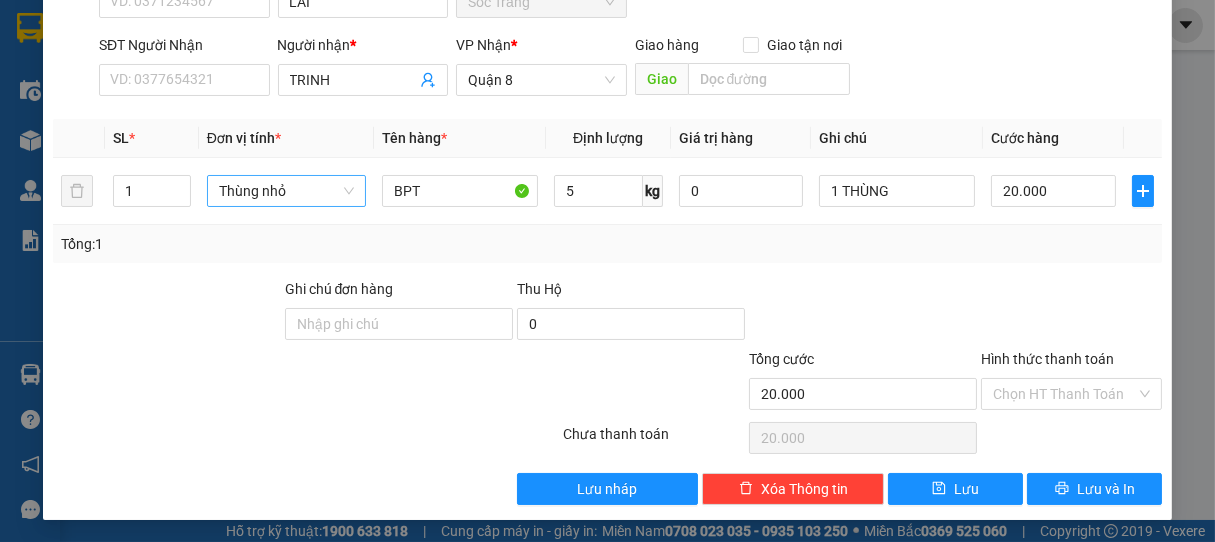 drag, startPoint x: 1049, startPoint y: 400, endPoint x: 965, endPoint y: 392, distance: 84.38009 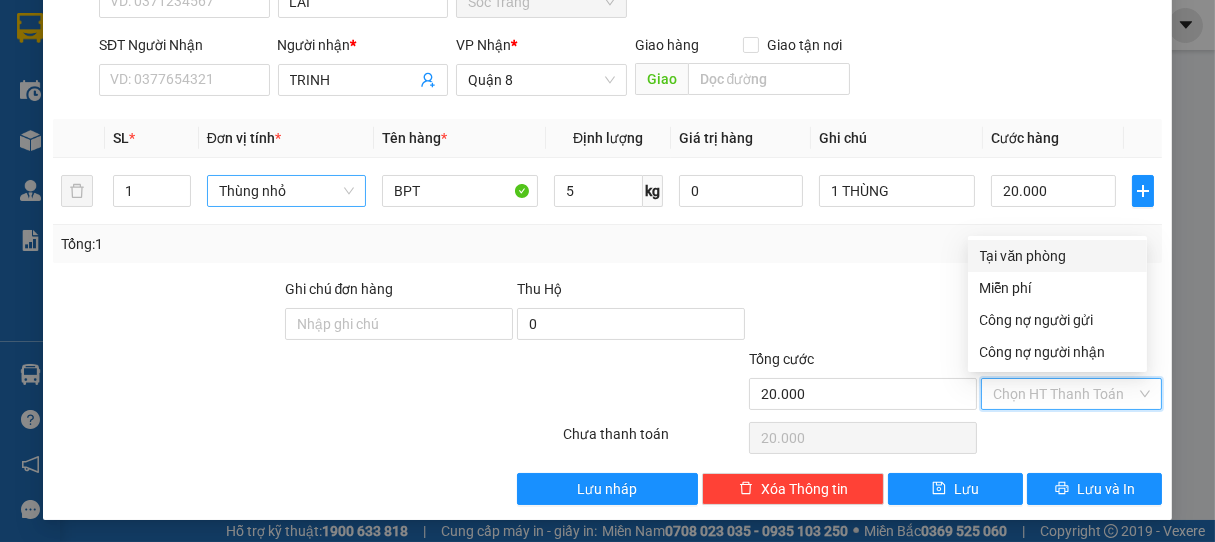 click on "Tại văn phòng" at bounding box center [1057, 256] 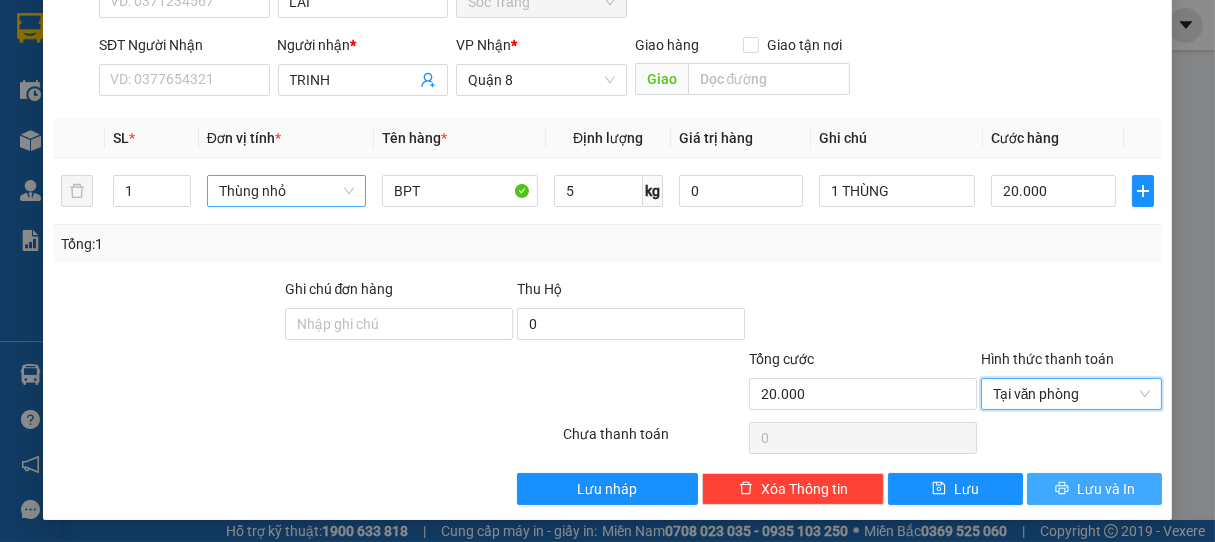 click on "Lưu và In" at bounding box center (1106, 489) 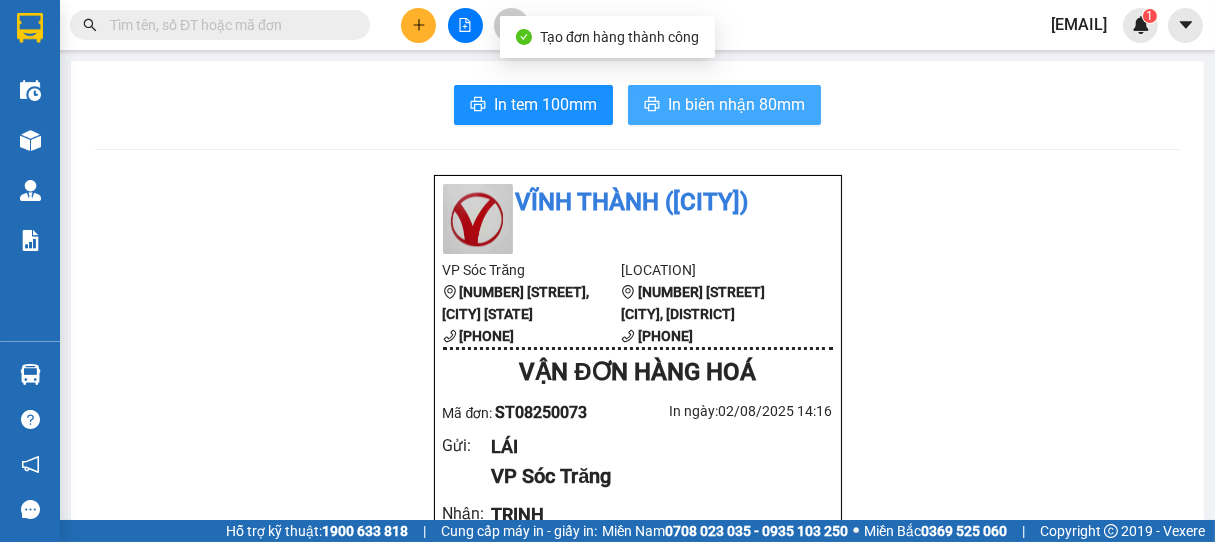 click on "In biên nhận 80mm" at bounding box center [736, 104] 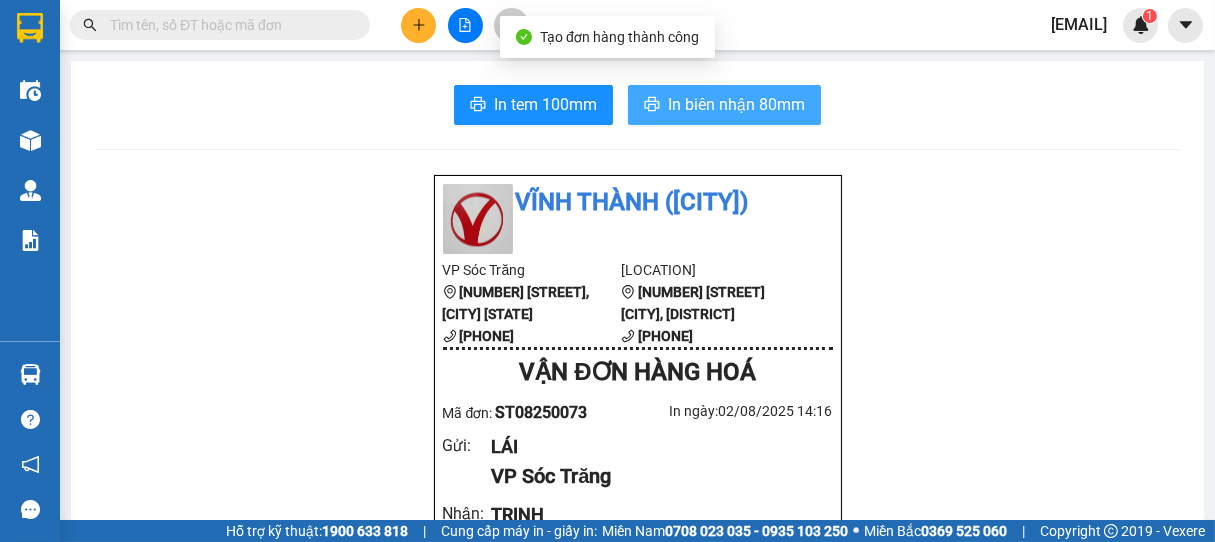 scroll, scrollTop: 0, scrollLeft: 0, axis: both 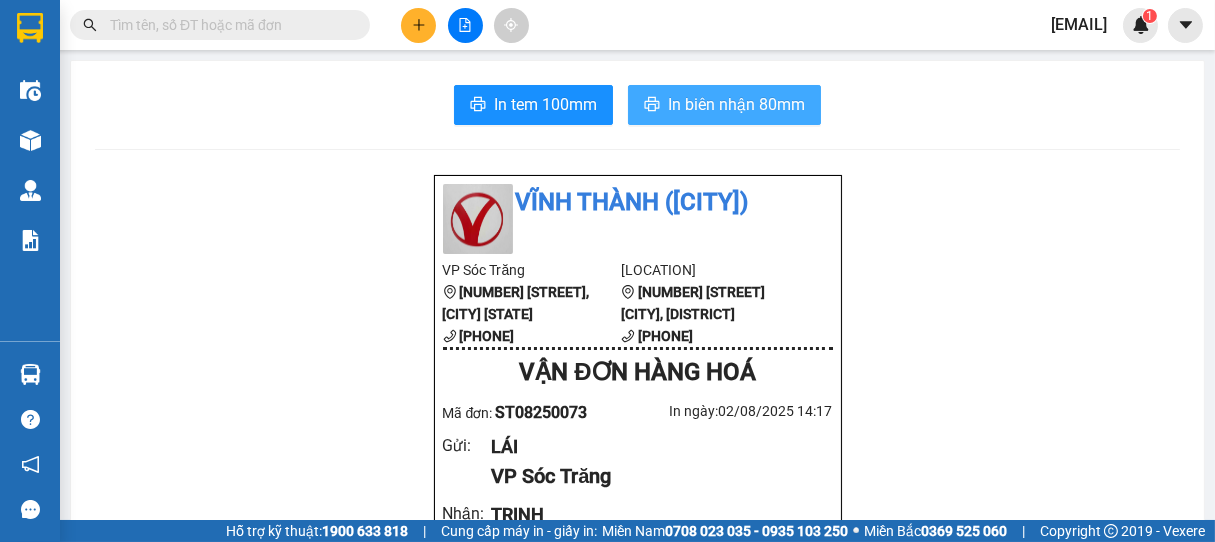 click on "In biên nhận 80mm" at bounding box center [736, 104] 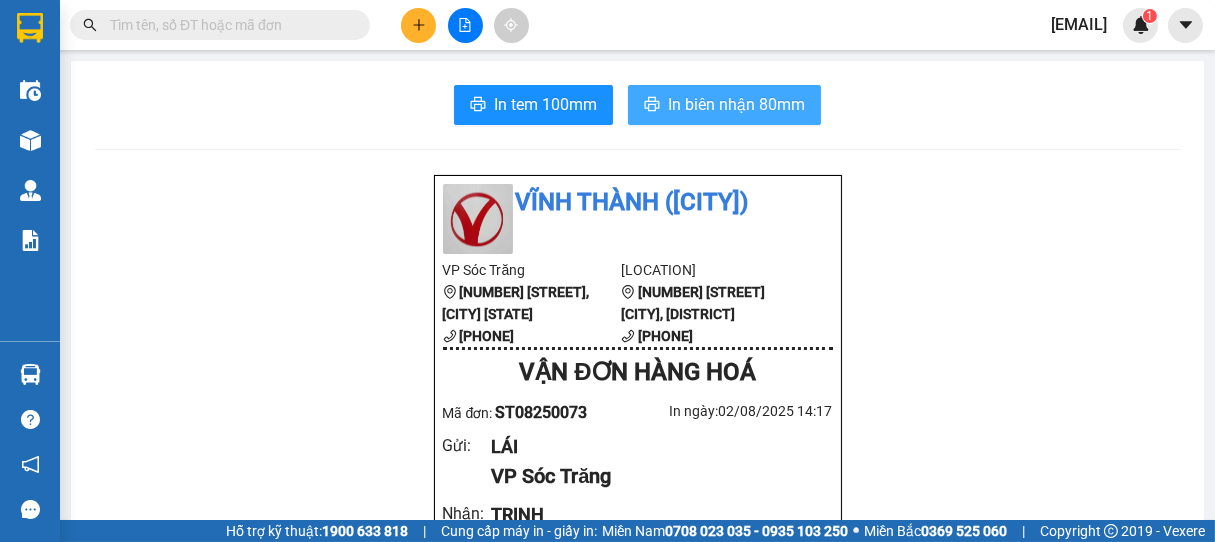 scroll, scrollTop: 0, scrollLeft: 0, axis: both 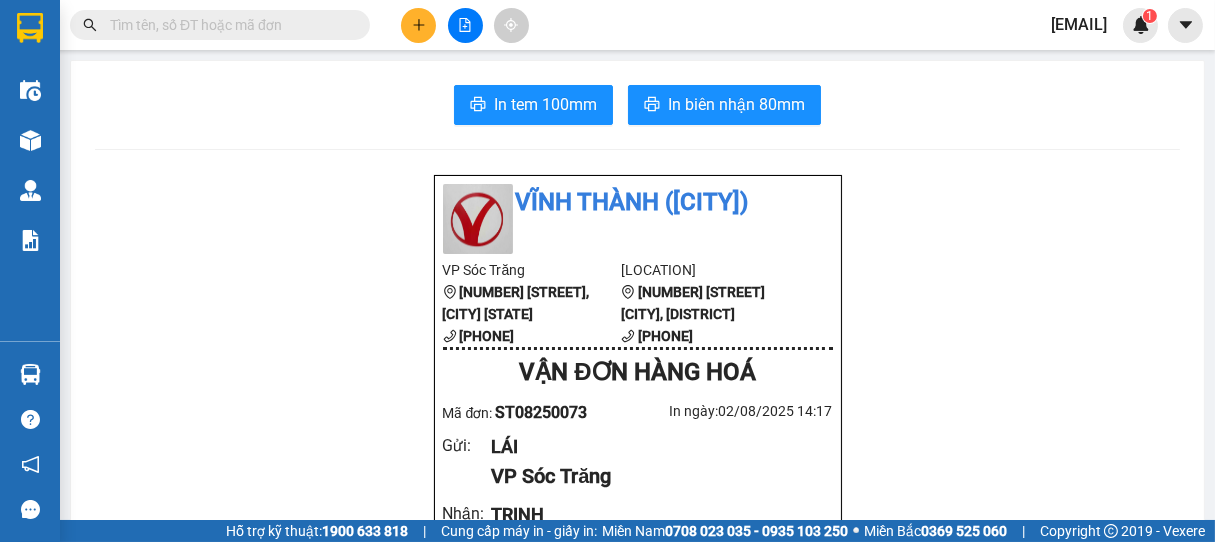click 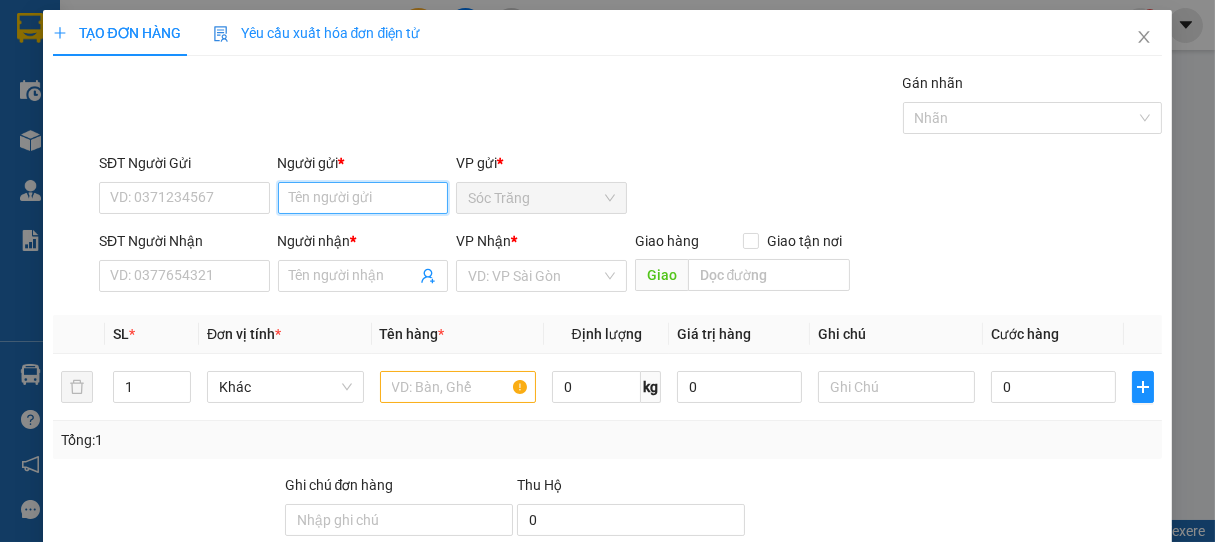 click on "Người gửi  *" at bounding box center [363, 198] 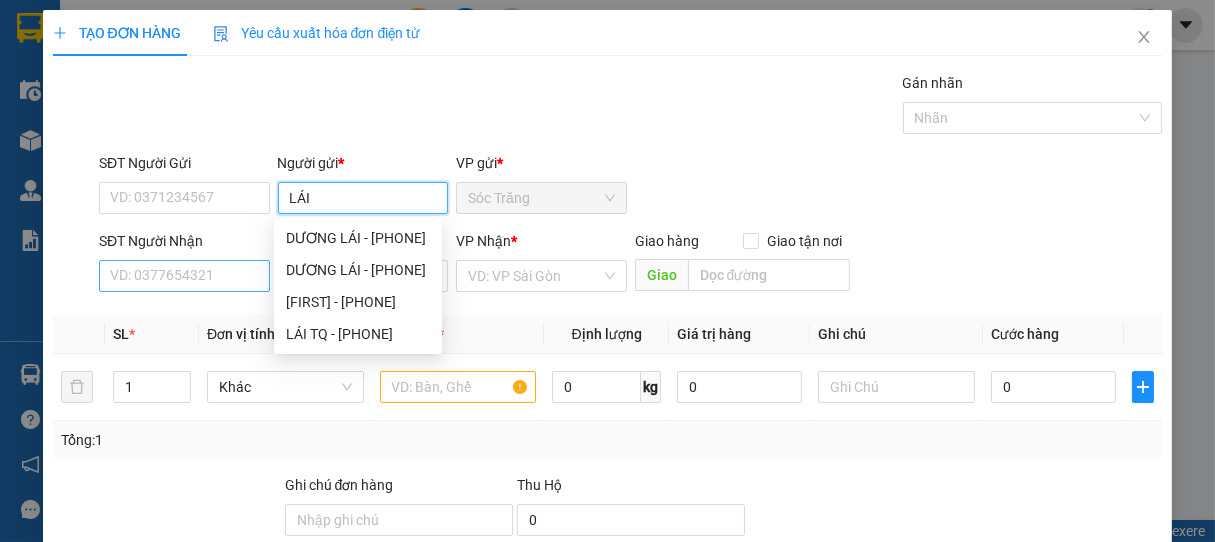 type on "LÁI" 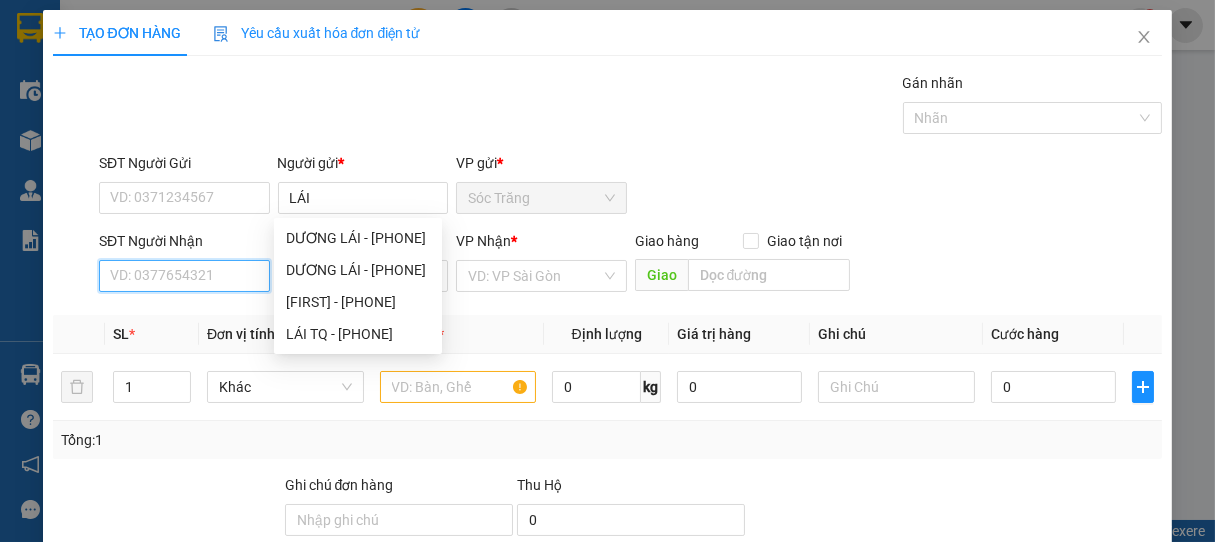 click on "SĐT Người Nhận" at bounding box center (184, 276) 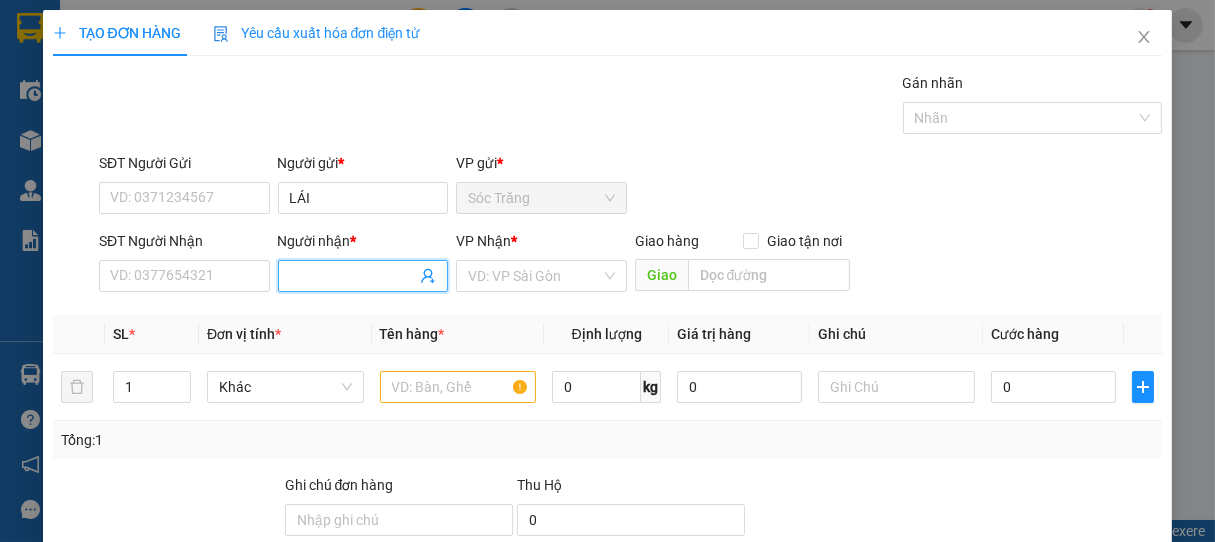 click on "Người nhận  *" at bounding box center [353, 276] 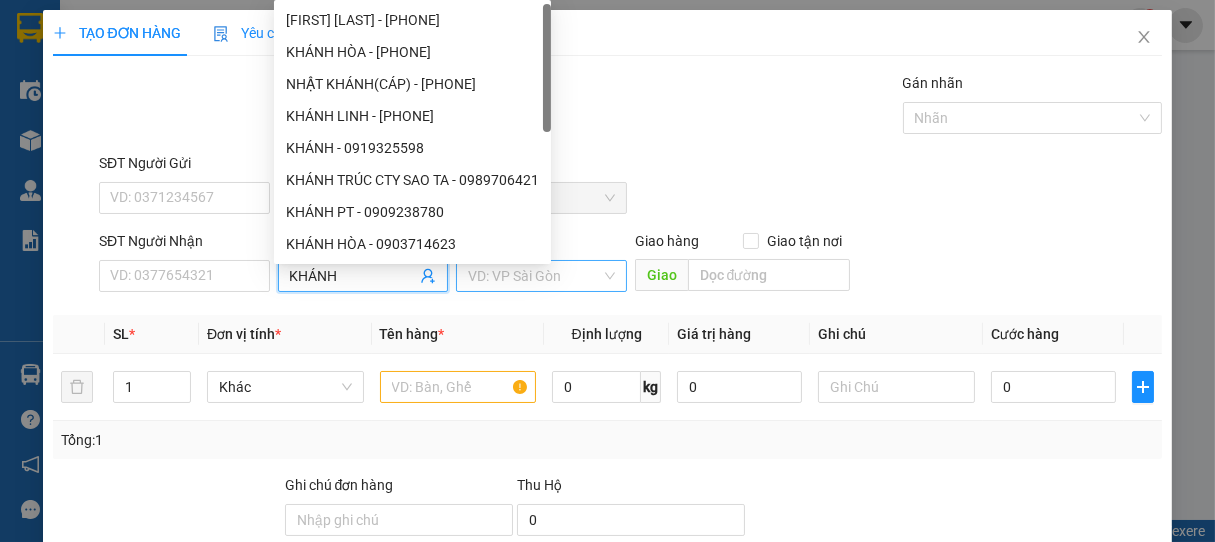 type on "KHÁNH" 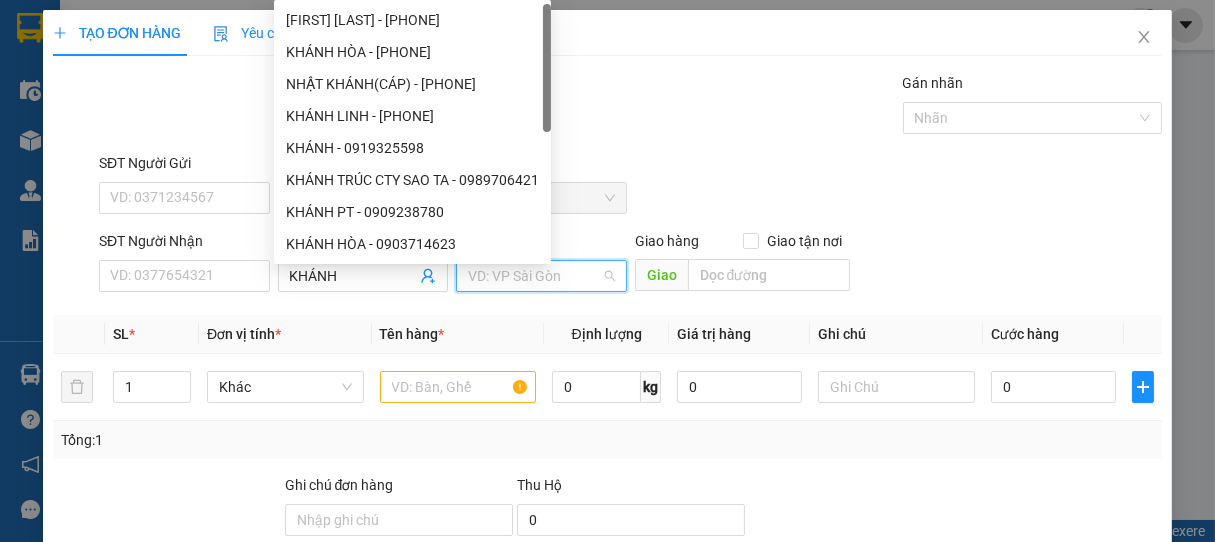 click at bounding box center (534, 276) 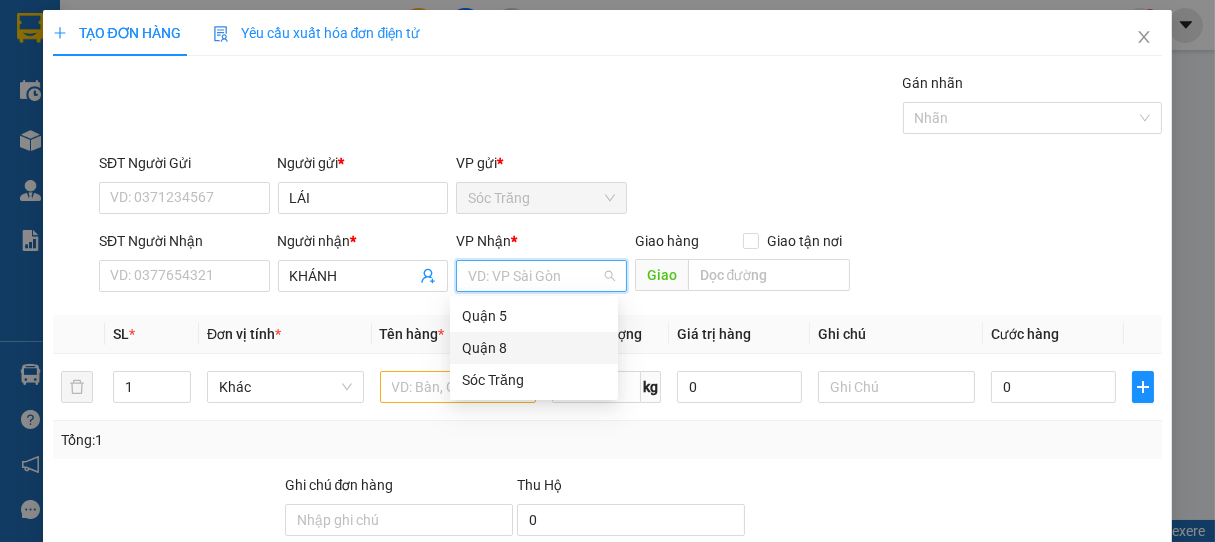 click on "Quận 8" at bounding box center [534, 348] 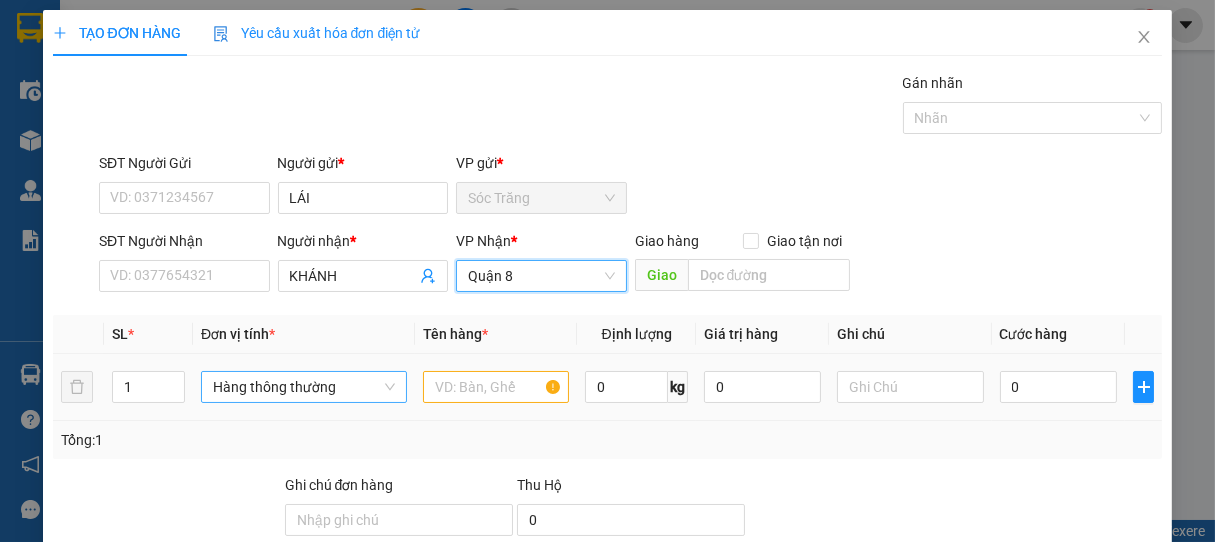 click on "Hàng thông thường" at bounding box center (304, 387) 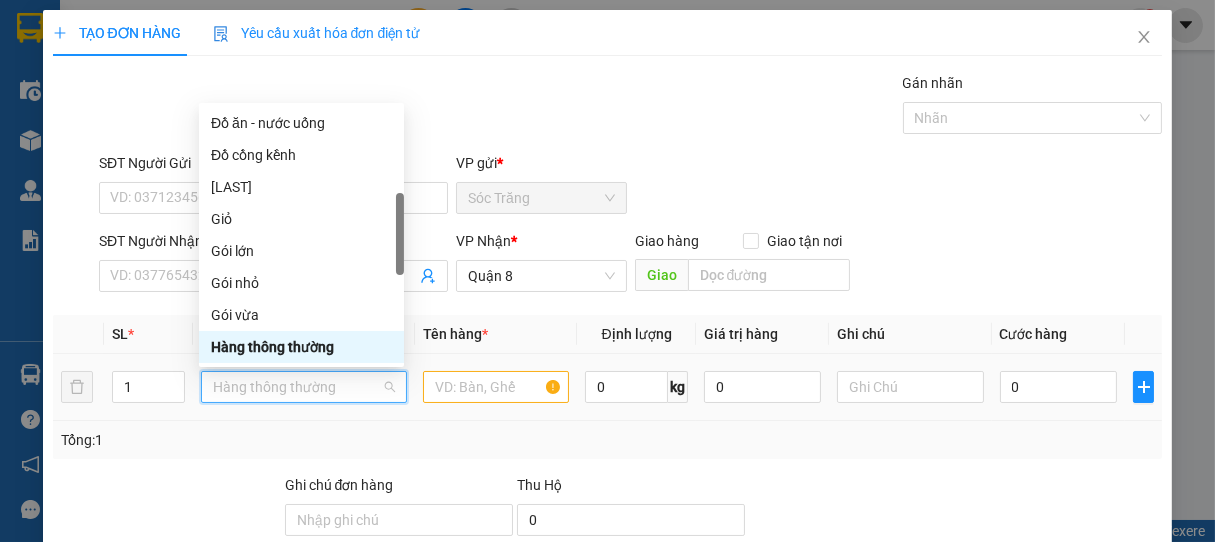 type on "T" 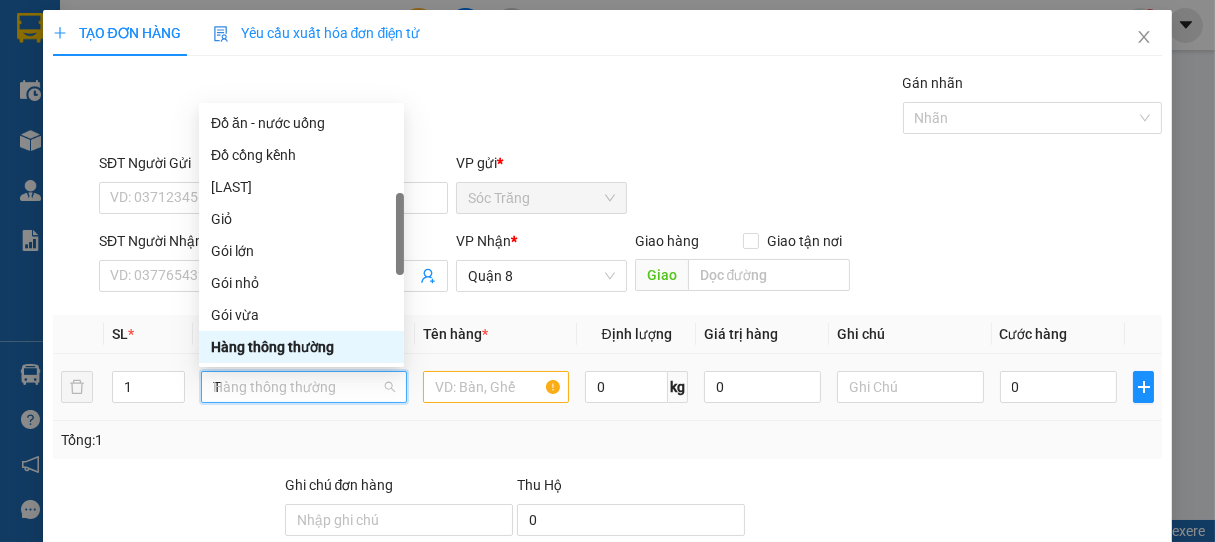 scroll, scrollTop: 64, scrollLeft: 0, axis: vertical 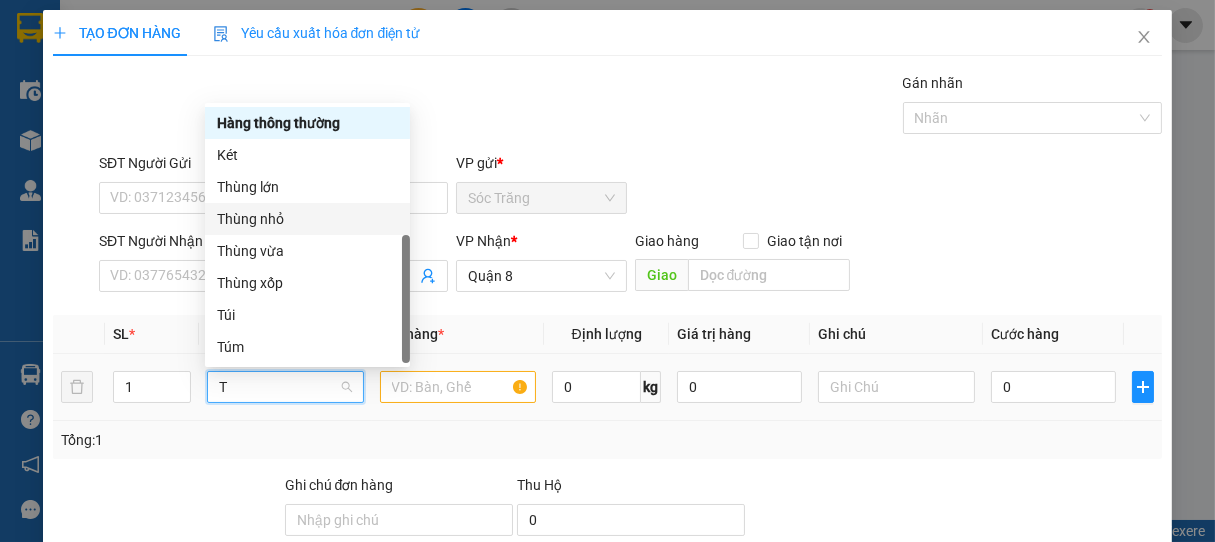 click on "Thùng nhỏ" at bounding box center [307, 219] 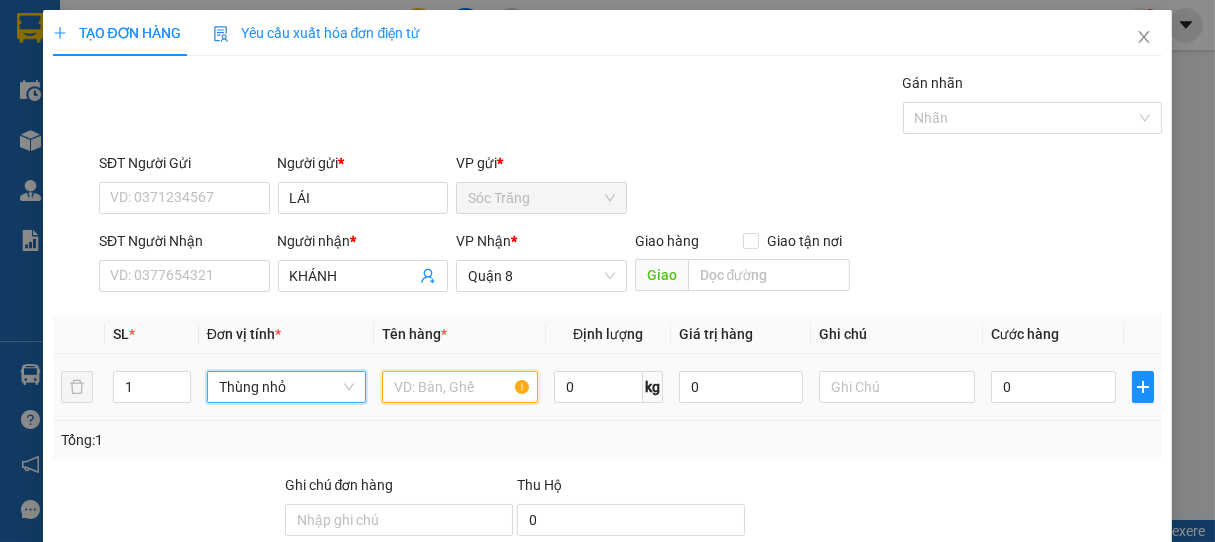 click at bounding box center (460, 387) 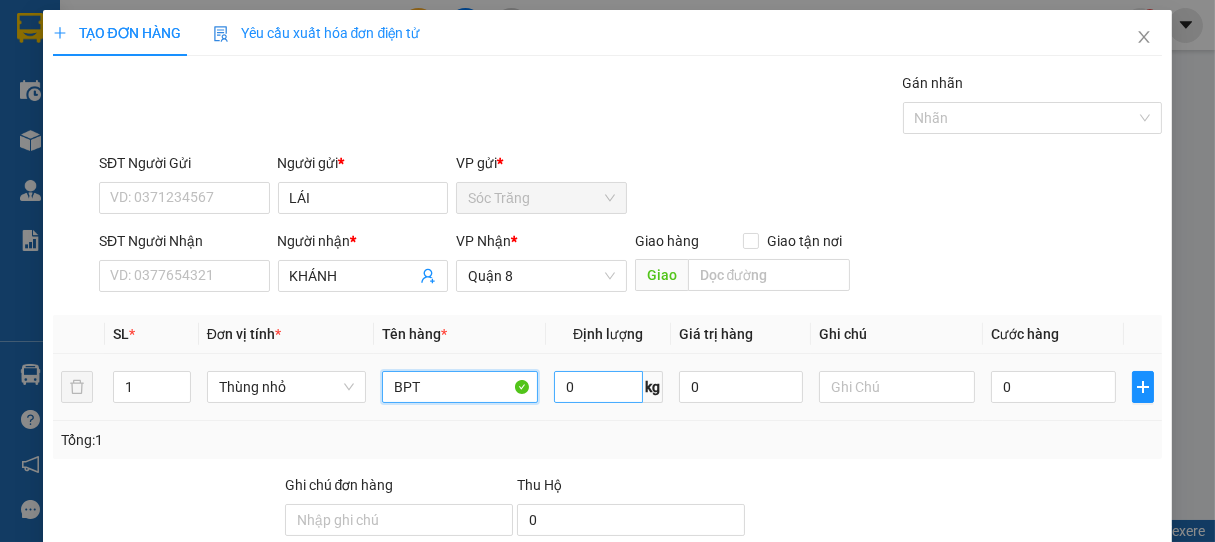 type on "BPT" 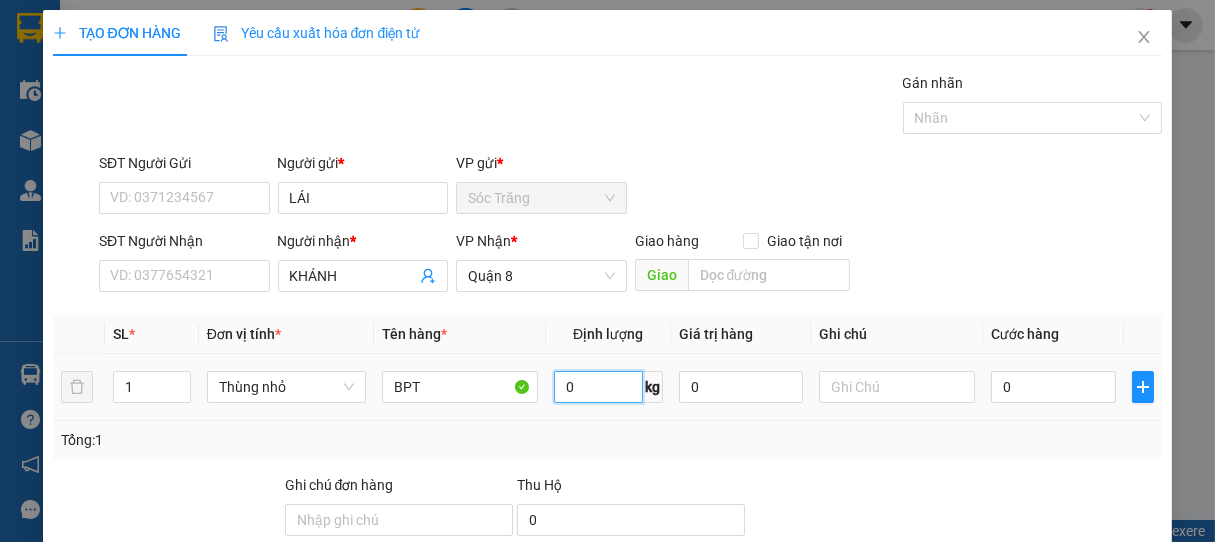 click on "0" at bounding box center (598, 387) 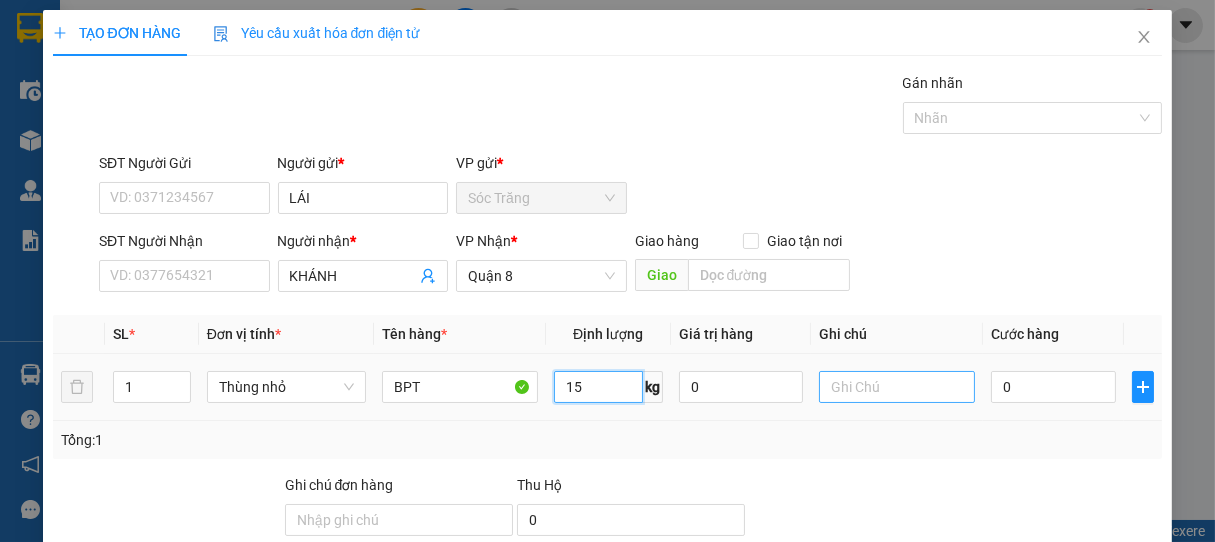 type on "15" 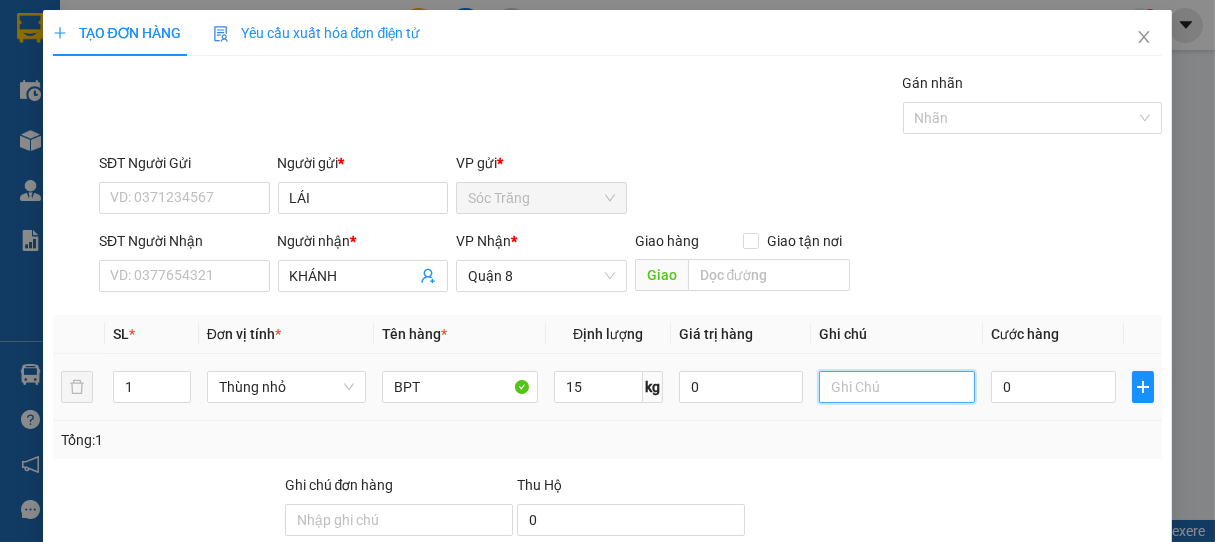 click at bounding box center (897, 387) 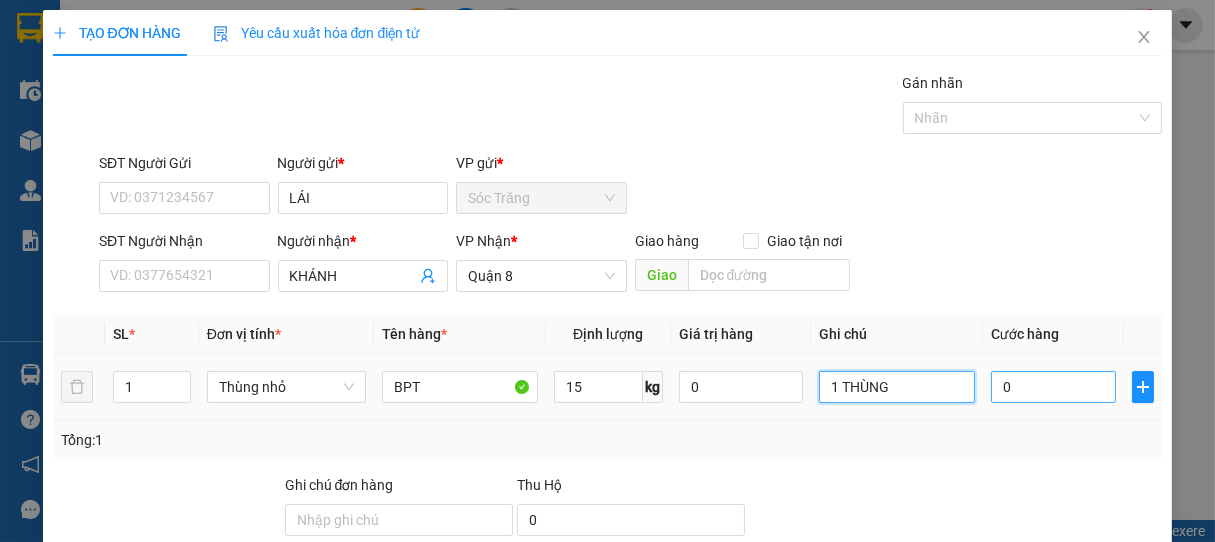 type on "1 THÙNG" 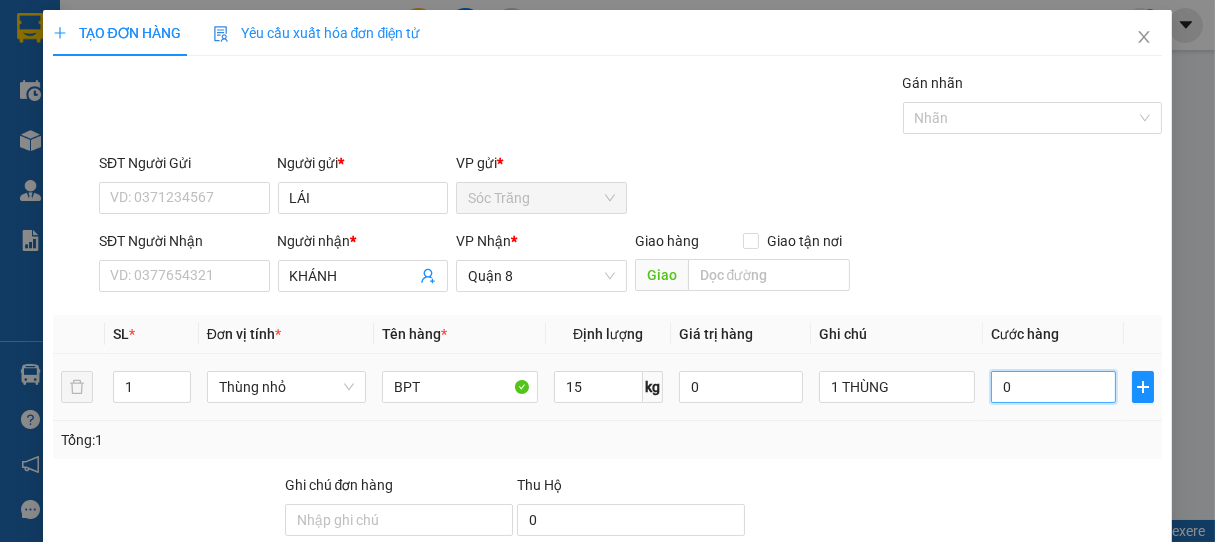 click on "0" at bounding box center (1053, 387) 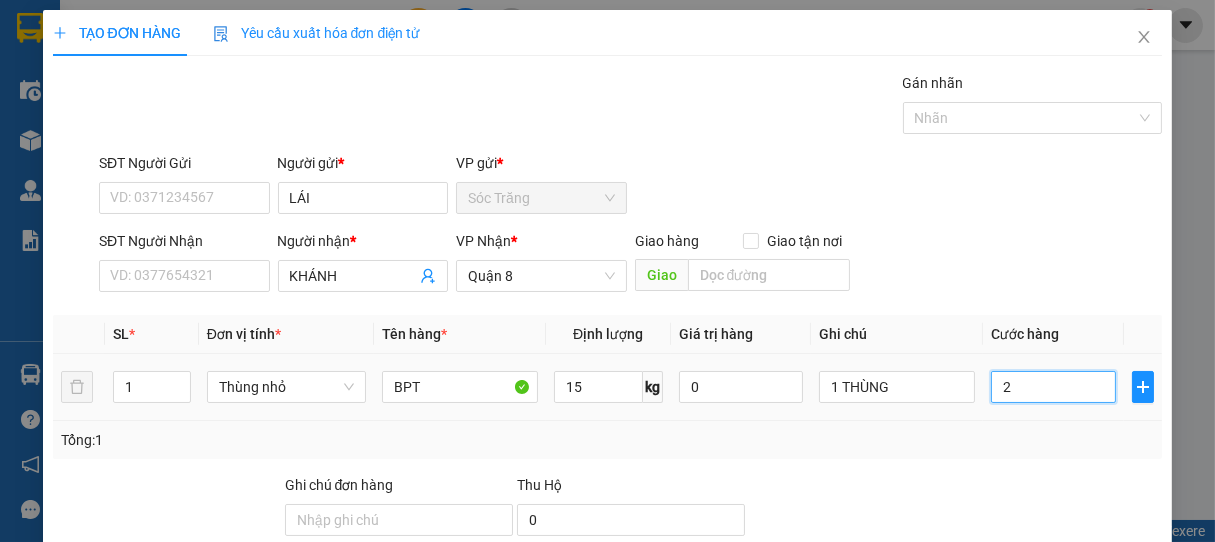 type on "20" 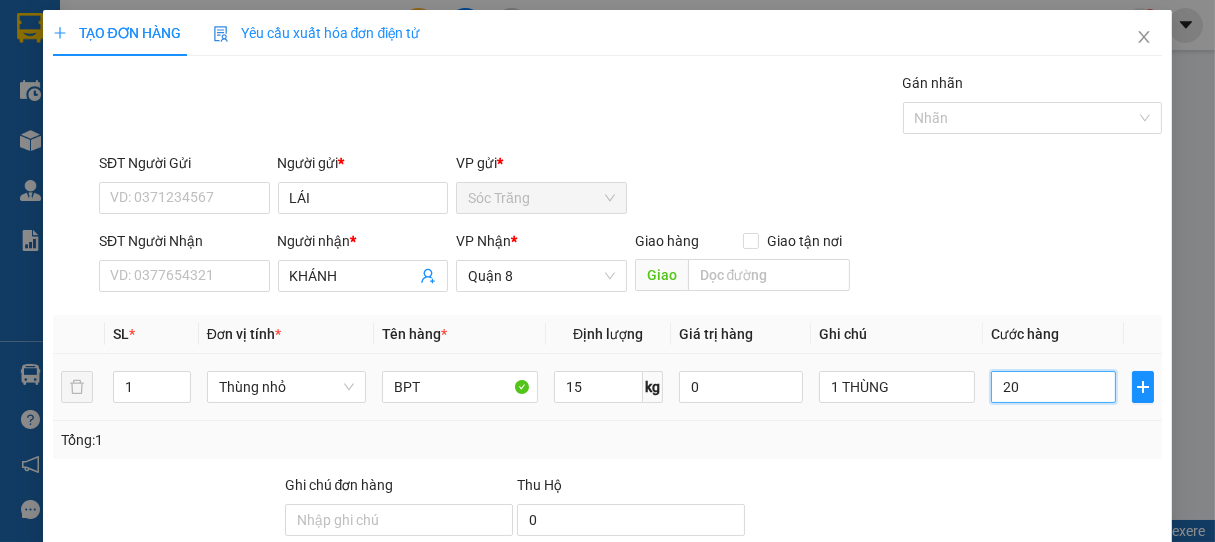 type on "200" 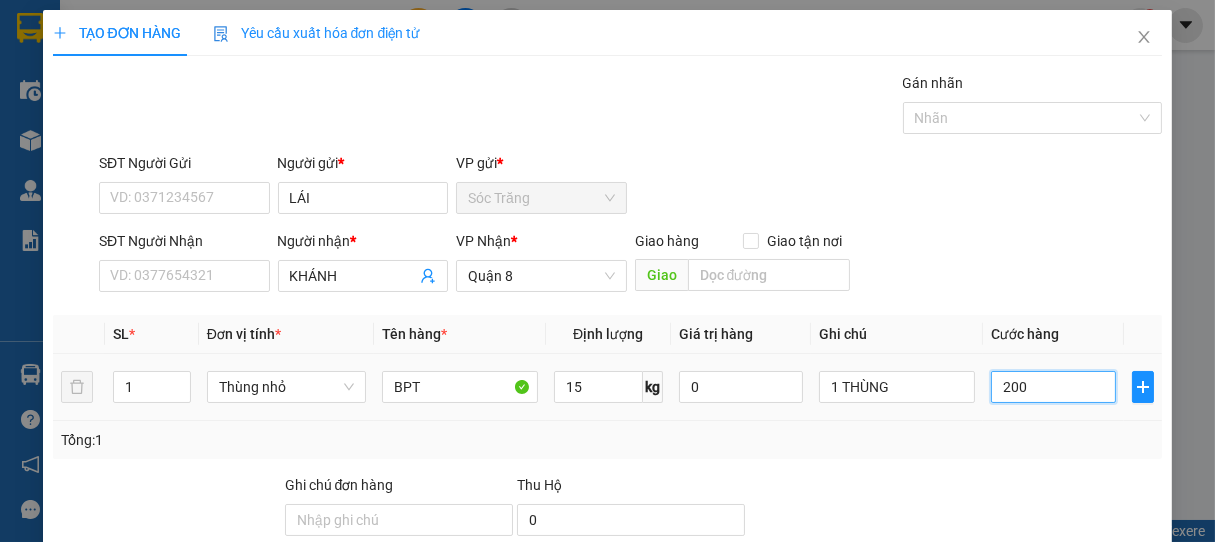 type on "2.000" 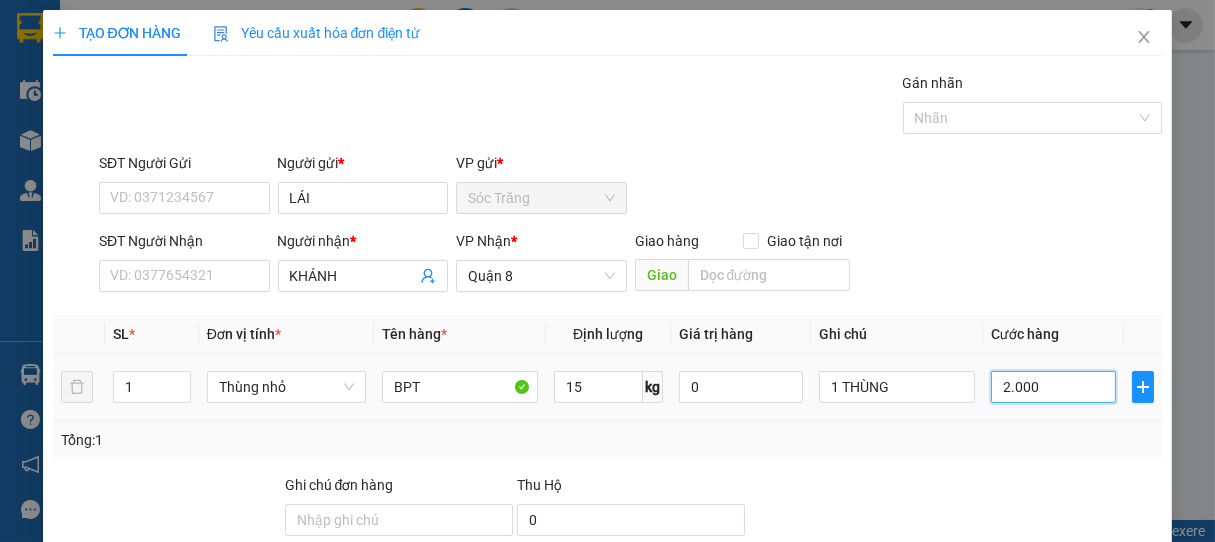 type on "20.000" 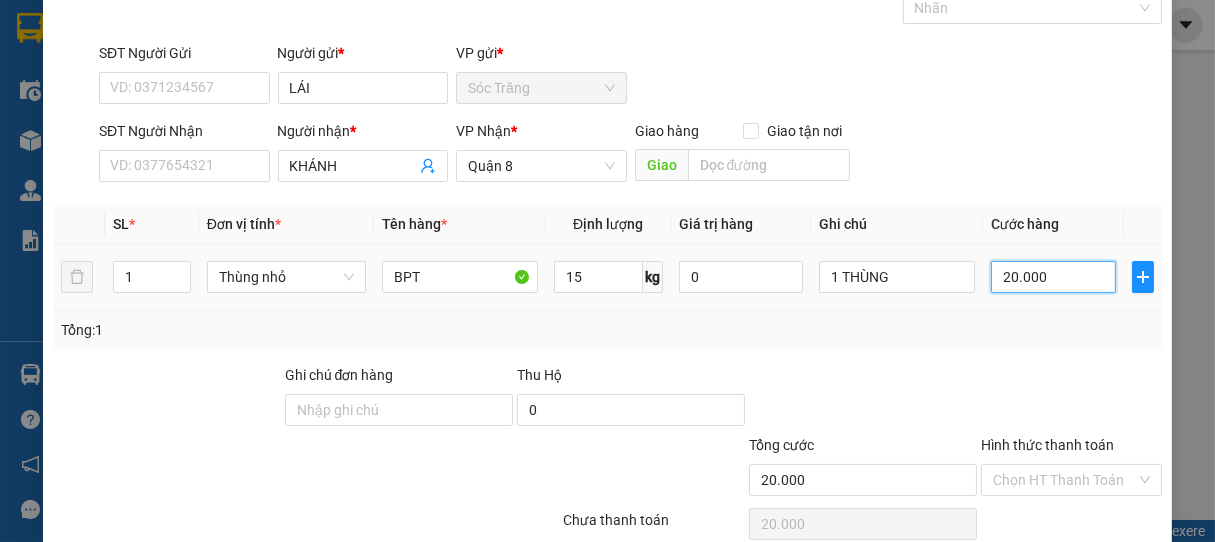scroll, scrollTop: 196, scrollLeft: 0, axis: vertical 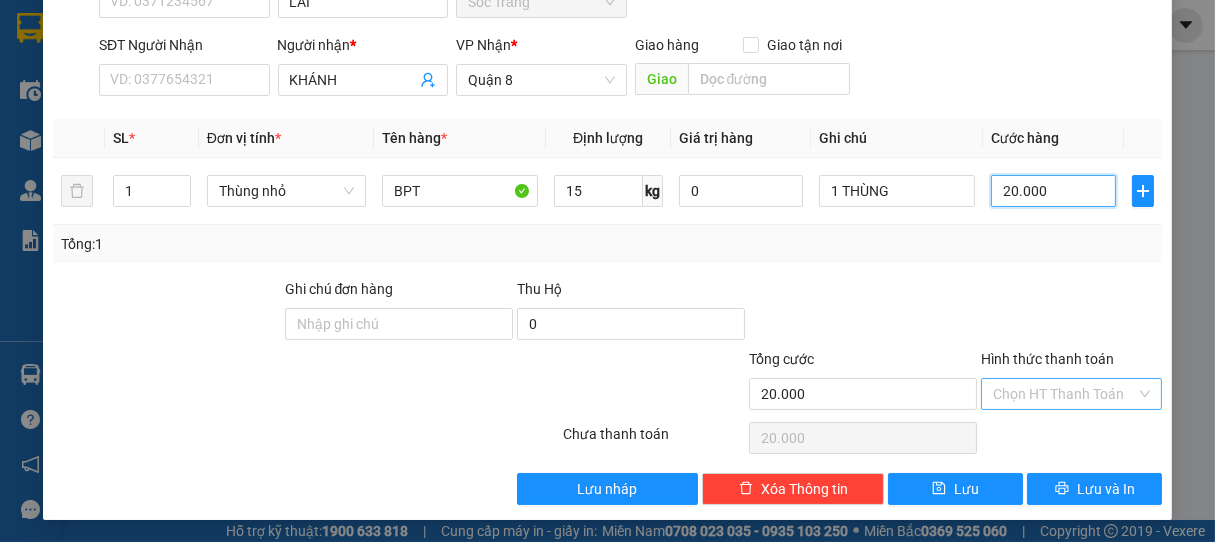 type on "20.000" 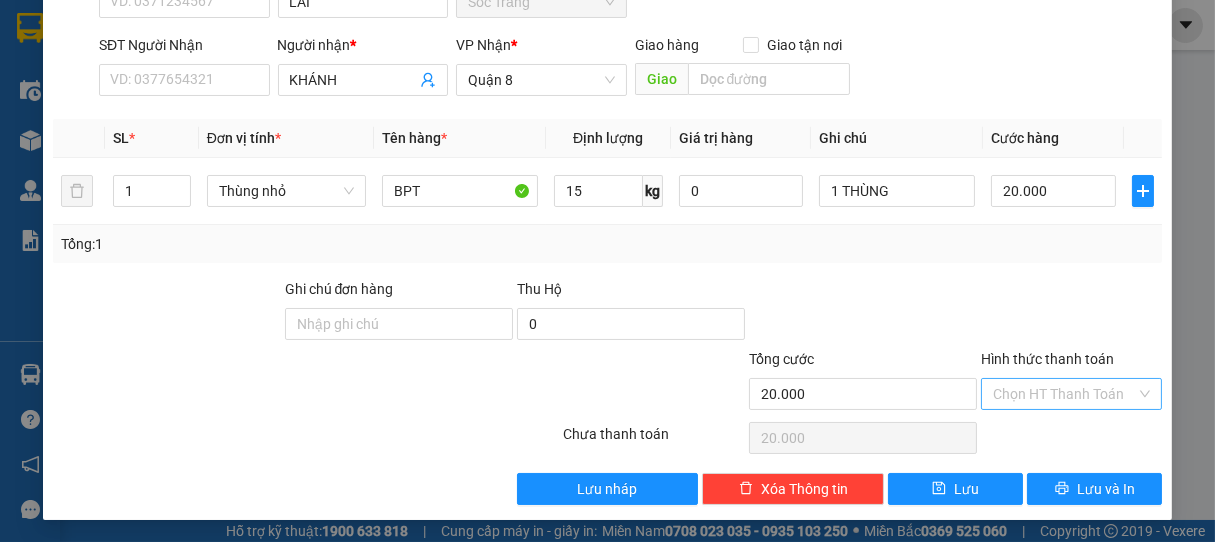 click on "Hình thức thanh toán" at bounding box center [1065, 394] 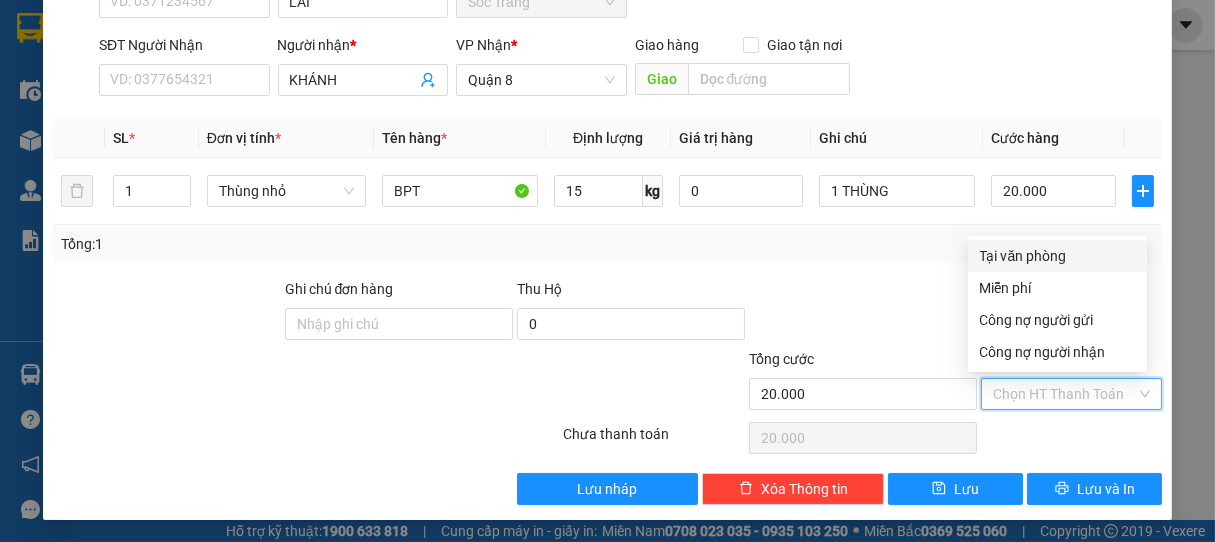 click on "Tại văn phòng" at bounding box center (1057, 256) 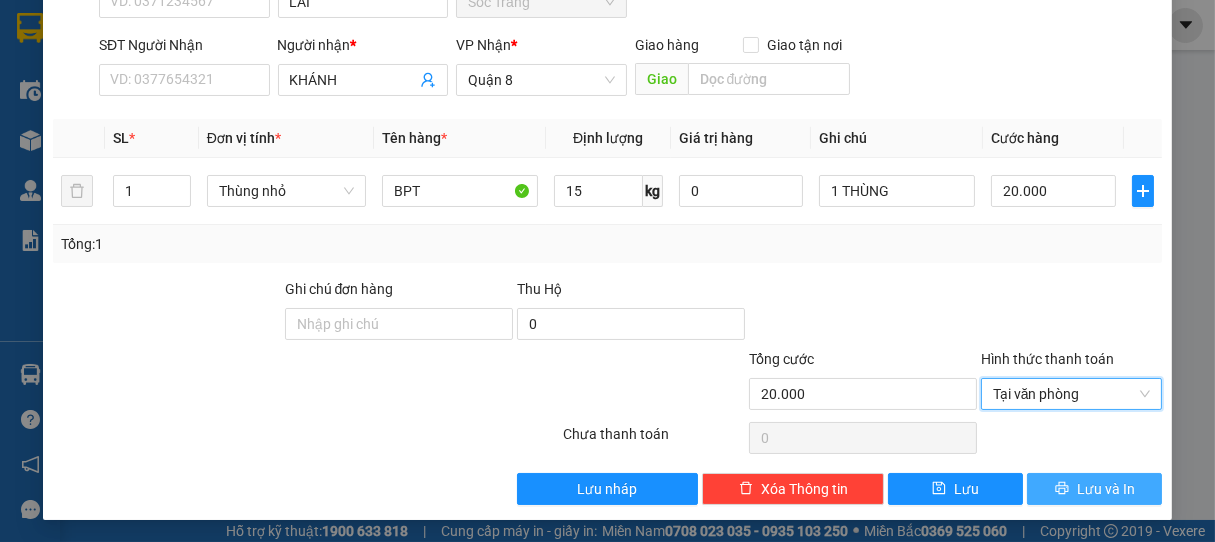 click on "Lưu và In" at bounding box center (1106, 489) 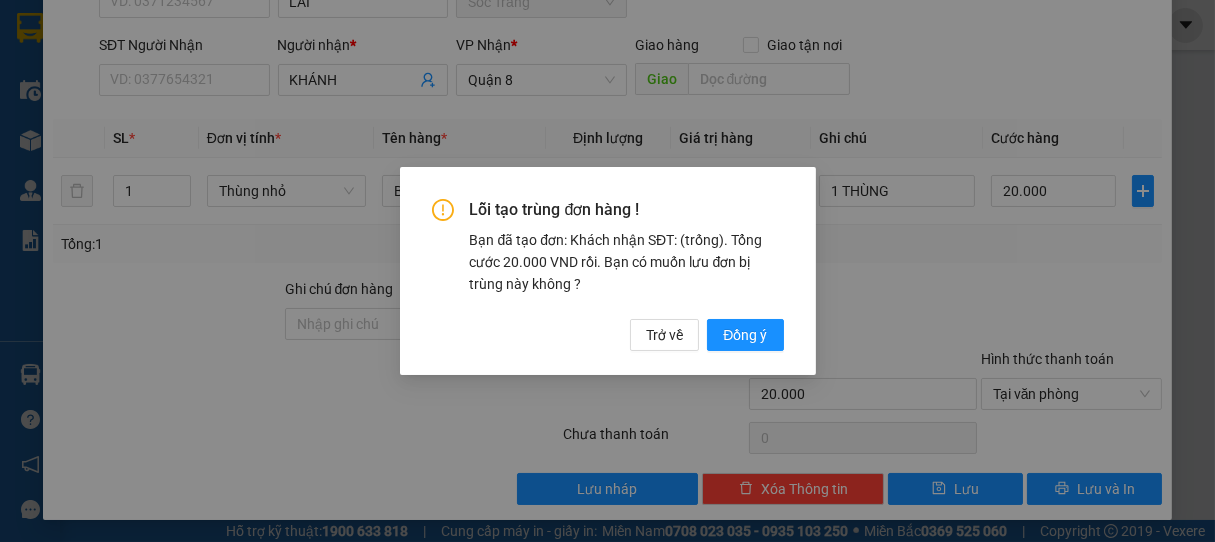 click on "Lỗi tạo trùng đơn hàng ! Bạn đã tạo đơn: Khách nhận SĐT: (trống). Tổng cước 20.000 VND rồi. Bạn có muốn lưu đơn bị trùng này không ? Trở về Đồng ý" at bounding box center [608, 275] 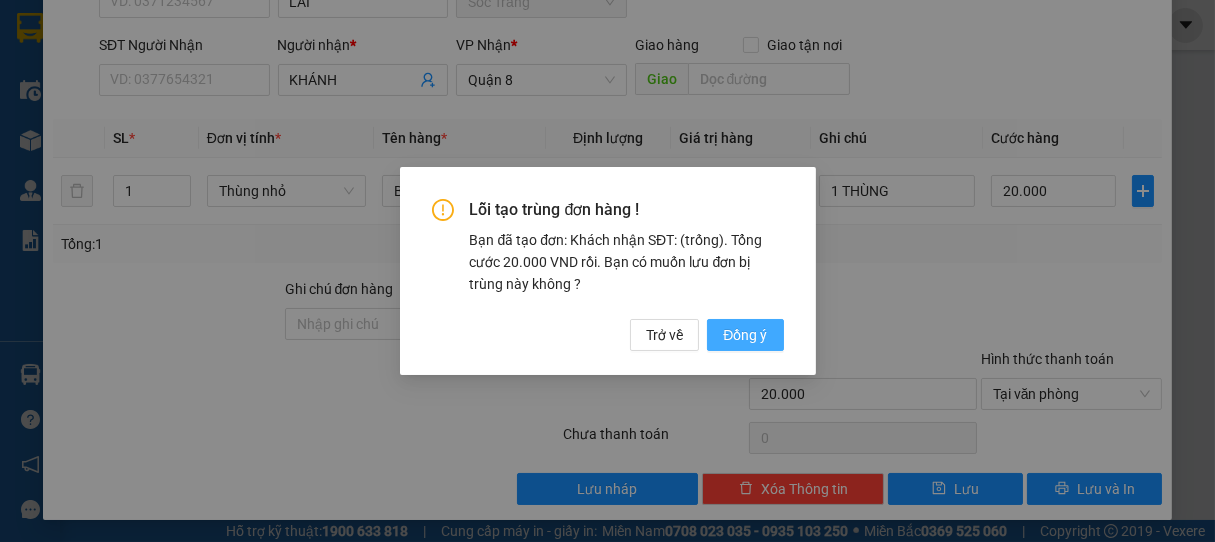click on "Đồng ý" at bounding box center (745, 335) 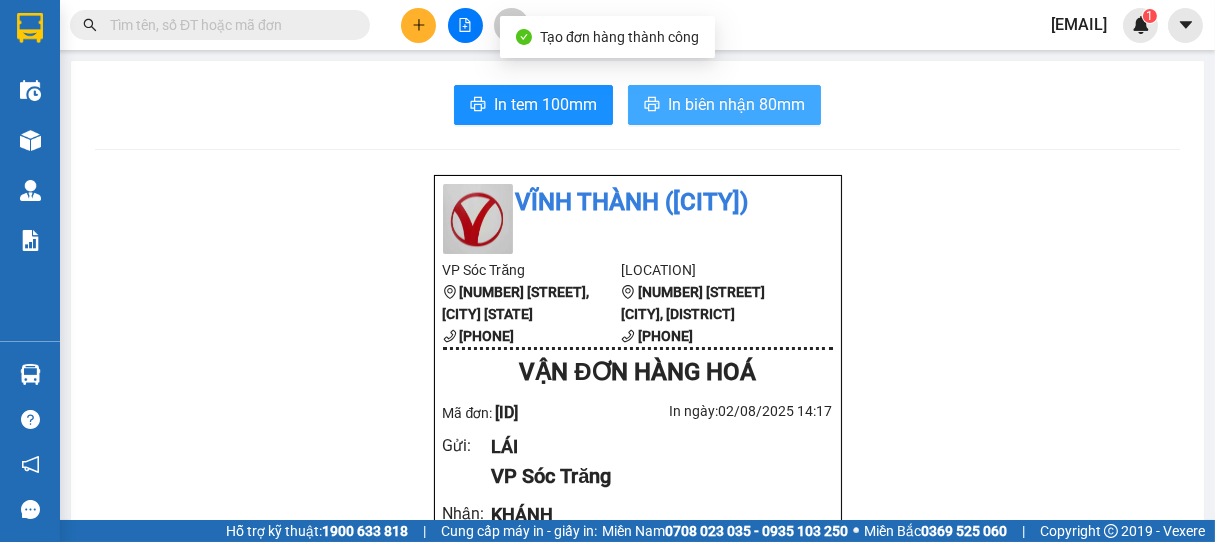 click on "In biên nhận 80mm" at bounding box center (736, 104) 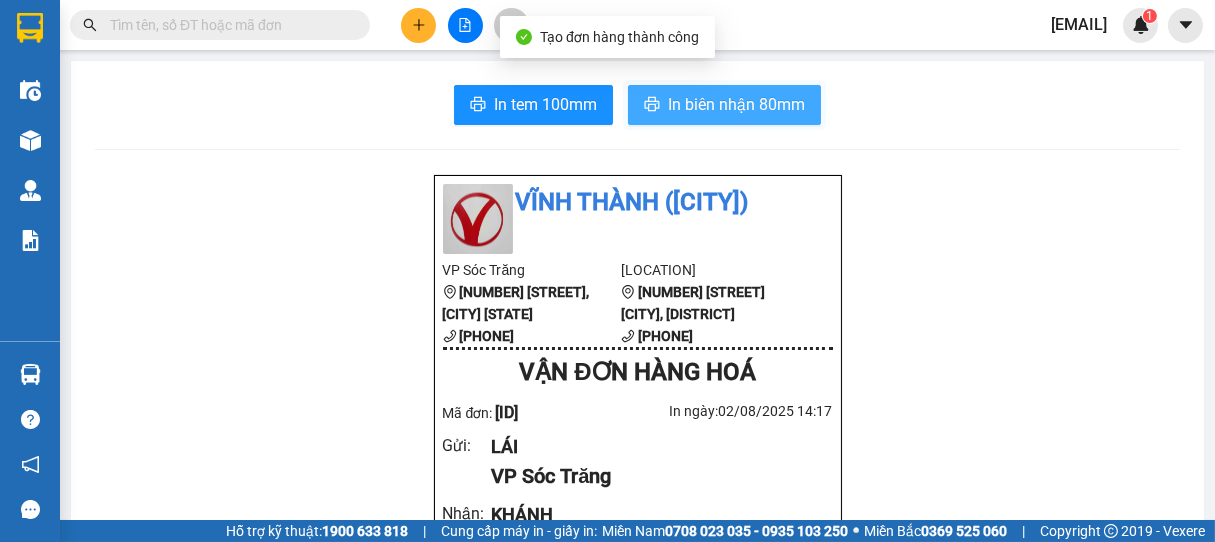 scroll, scrollTop: 0, scrollLeft: 0, axis: both 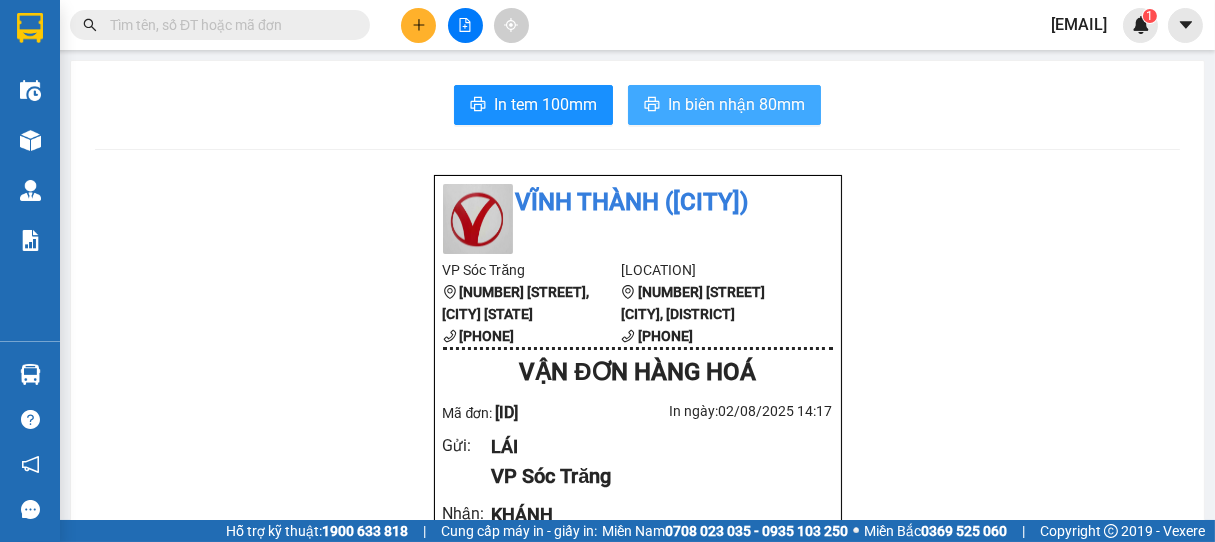 drag, startPoint x: 749, startPoint y: 102, endPoint x: 757, endPoint y: 90, distance: 14.422205 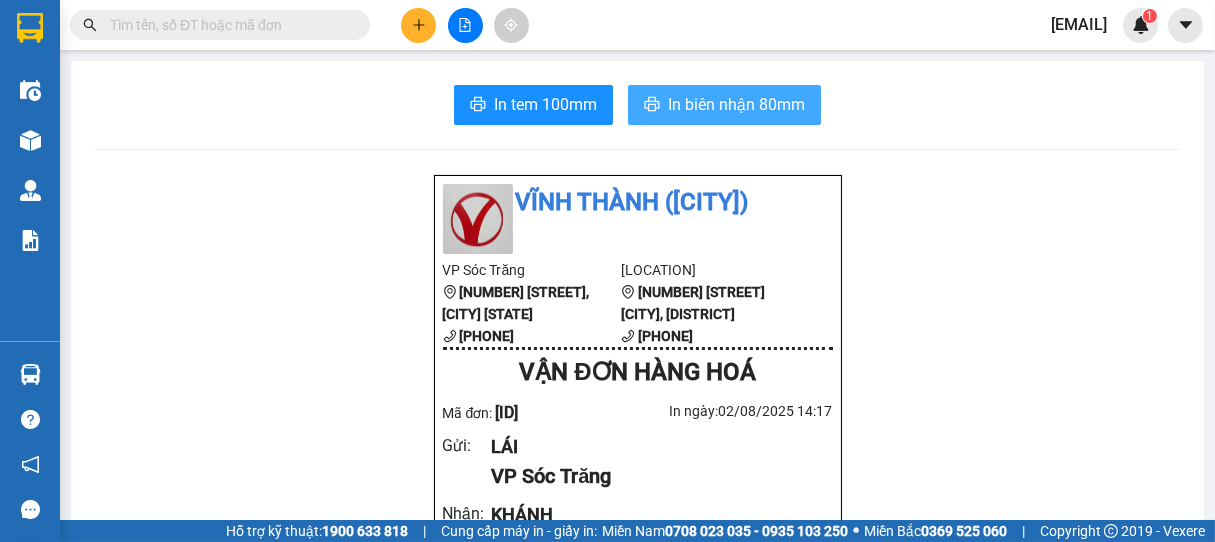 scroll, scrollTop: 0, scrollLeft: 0, axis: both 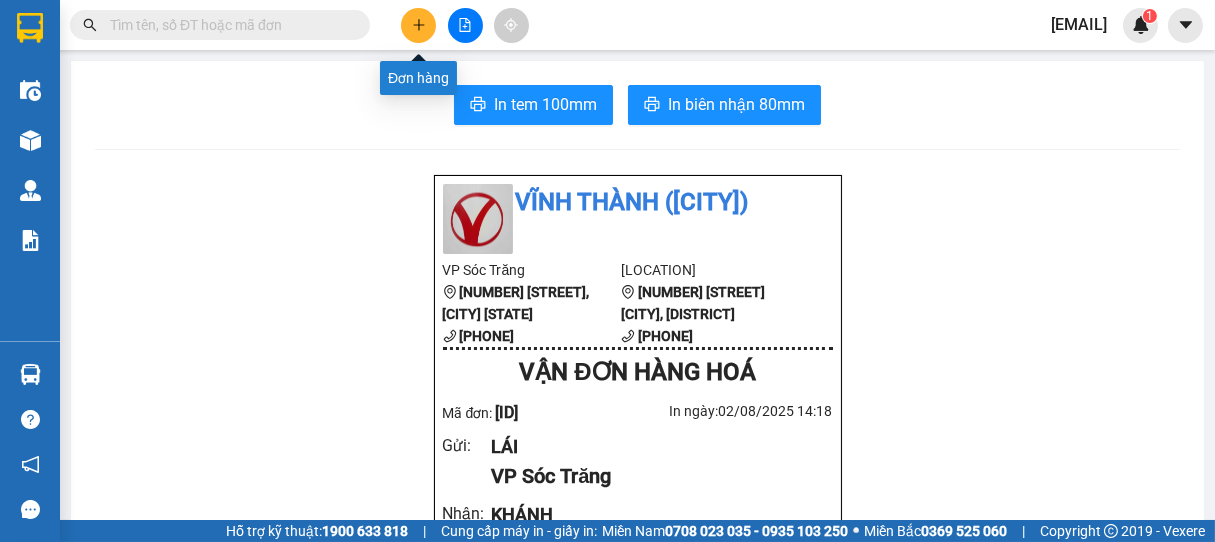click at bounding box center [418, 25] 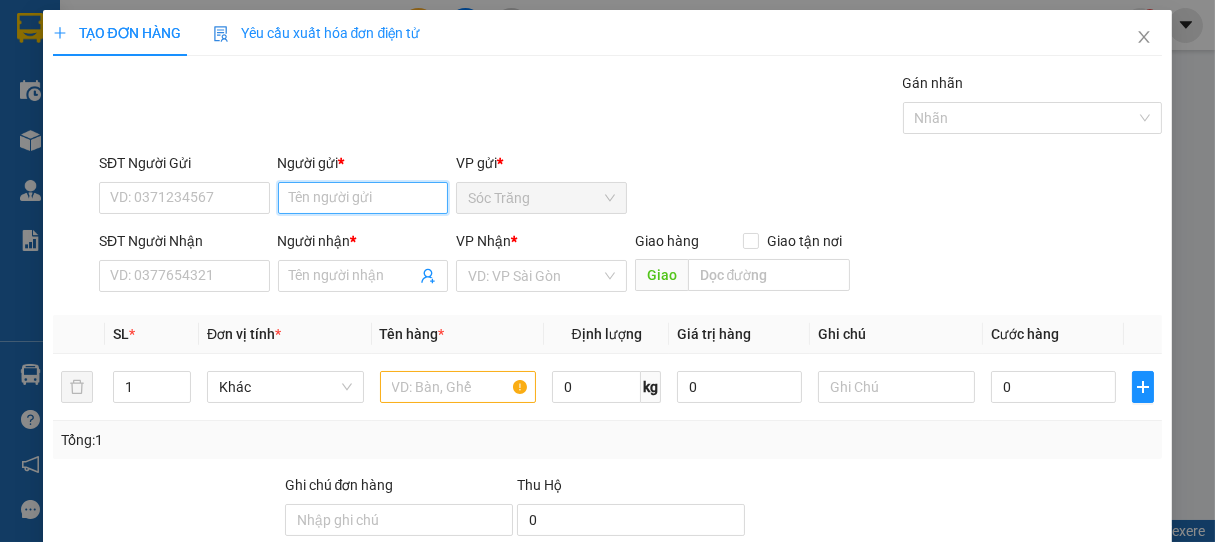 click on "Người gửi  *" at bounding box center (363, 198) 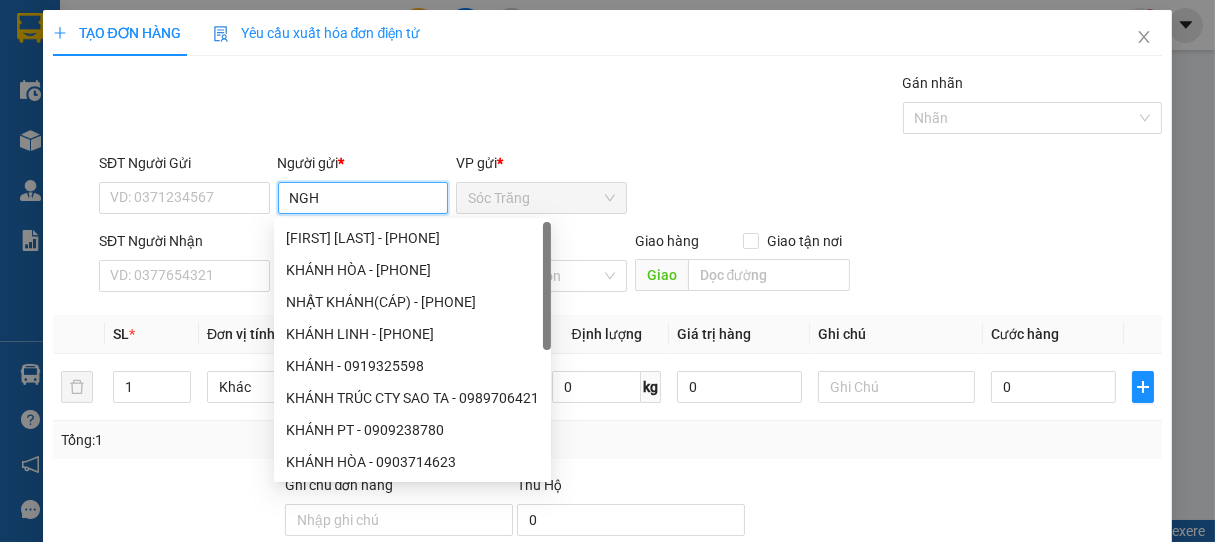 type on "[LAST]" 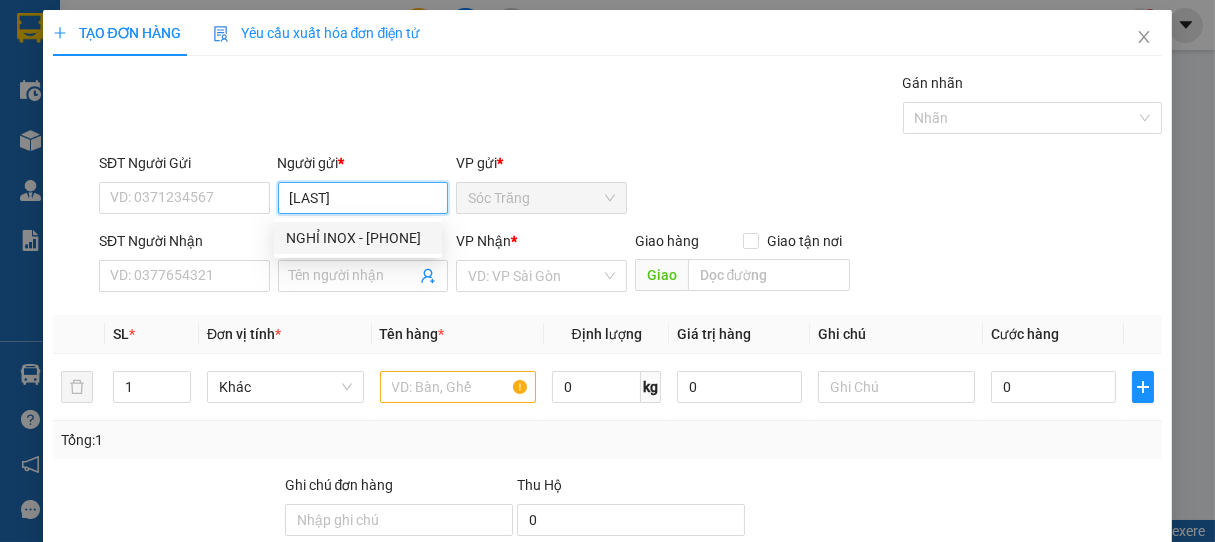 click on "NGHỈ INOX - [PHONE]" at bounding box center [358, 238] 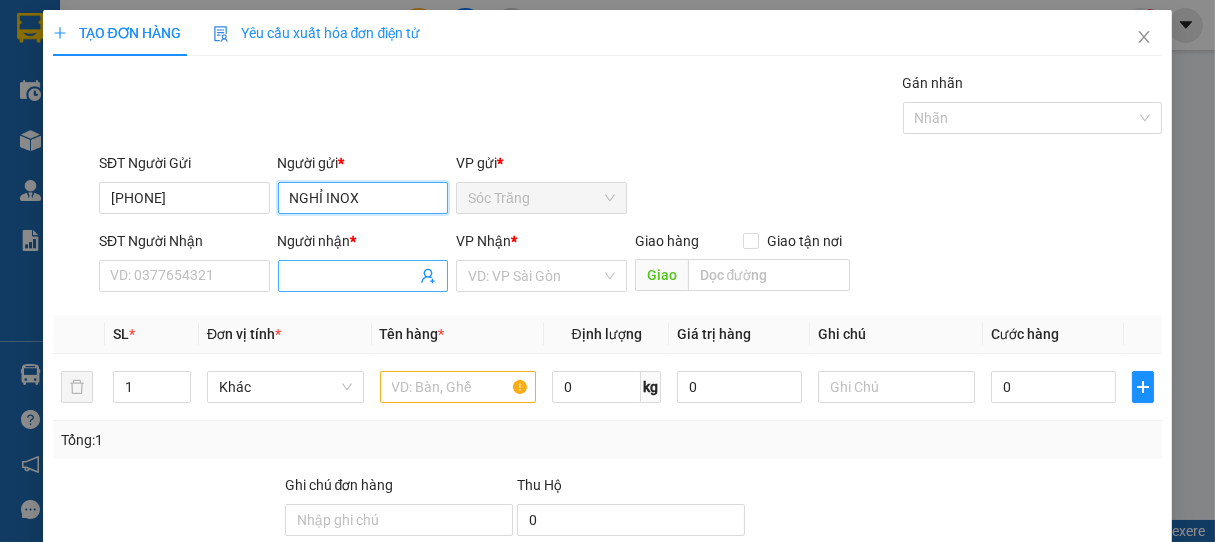 type on "NGHỈ INOX" 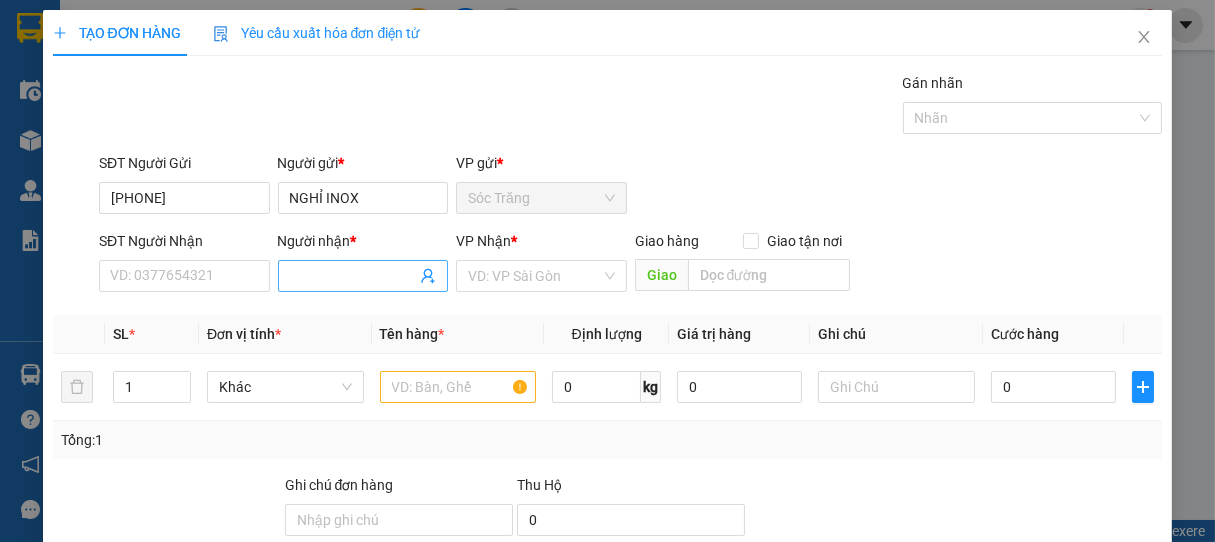 click on "Người nhận  *" at bounding box center [353, 276] 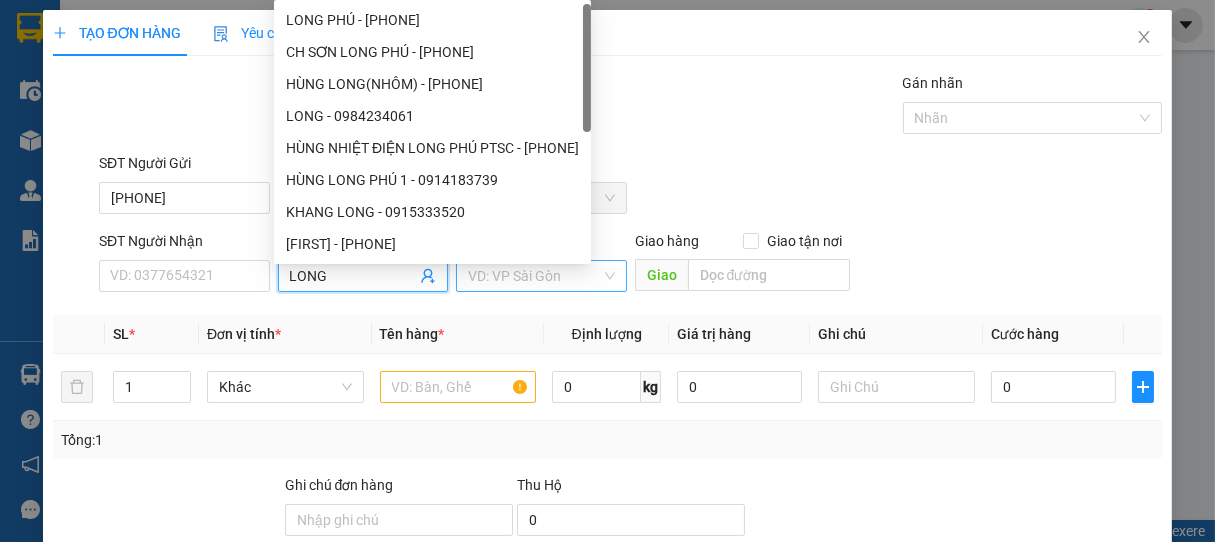 type on "LONG" 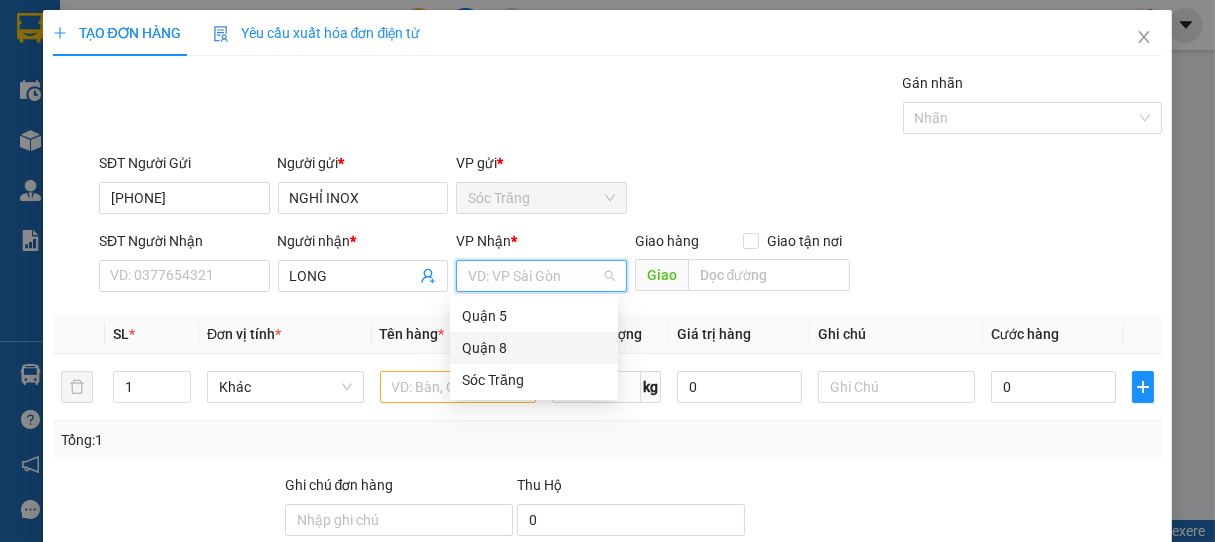 click on "Quận 8" at bounding box center (534, 348) 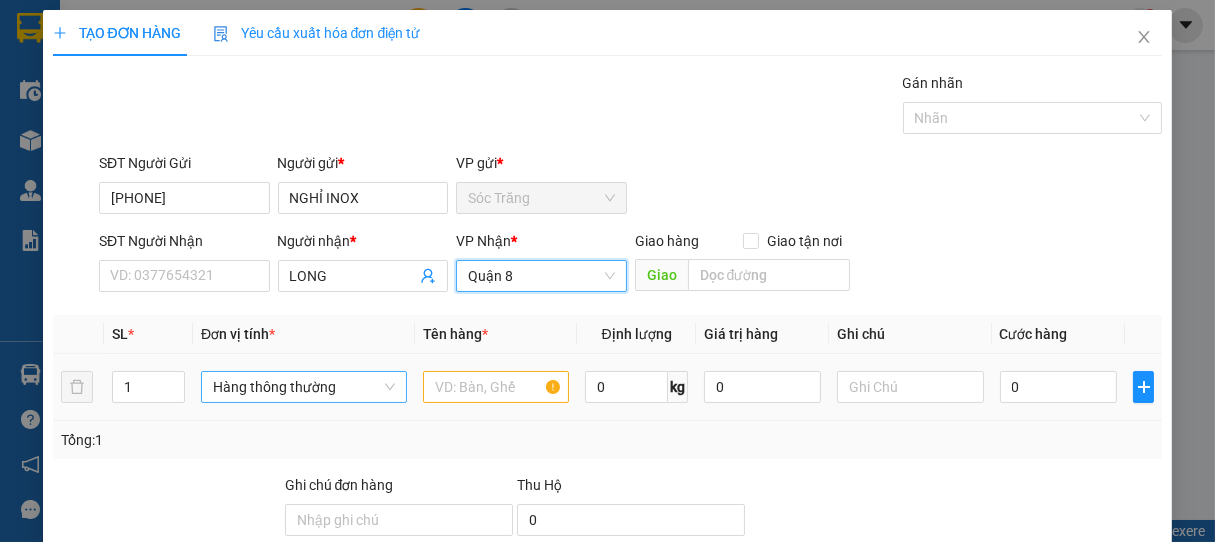 click on "Hàng thông thường" at bounding box center [304, 387] 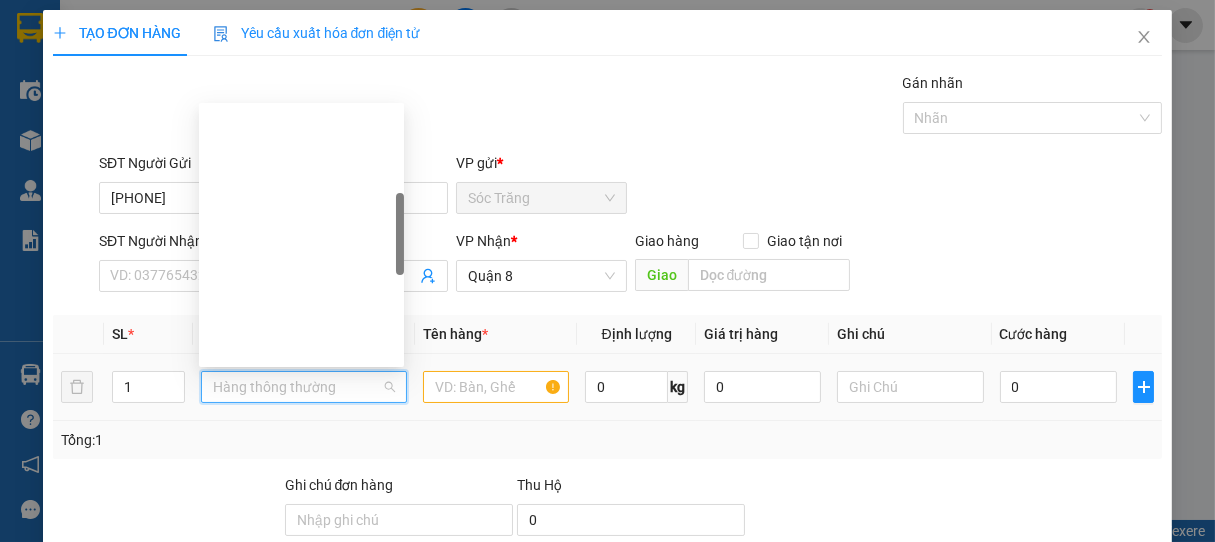 scroll, scrollTop: 320, scrollLeft: 0, axis: vertical 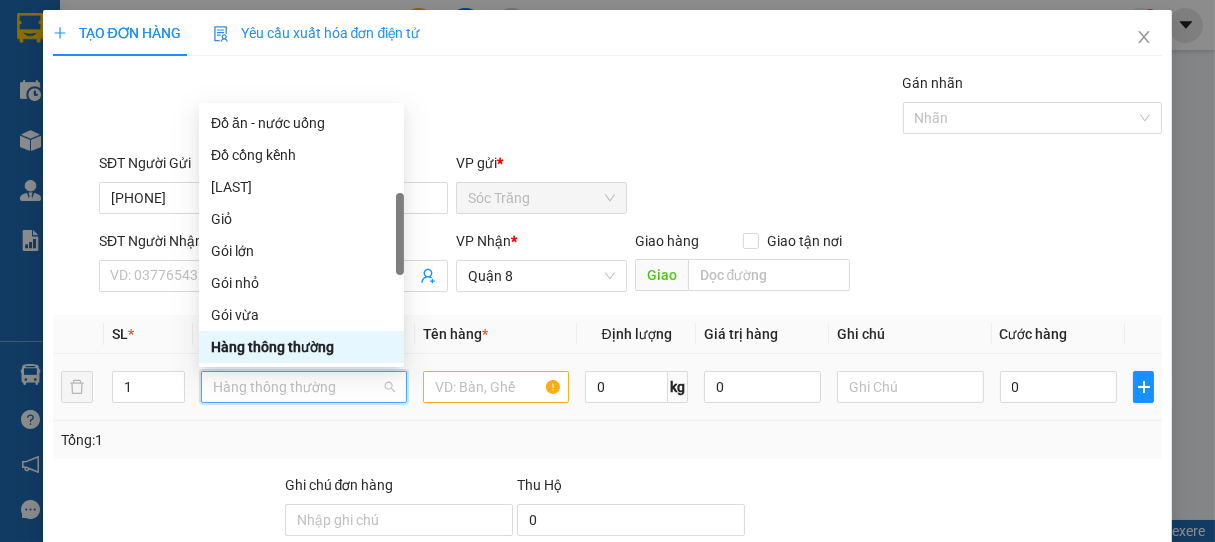type on "B" 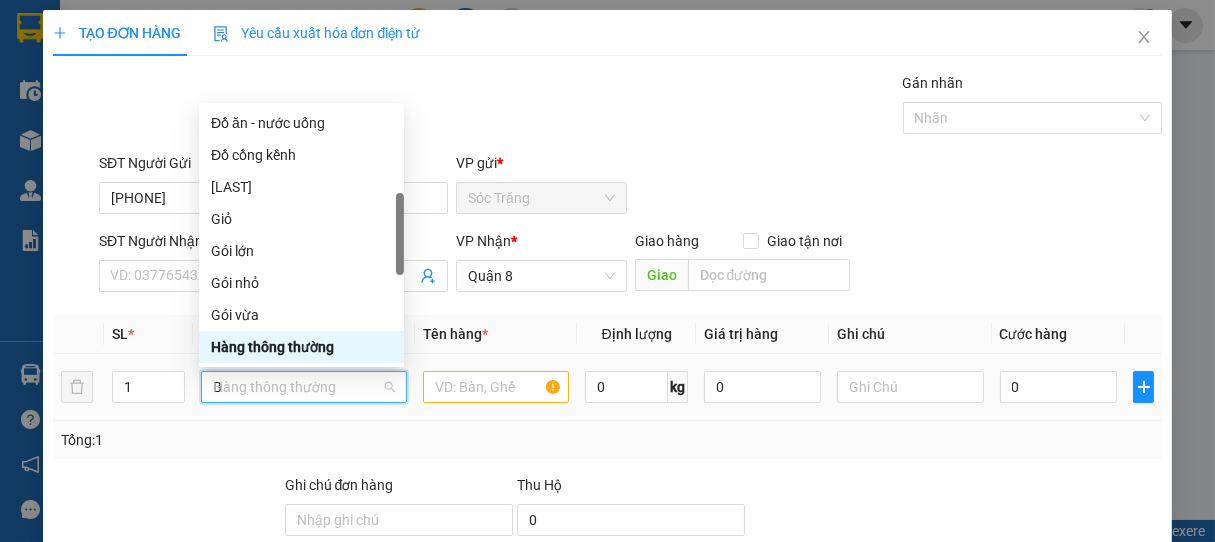 scroll, scrollTop: 0, scrollLeft: 0, axis: both 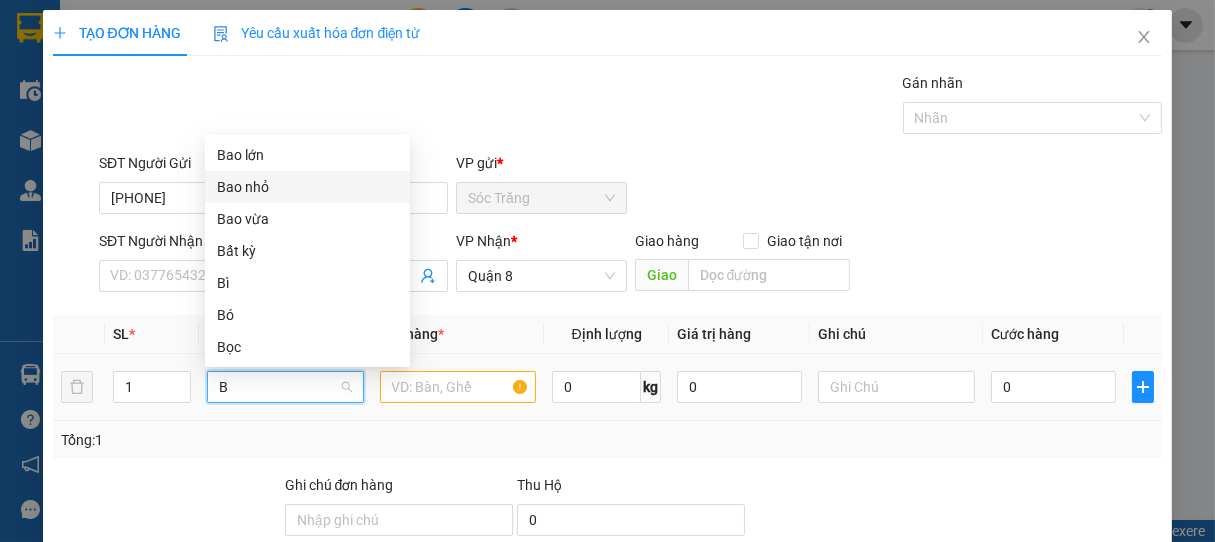 click on "Bao nhỏ" at bounding box center (307, 187) 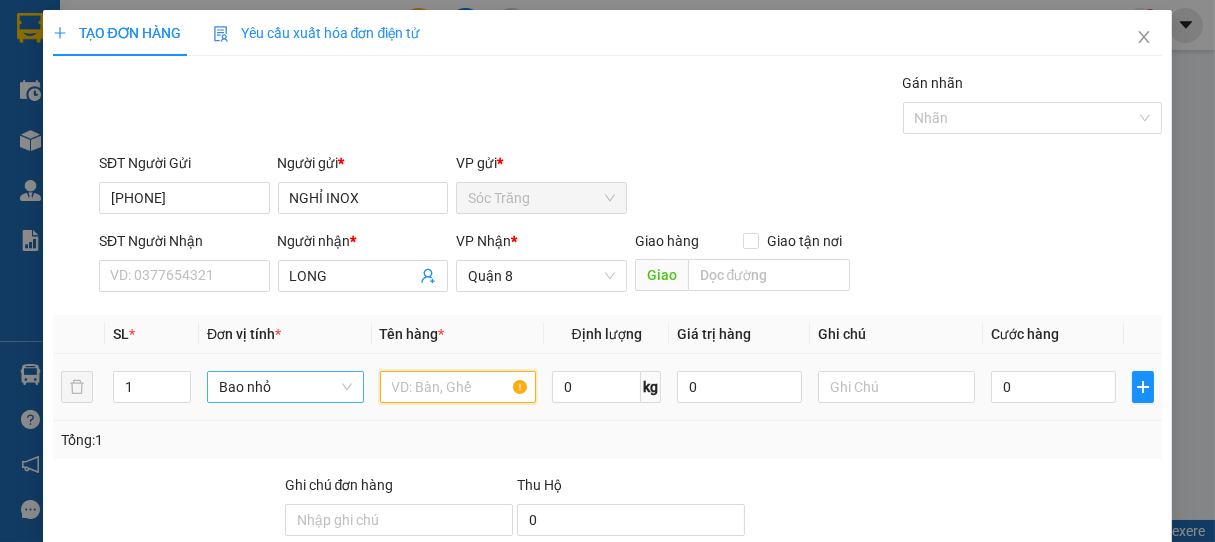click at bounding box center [458, 387] 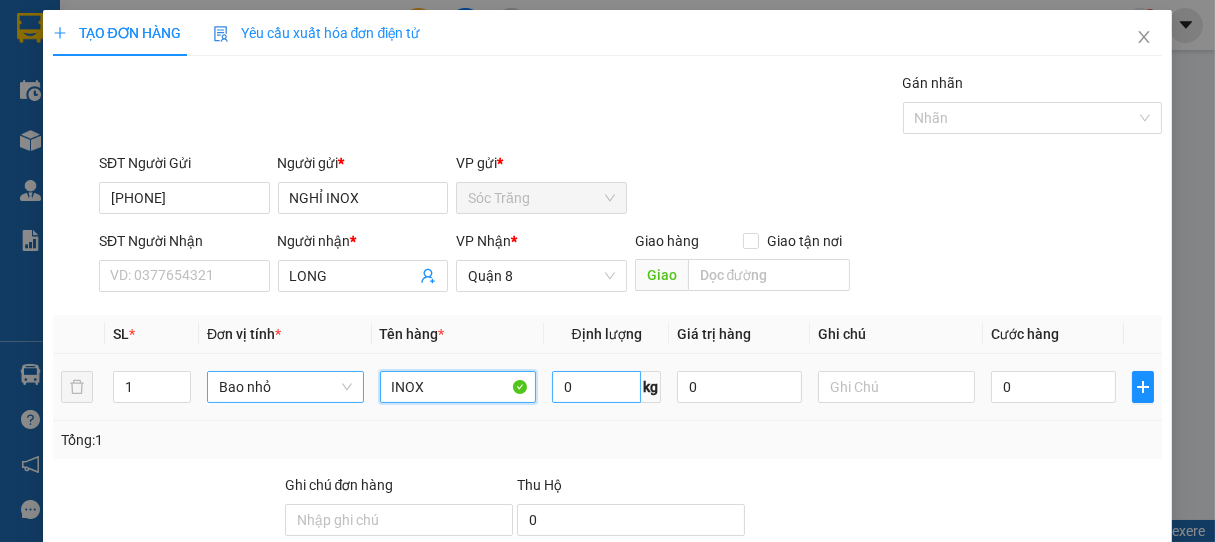 type on "INOX" 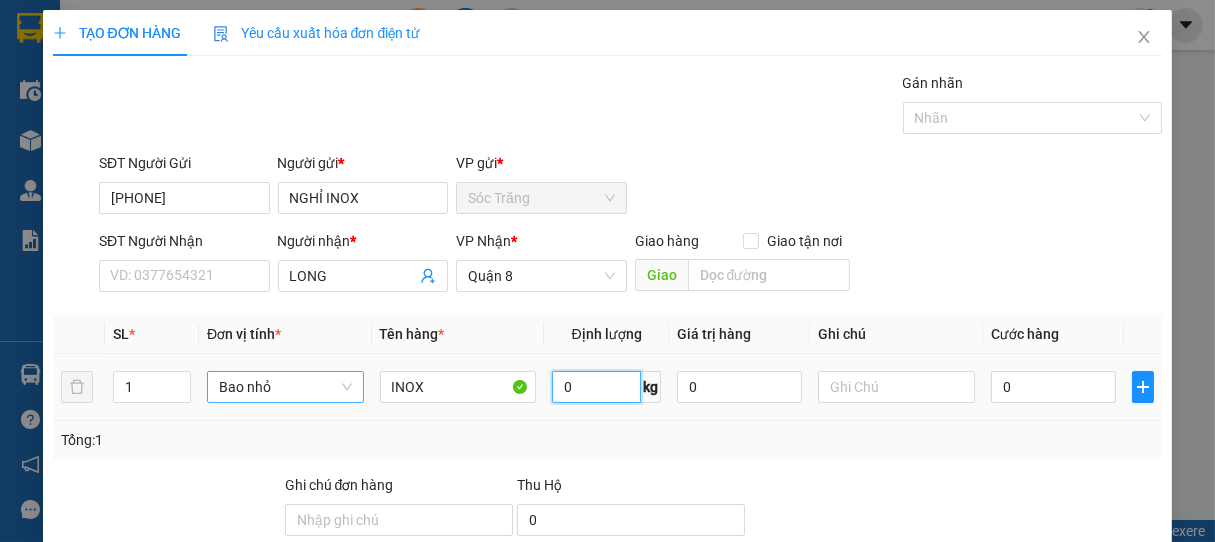 click on "0" at bounding box center (596, 387) 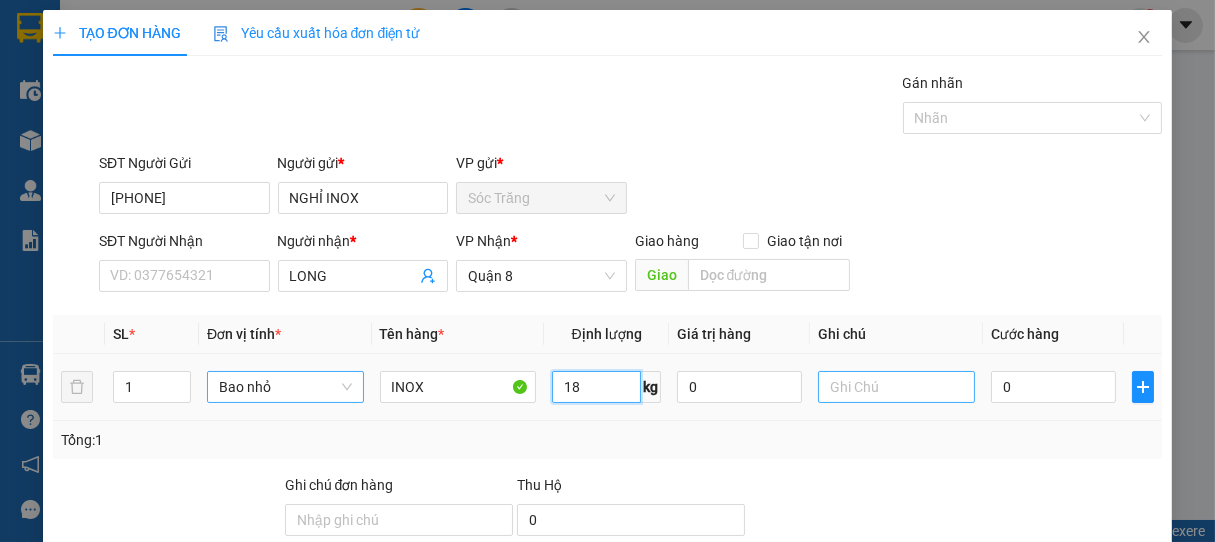 type on "18" 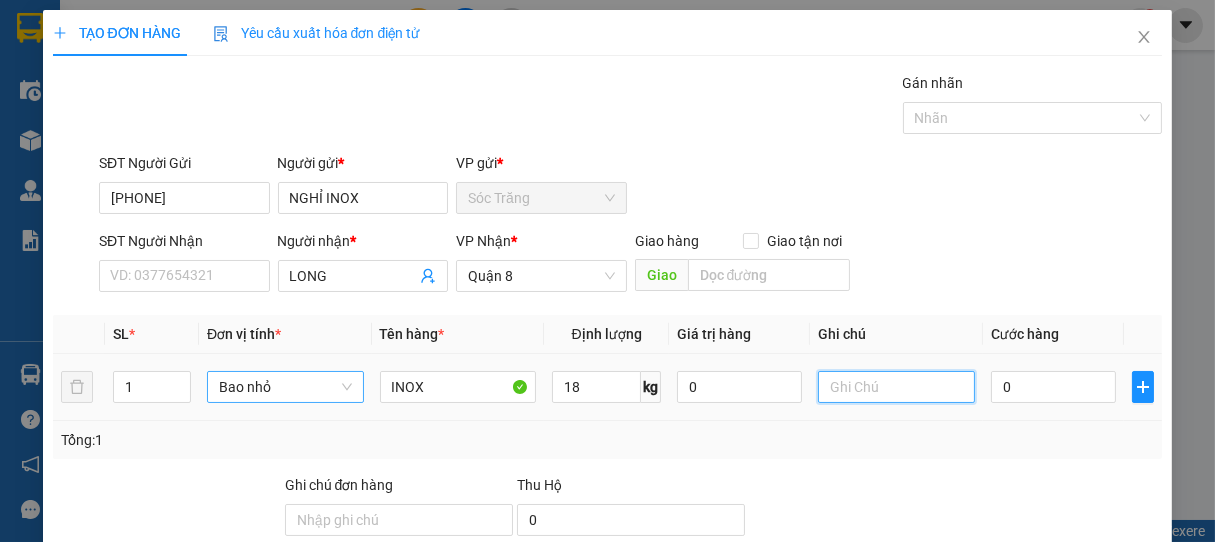 click at bounding box center [896, 387] 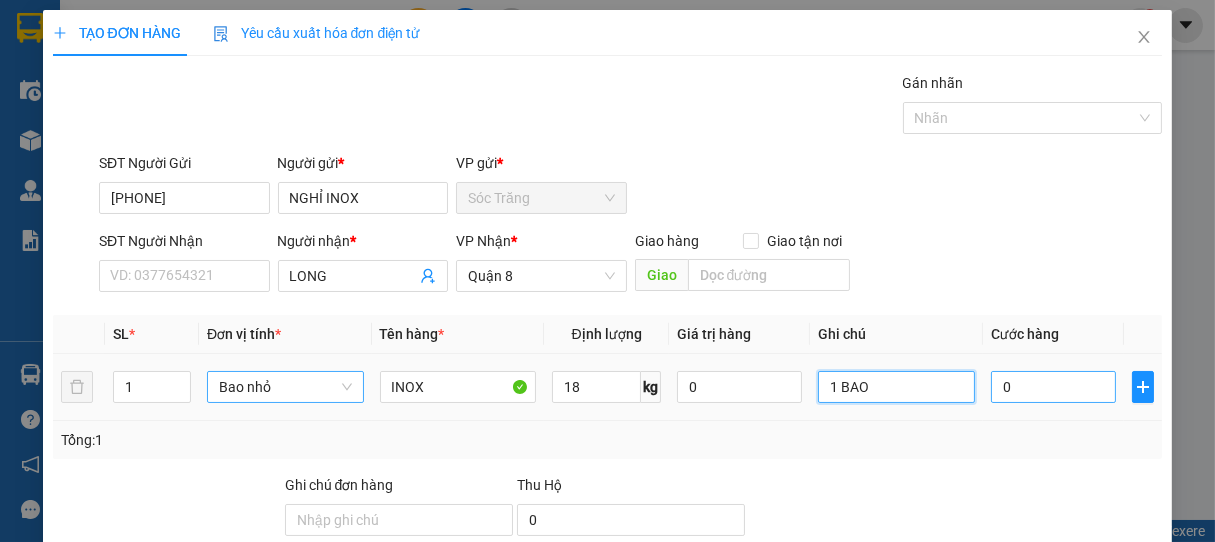 type on "1 BAO" 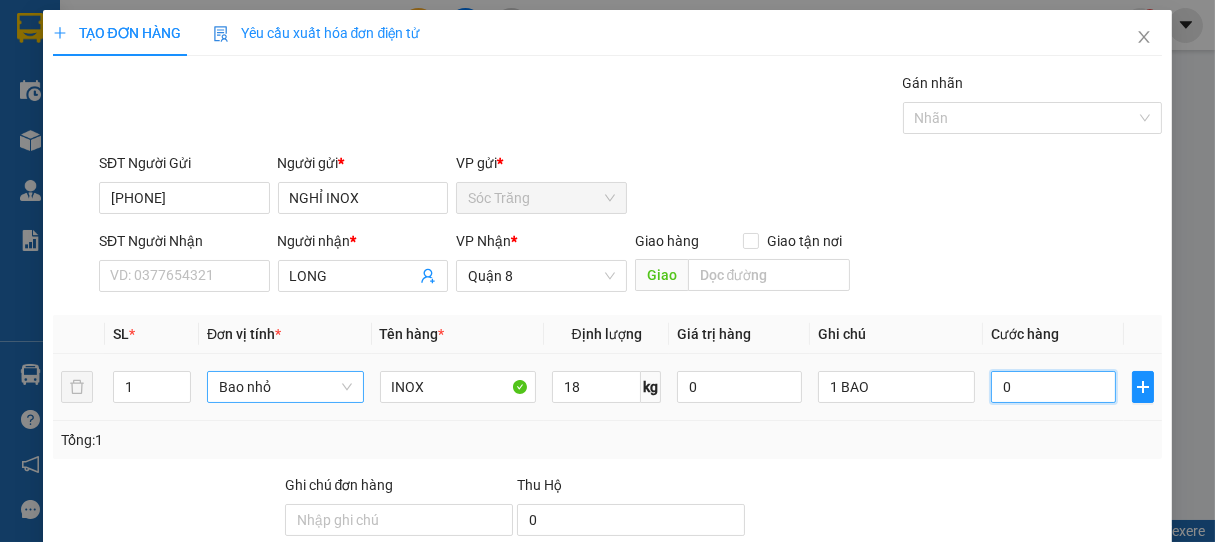 click on "0" at bounding box center (1053, 387) 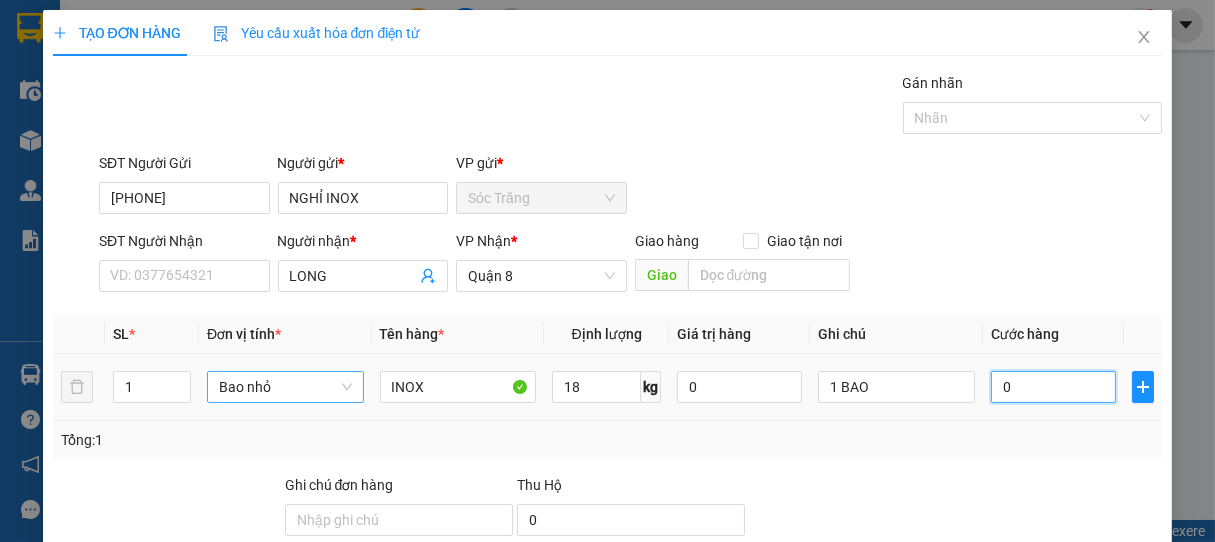 type on "1" 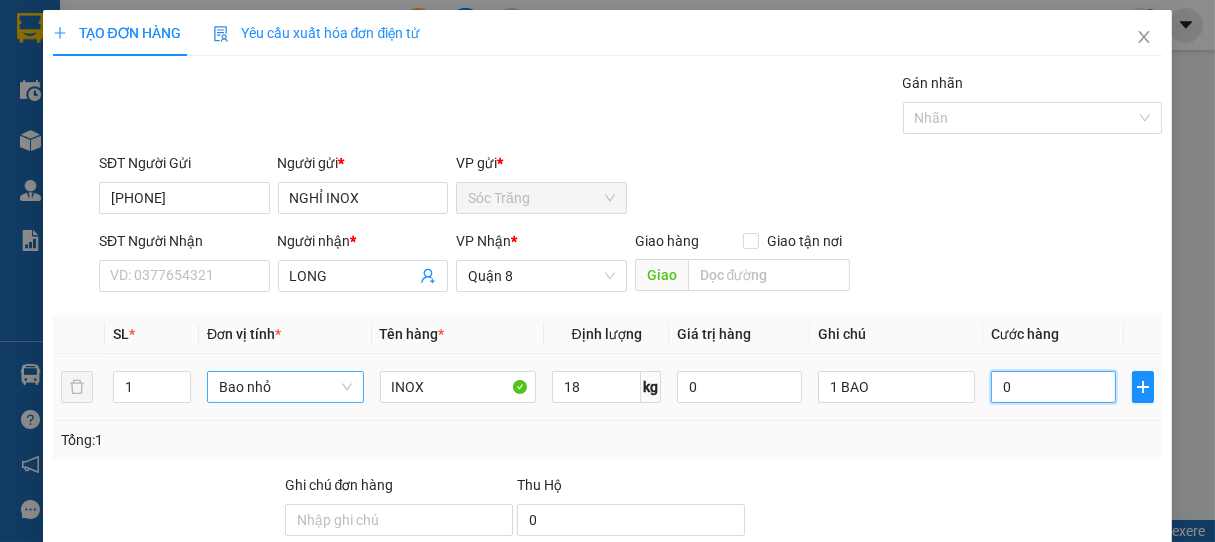 type on "1" 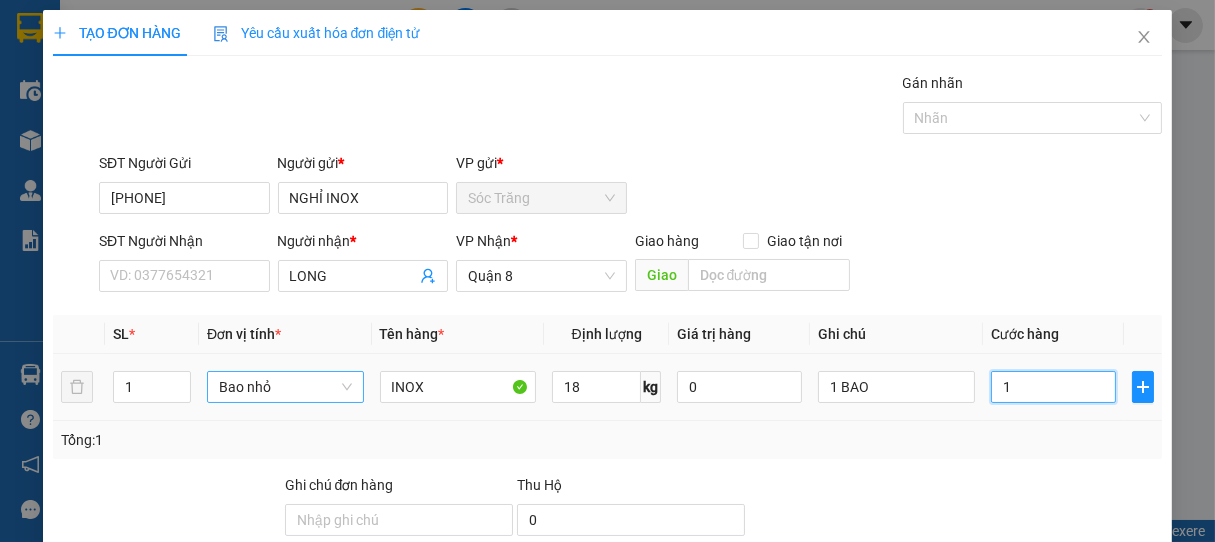 type on "15" 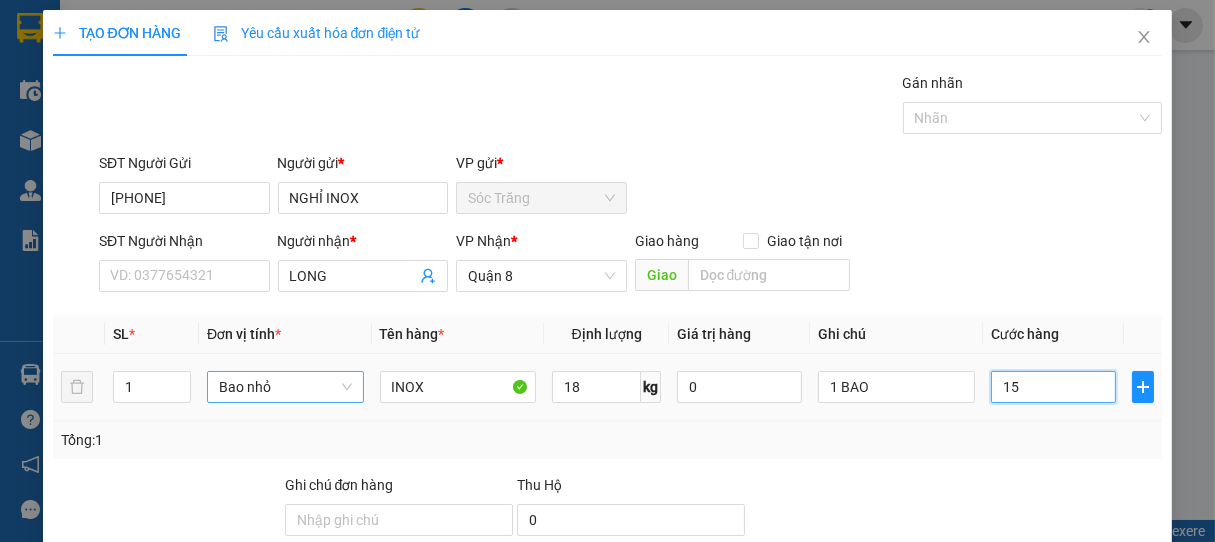type on "150" 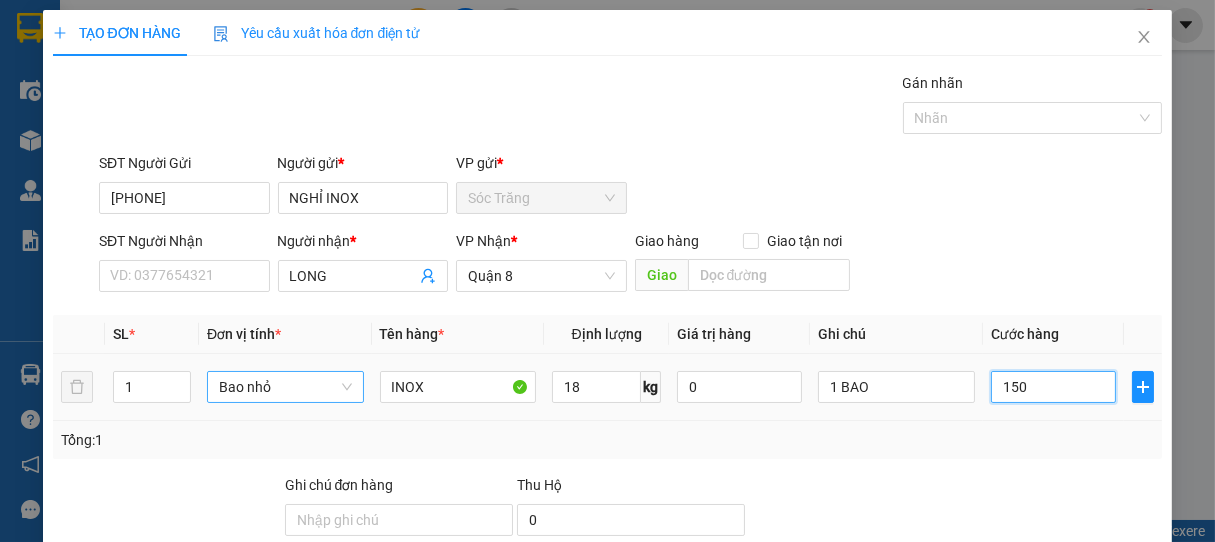 type on "1.500" 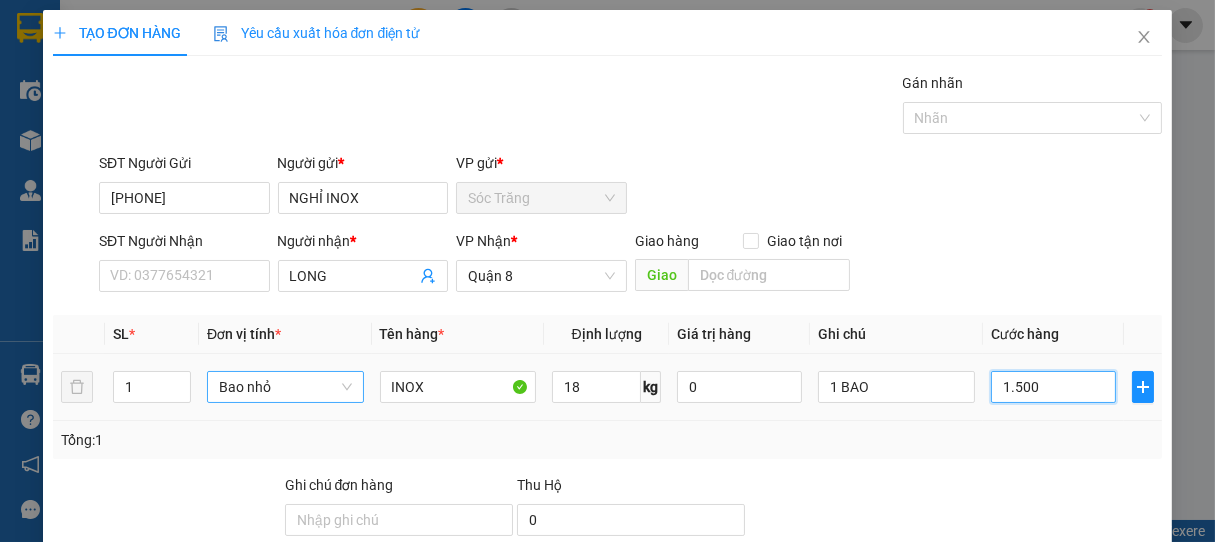type on "1.500" 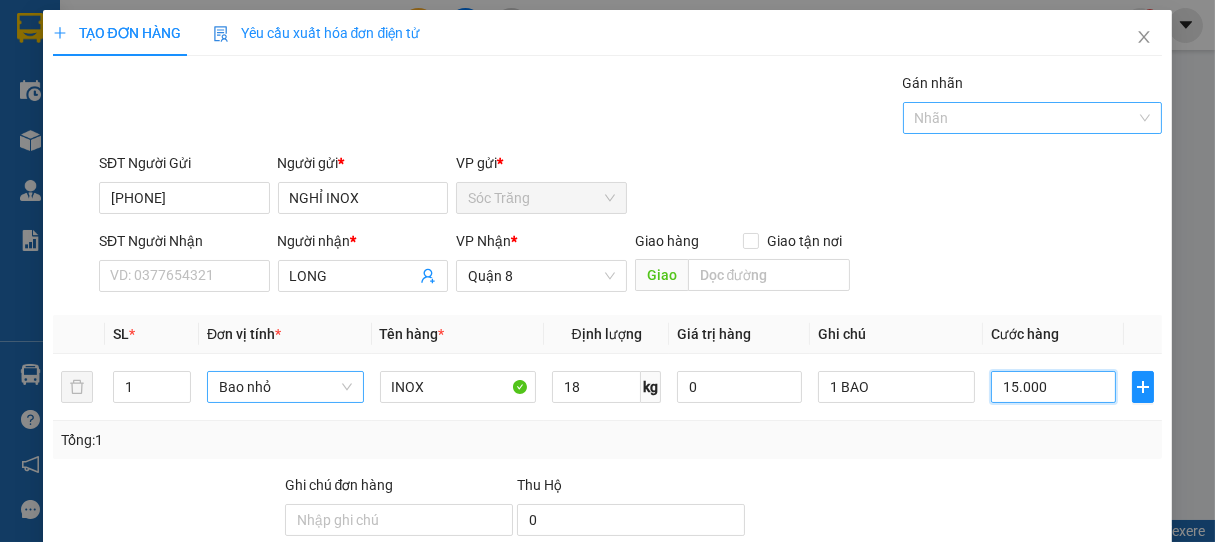click at bounding box center [1023, 118] 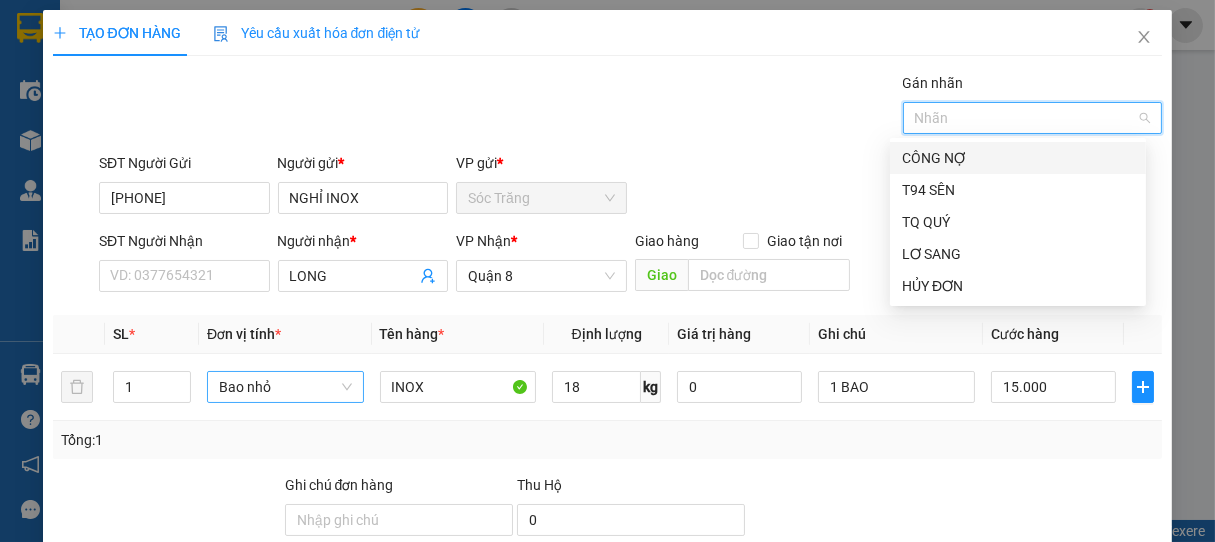 click on "CÔNG NỢ" at bounding box center (1018, 158) 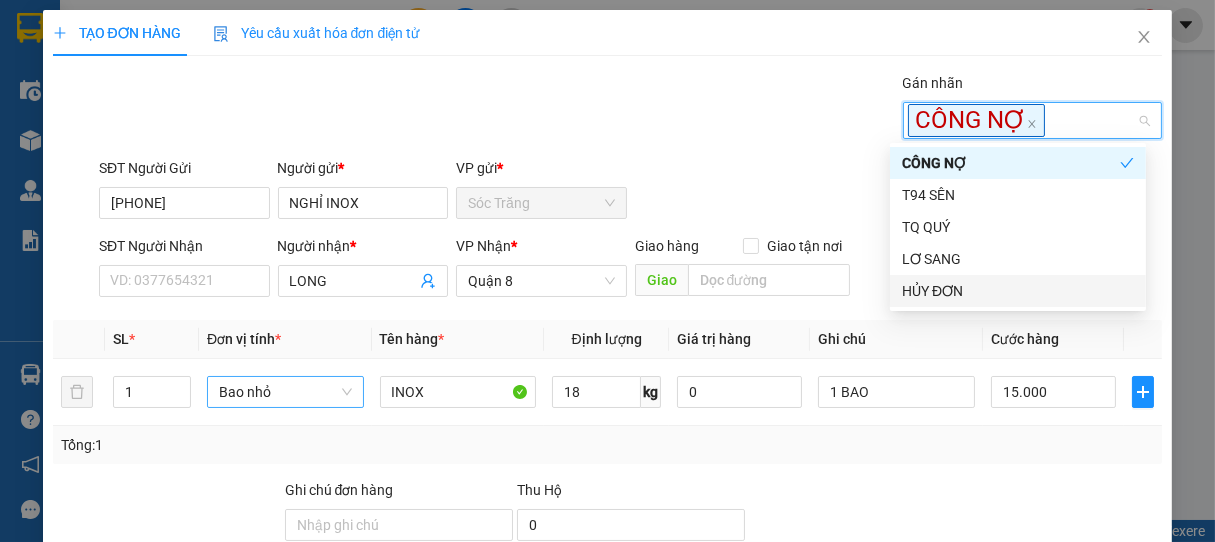 scroll, scrollTop: 201, scrollLeft: 0, axis: vertical 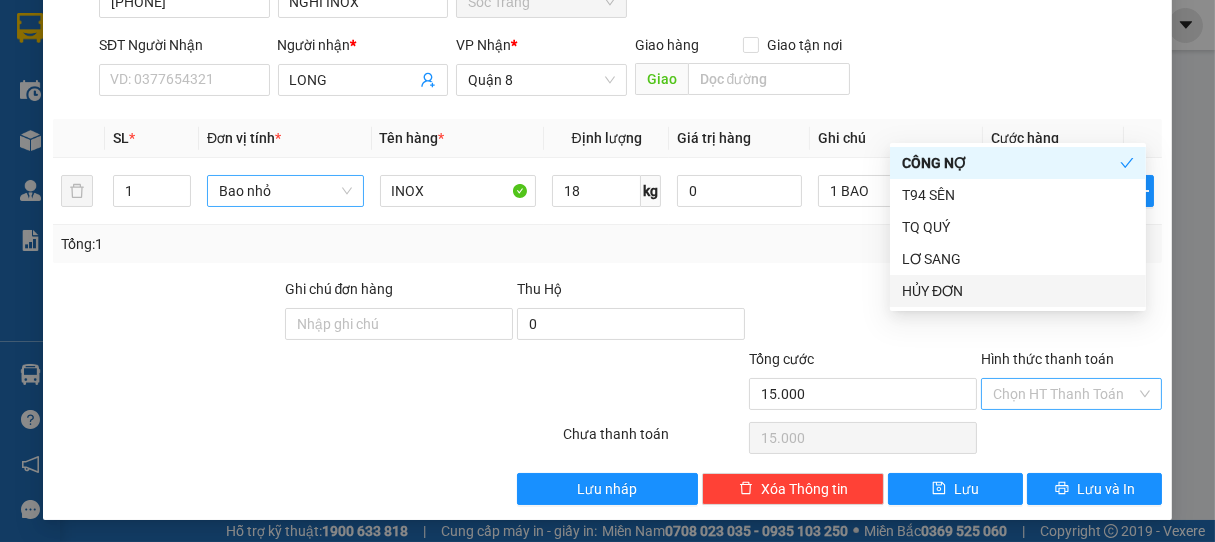 click on "Hình thức thanh toán" at bounding box center (1065, 394) 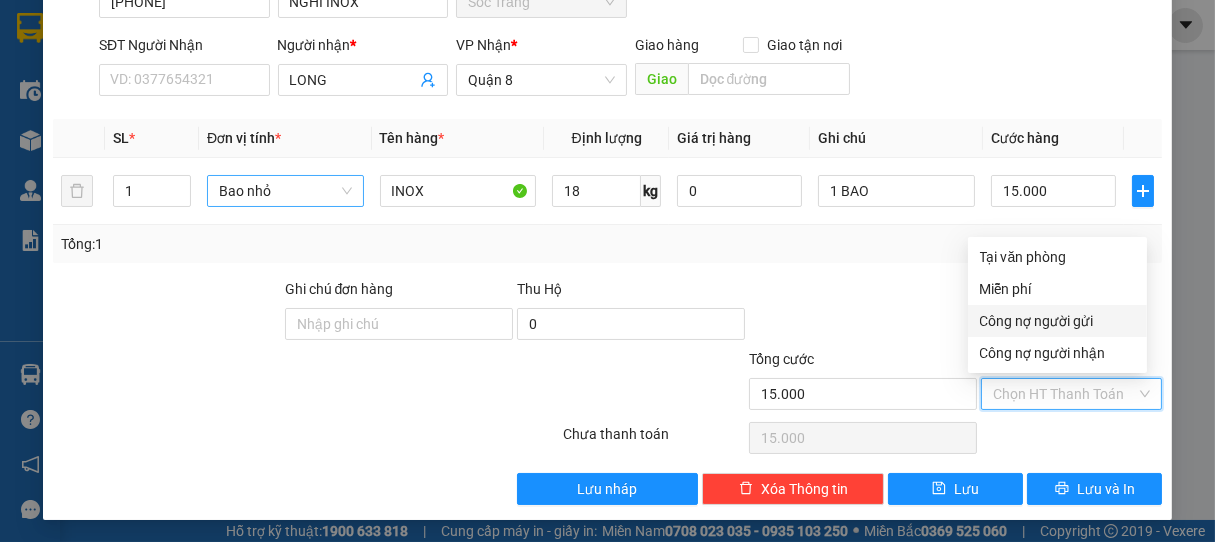 click on "Công nợ người gửi" at bounding box center (1057, 321) 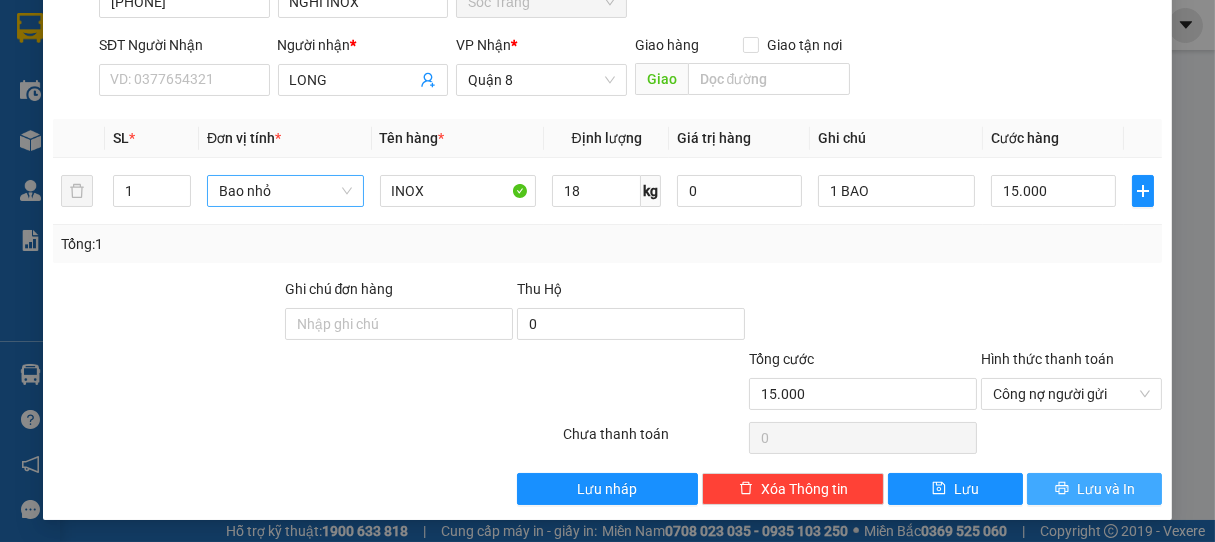 click on "Lưu và In" at bounding box center [1106, 489] 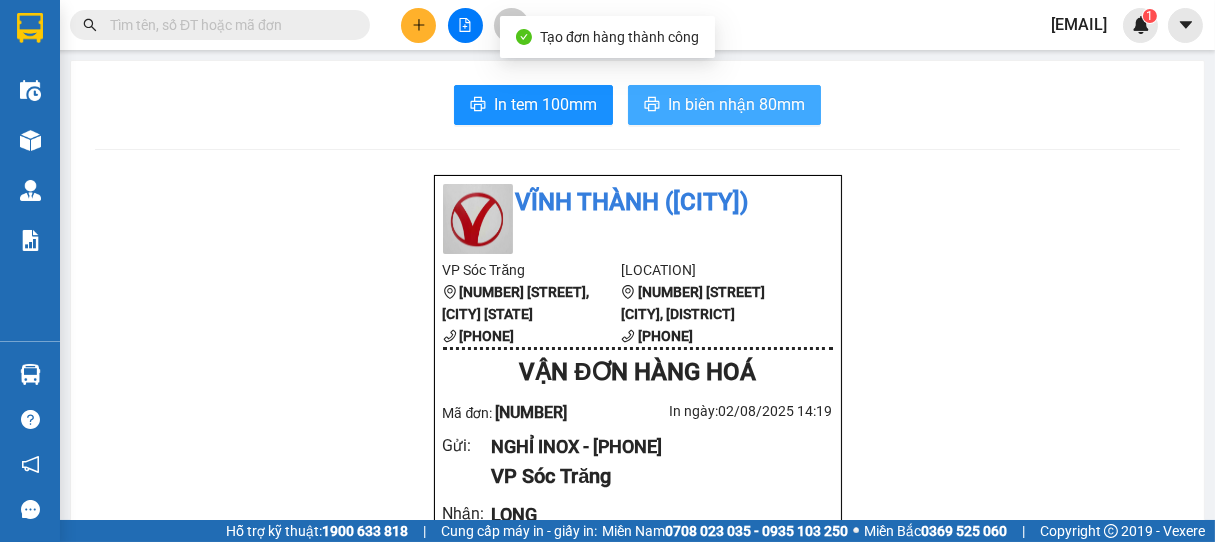 click on "In biên nhận 80mm" at bounding box center [736, 104] 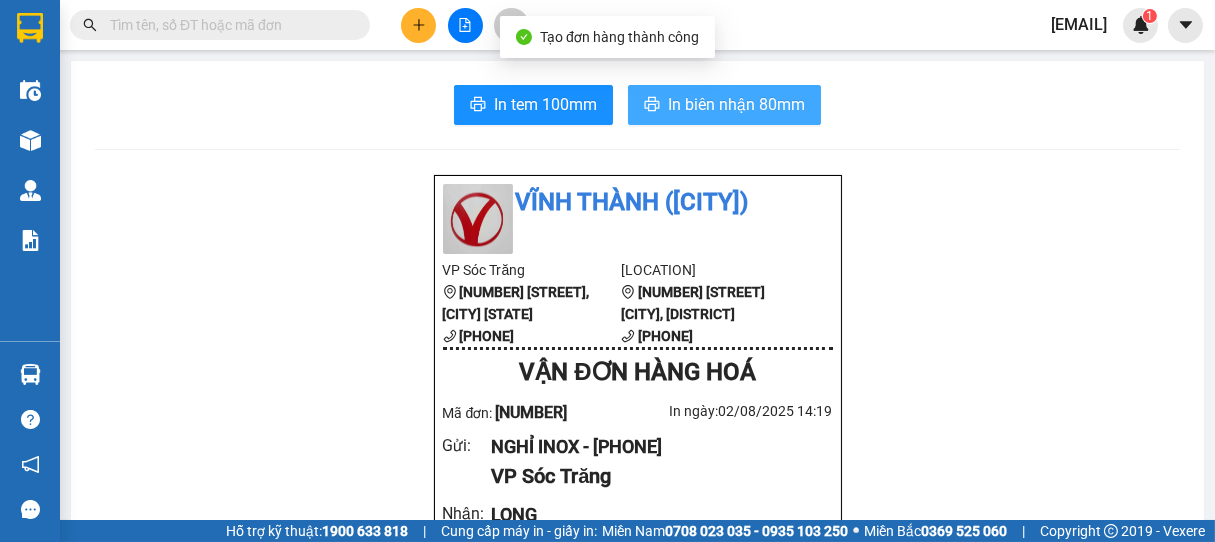 scroll, scrollTop: 0, scrollLeft: 0, axis: both 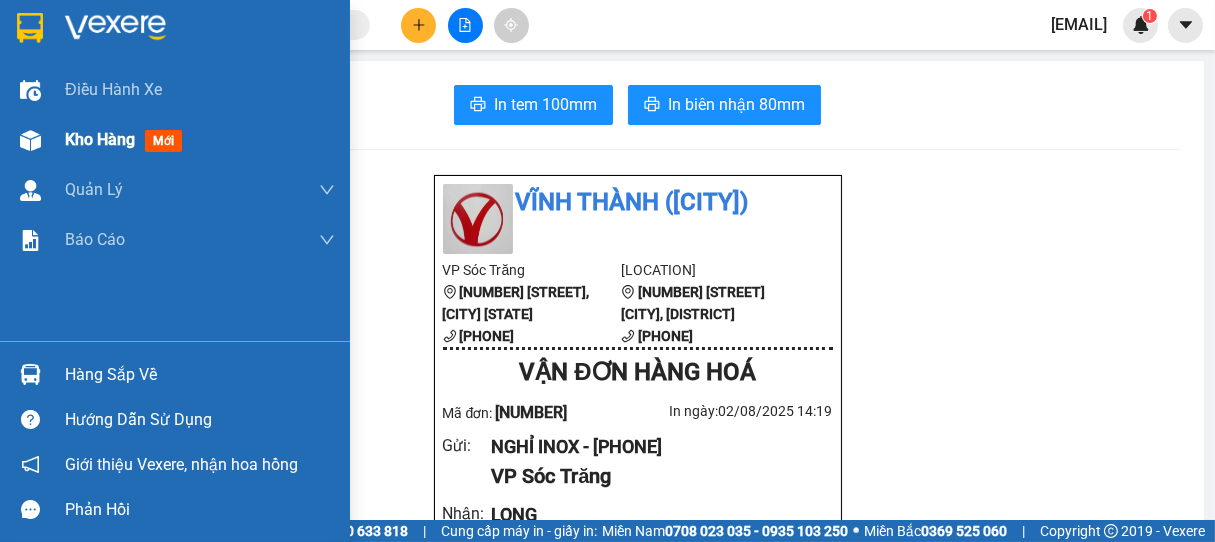 click on "Kho hàng" at bounding box center [100, 139] 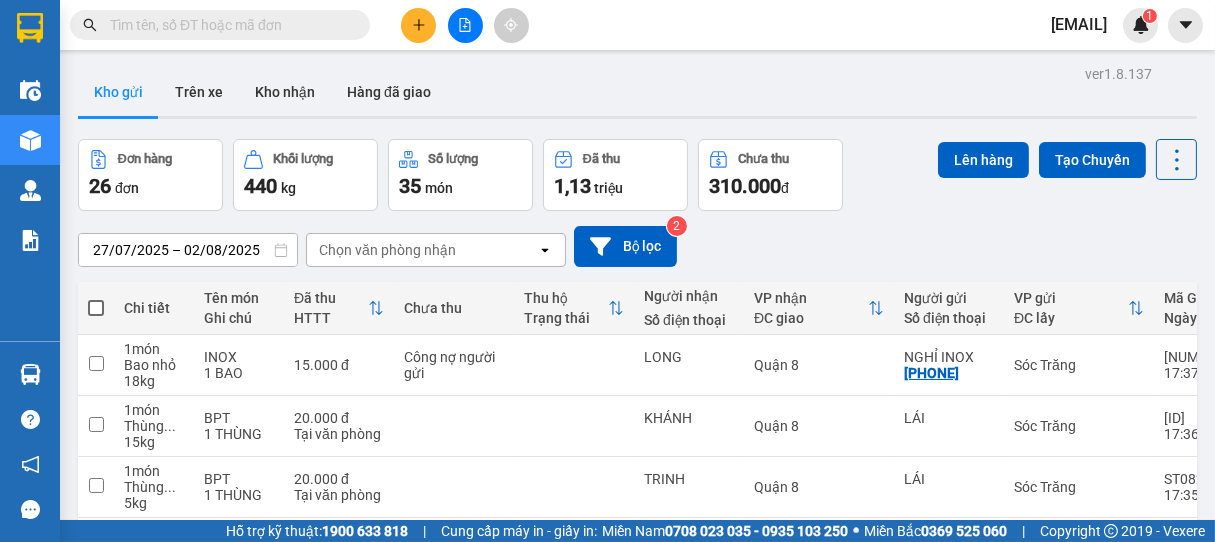 click at bounding box center [418, 25] 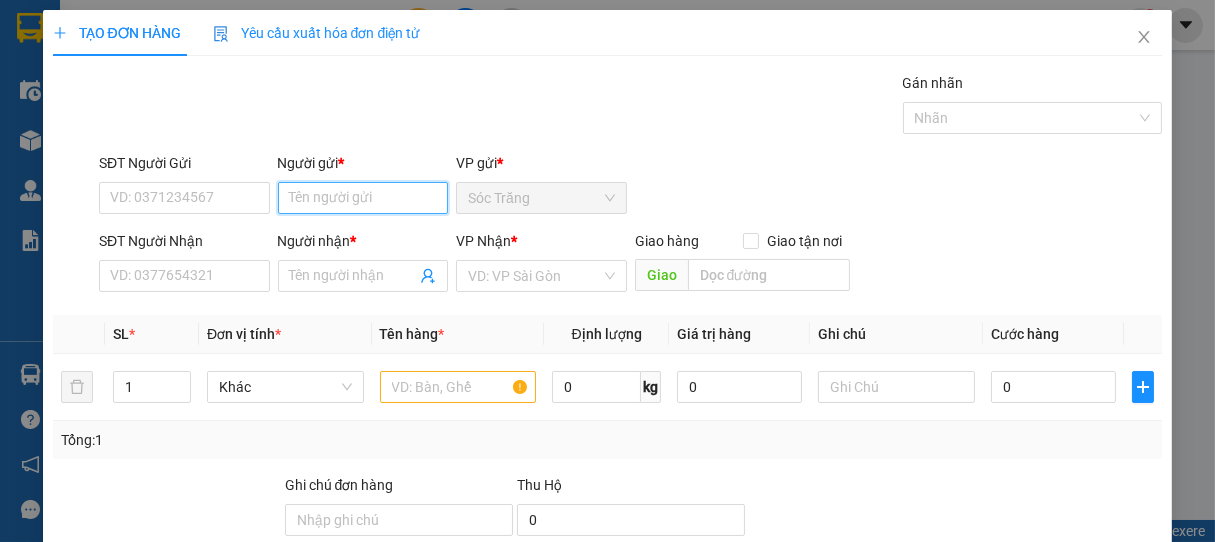 click on "Người gửi  *" at bounding box center [363, 198] 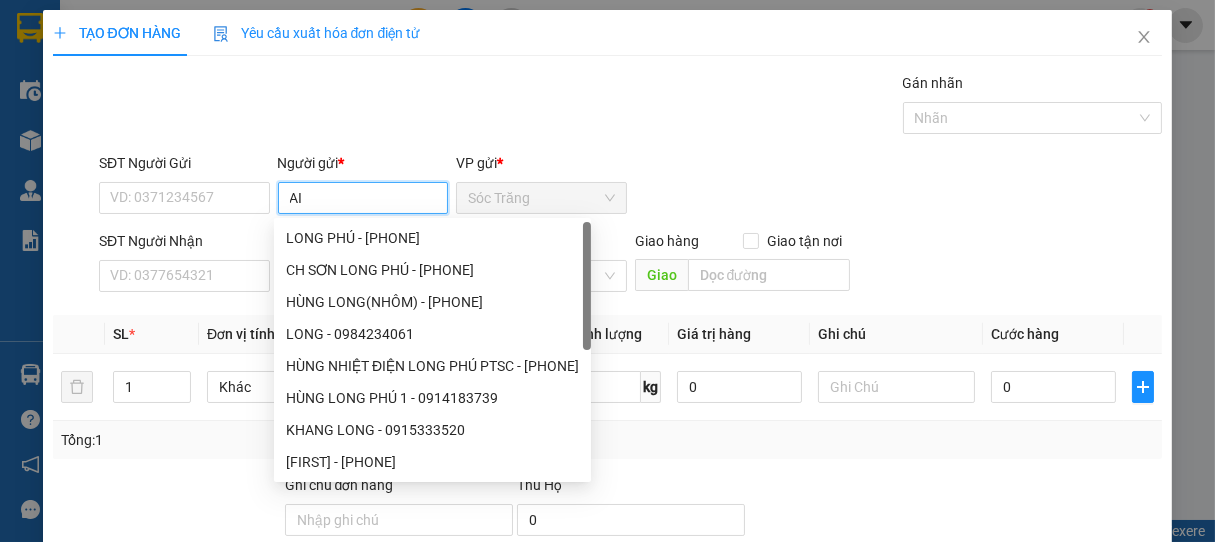 type on "A" 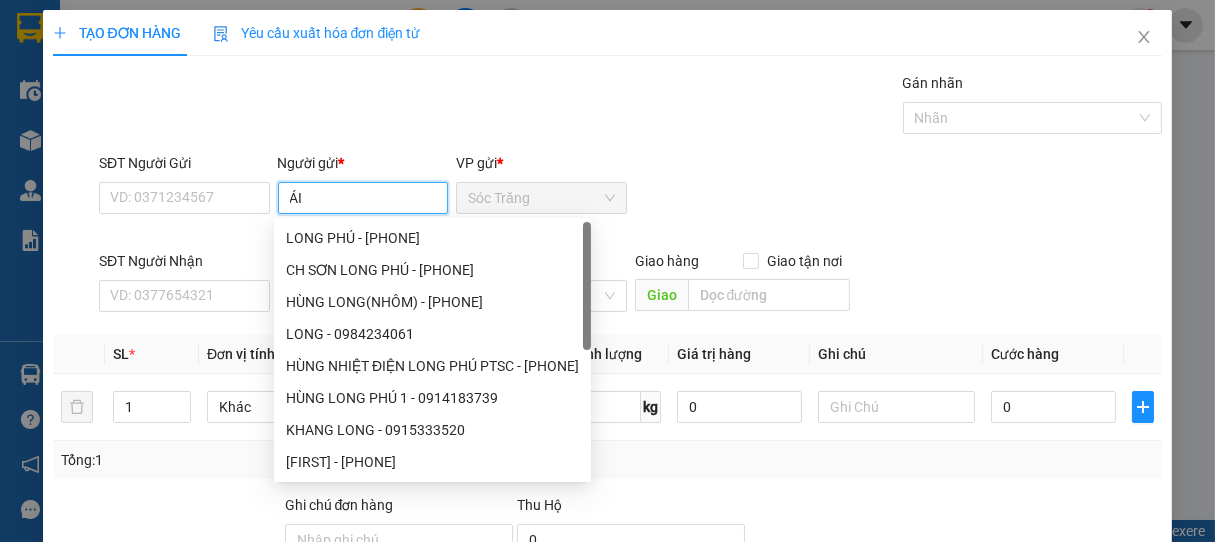 type on "[FIRST] [LAST]" 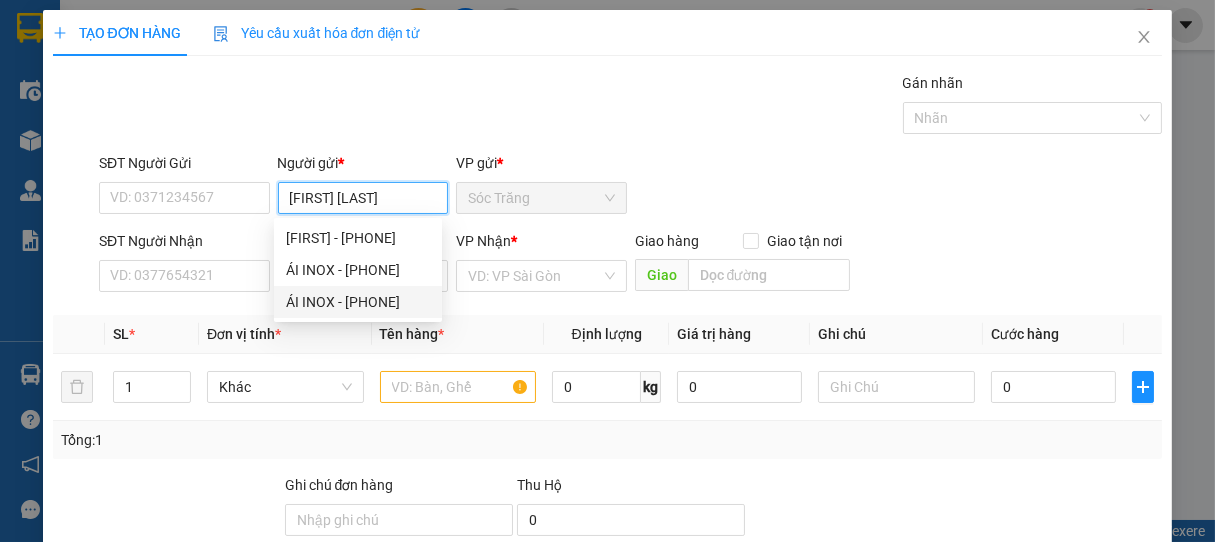 click on "ÁI INOX - [PHONE]" at bounding box center (358, 302) 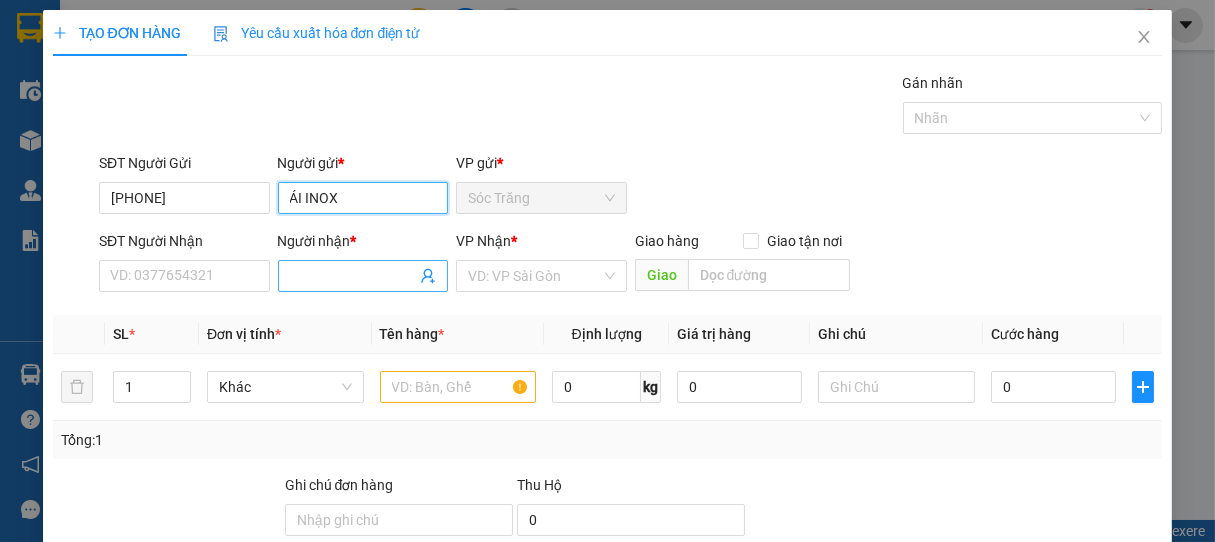 type on "ÁI INOX" 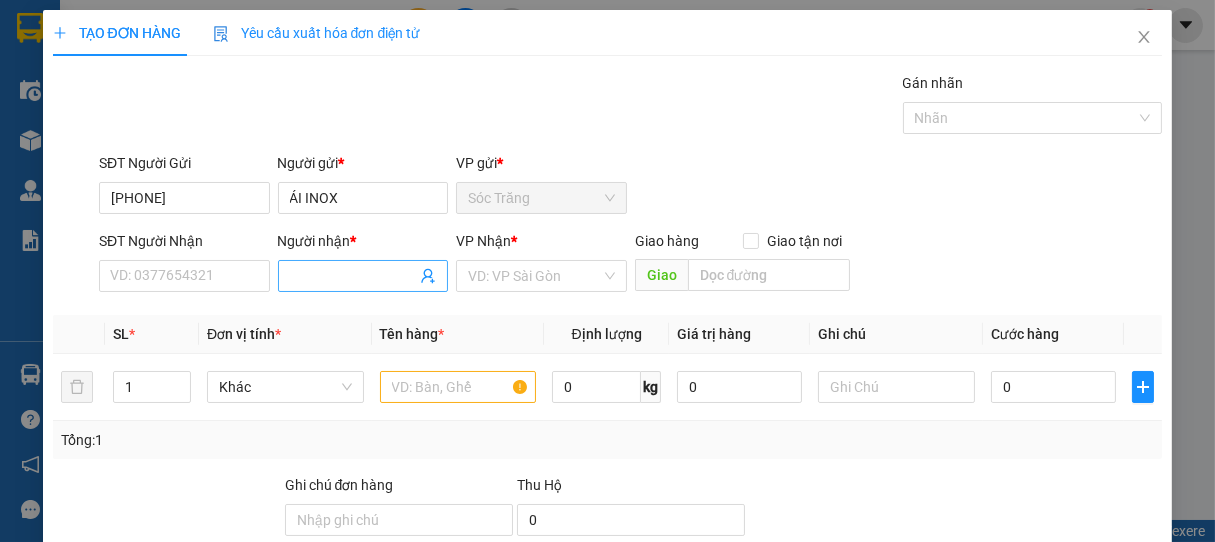 click on "Người nhận  *" at bounding box center (353, 276) 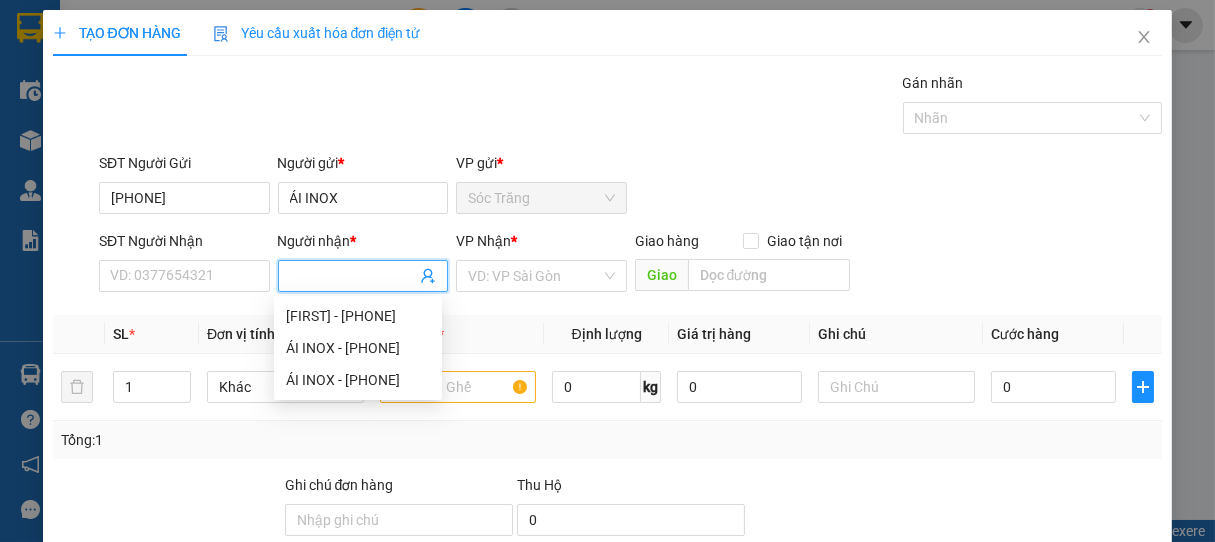 type on "D" 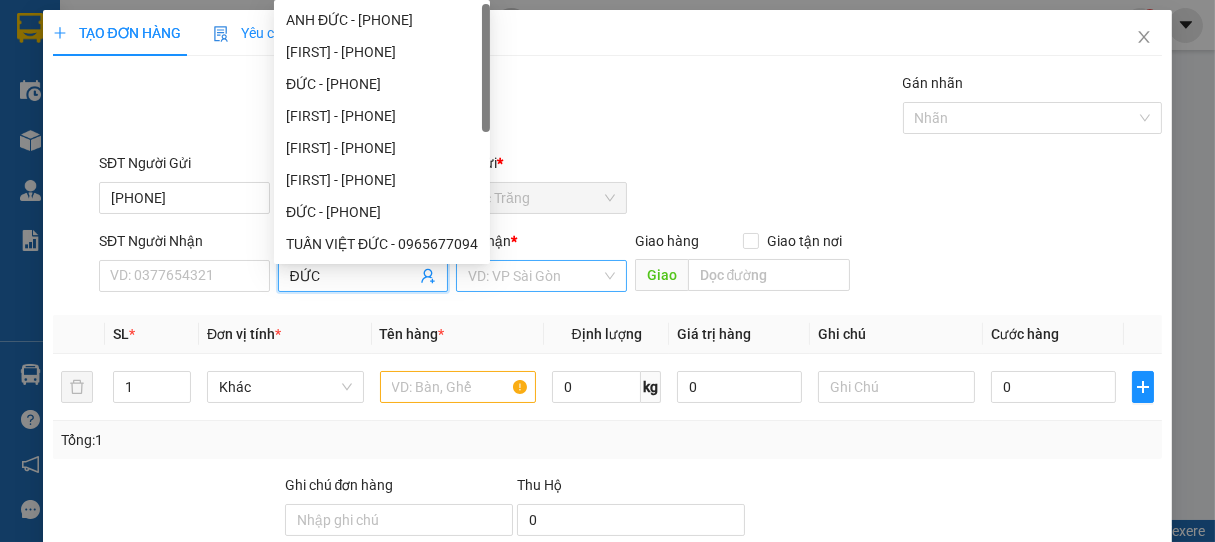 type on "ĐỨC" 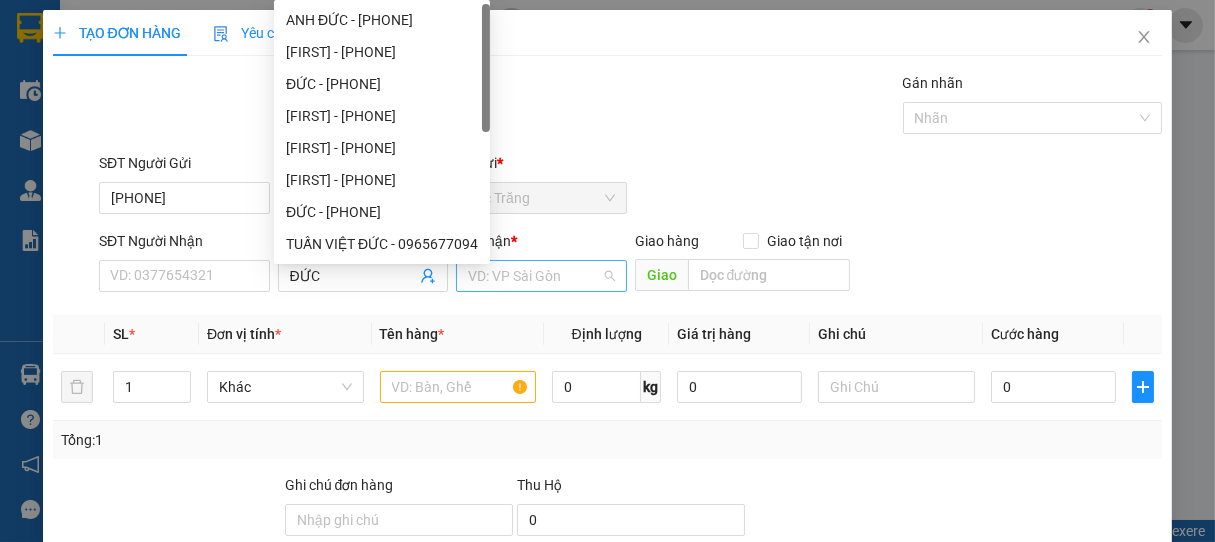 click at bounding box center [534, 276] 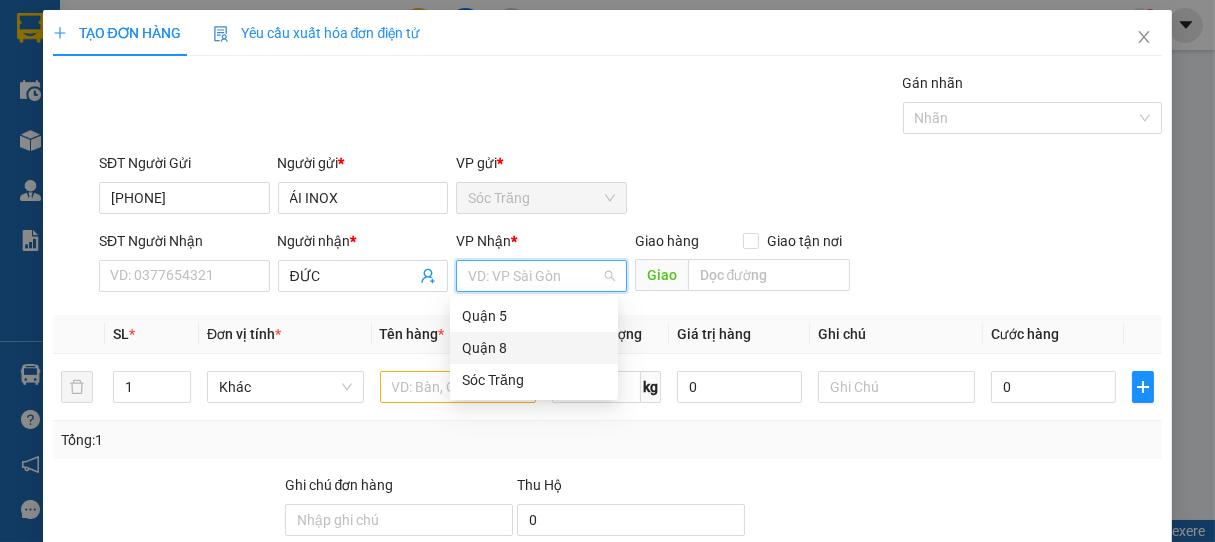 click on "Quận 8" at bounding box center [534, 348] 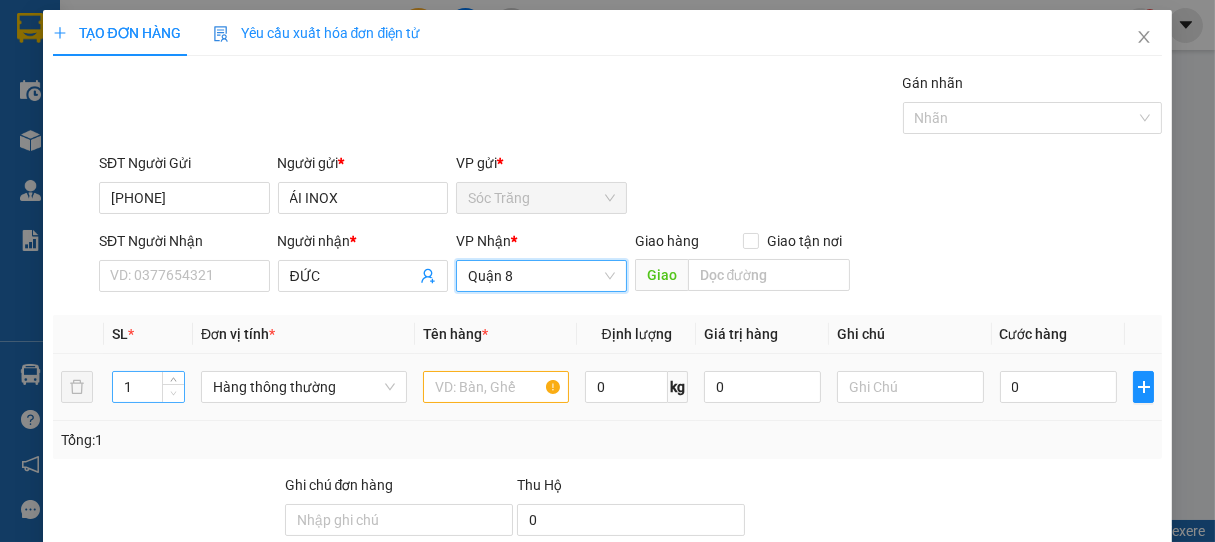 click at bounding box center [173, 393] 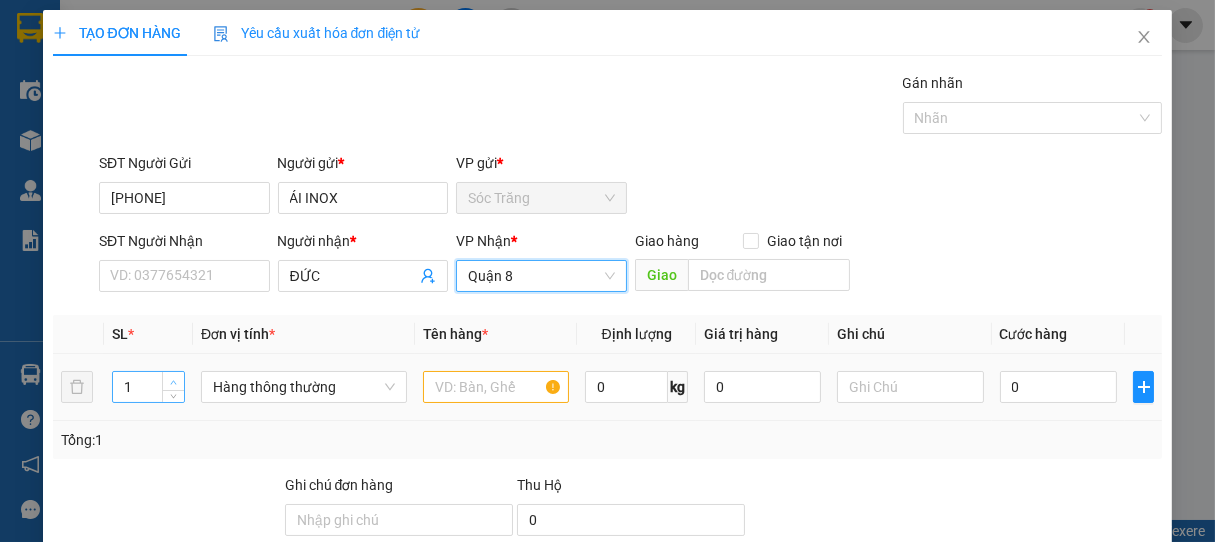 type on "2" 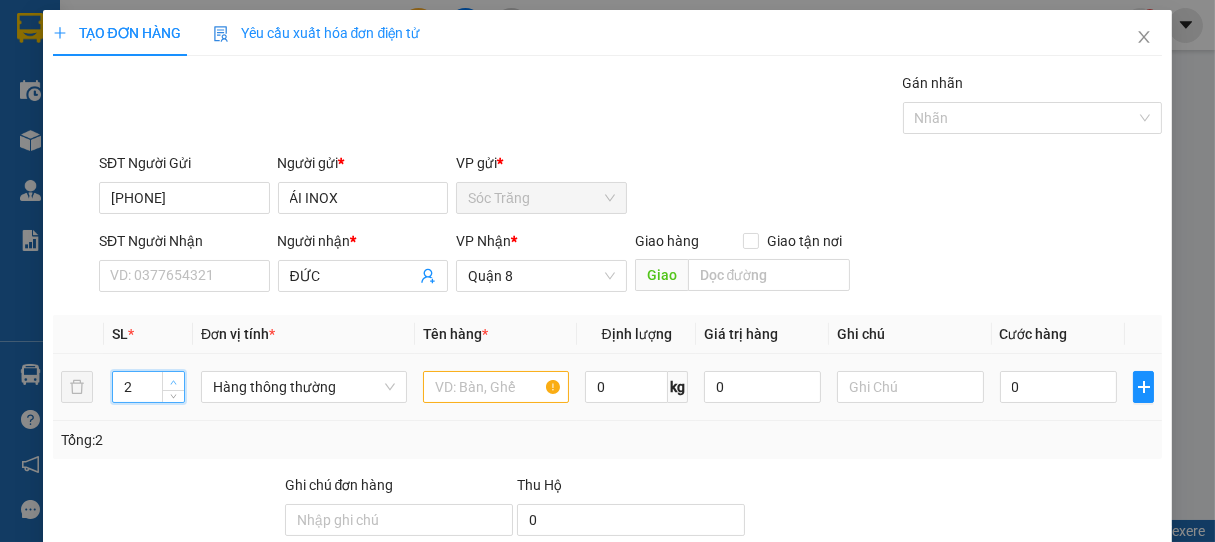 click at bounding box center [174, 382] 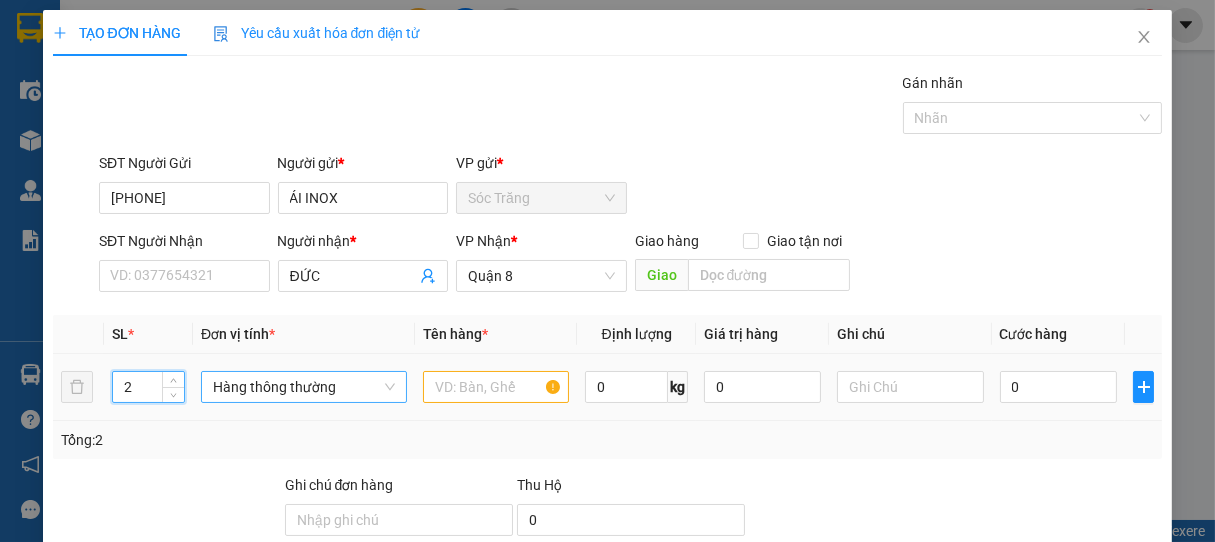click on "Hàng thông thường" at bounding box center (304, 387) 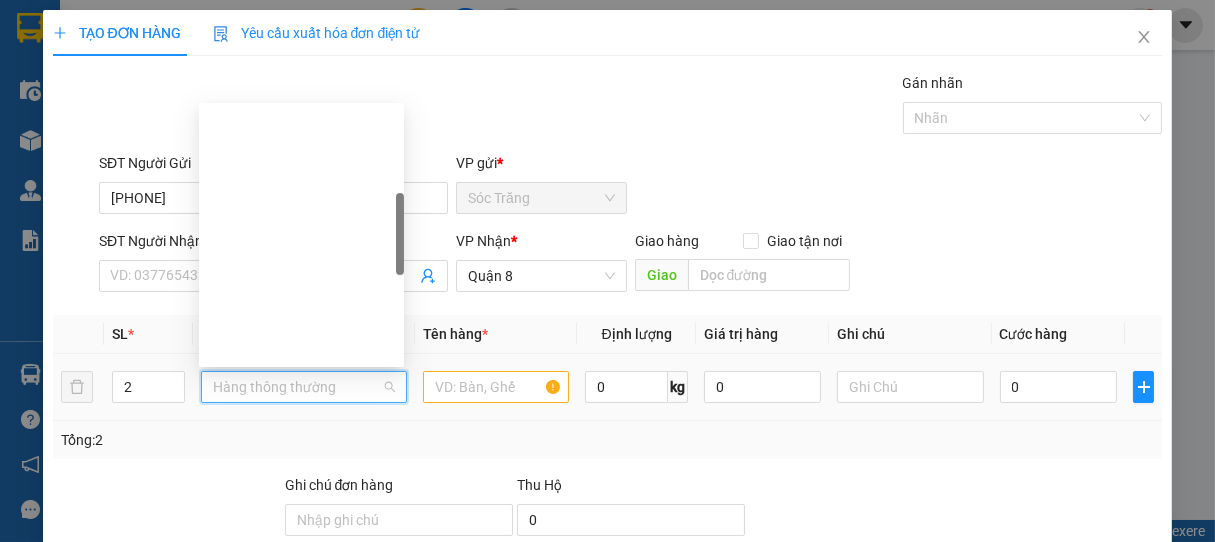 scroll, scrollTop: 320, scrollLeft: 0, axis: vertical 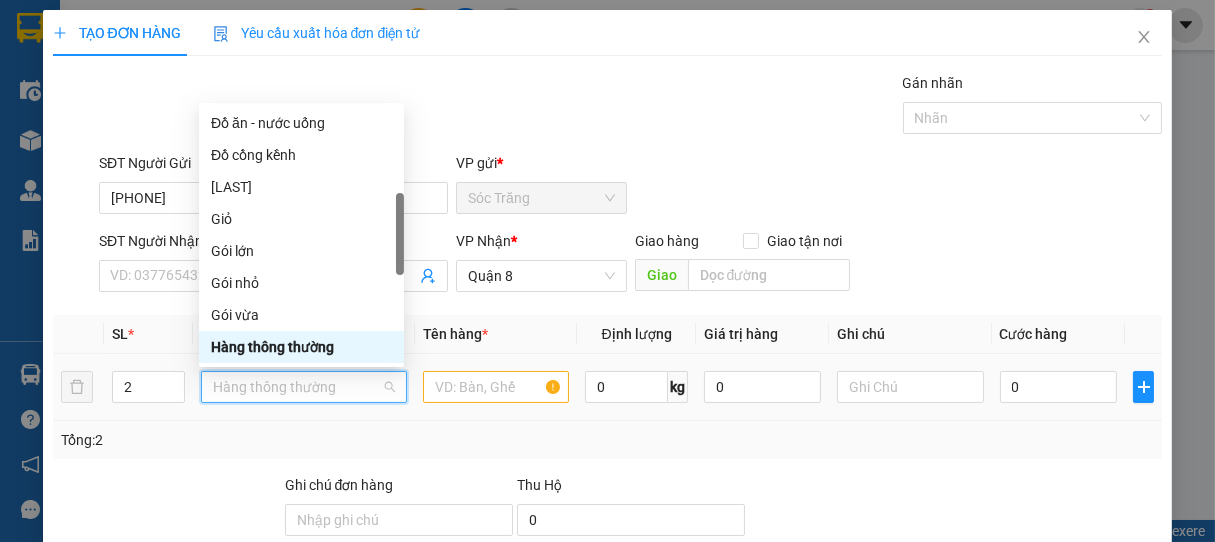 type on "B" 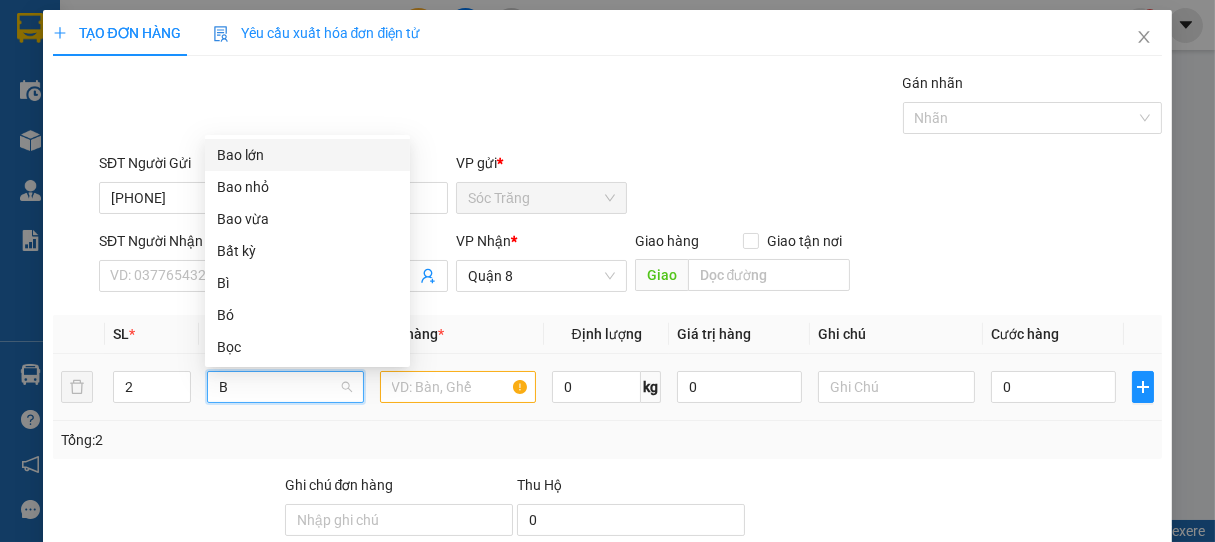 scroll, scrollTop: 0, scrollLeft: 0, axis: both 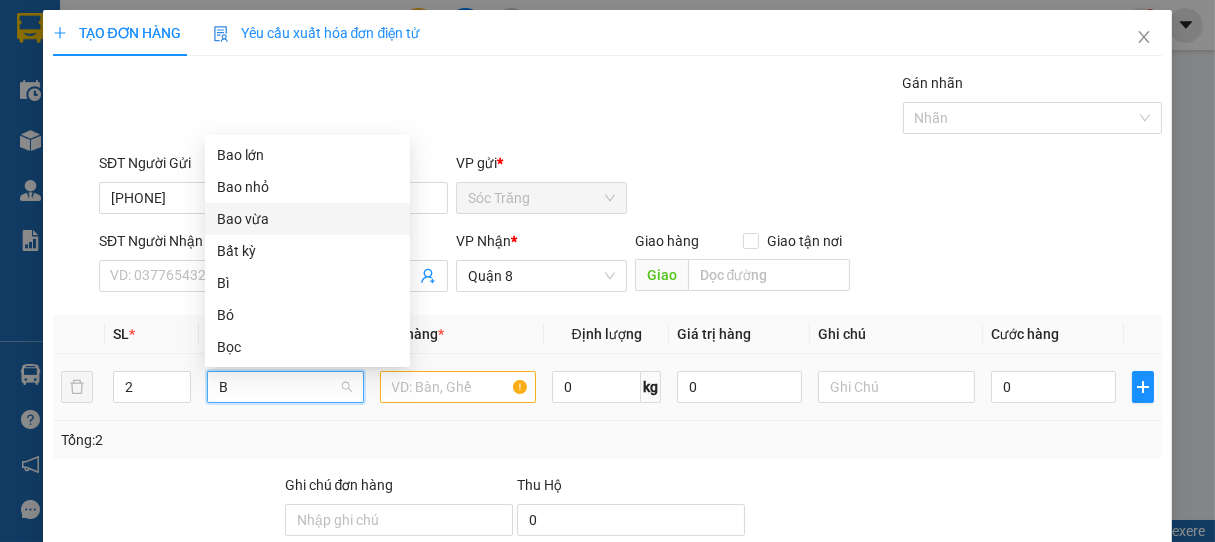 click on "Bao vừa" at bounding box center (307, 219) 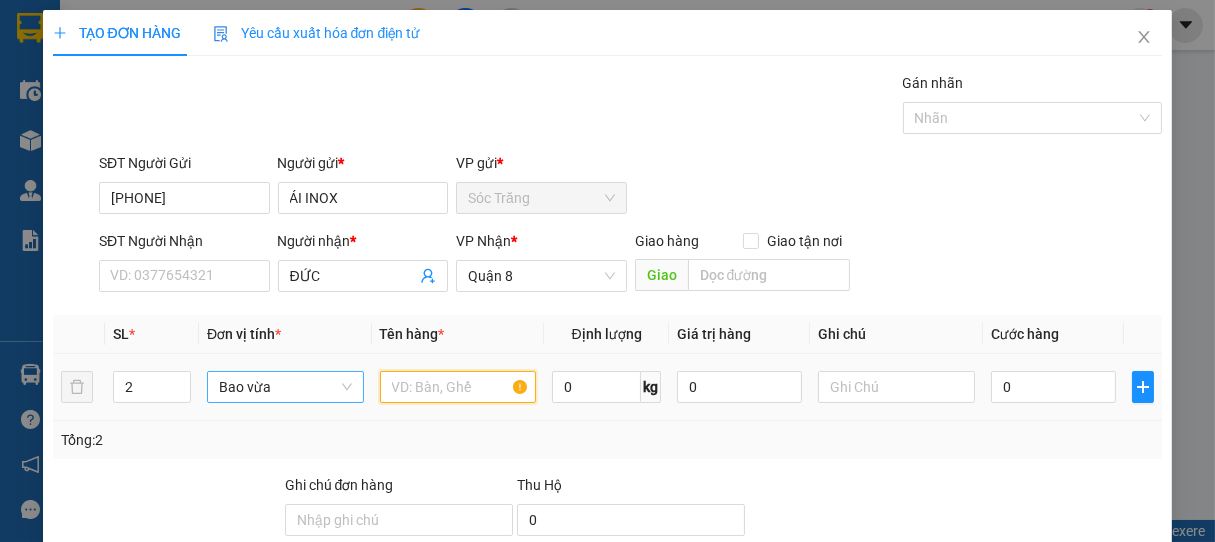 click at bounding box center [458, 387] 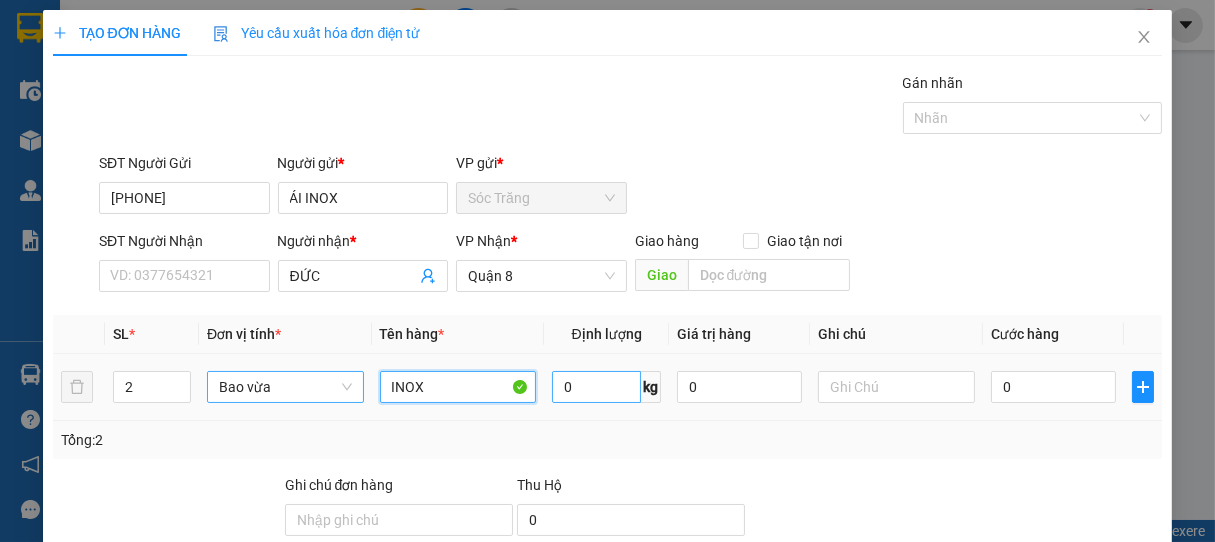 type on "INOX" 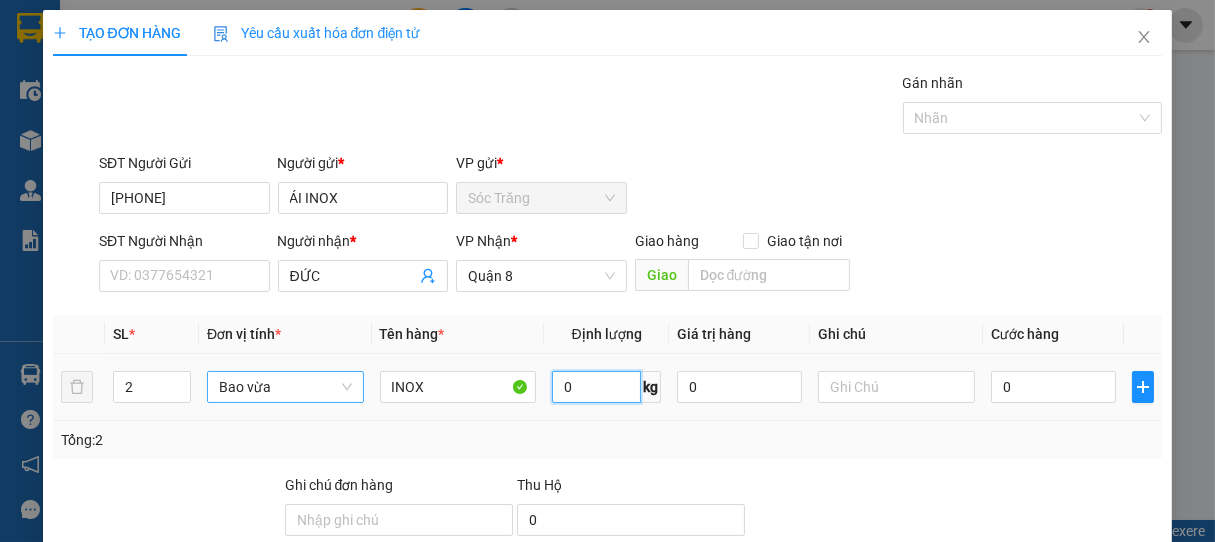 click on "0" at bounding box center [596, 387] 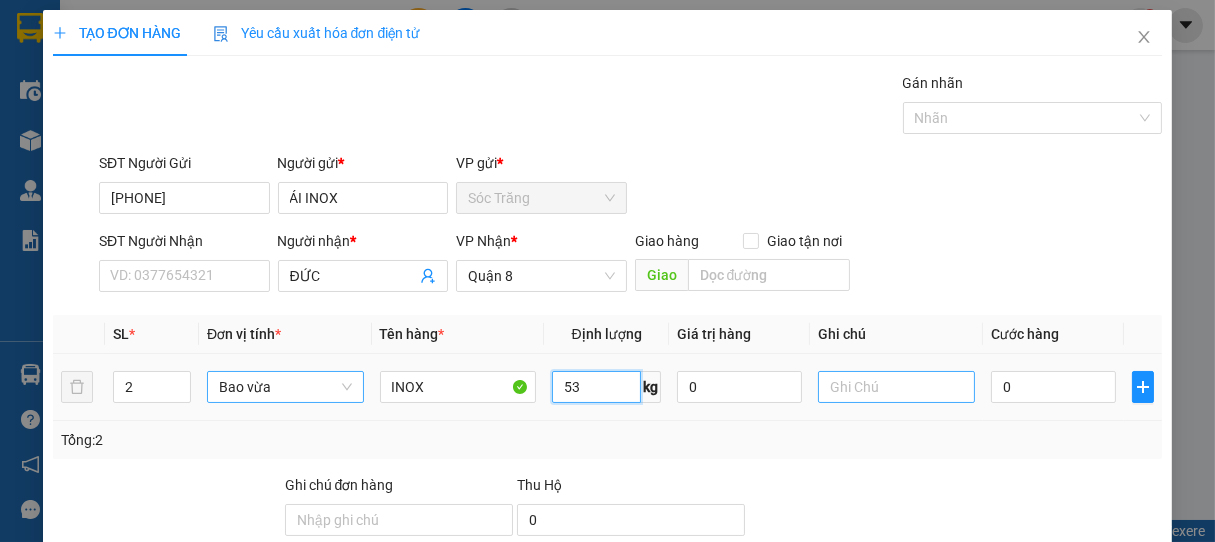 type on "53" 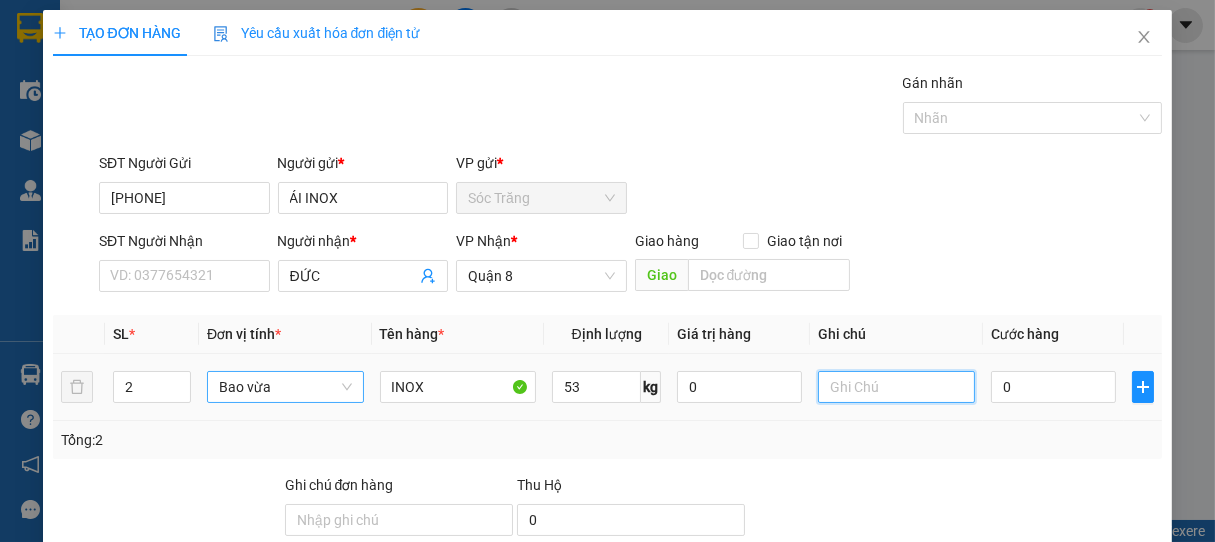 click at bounding box center [896, 387] 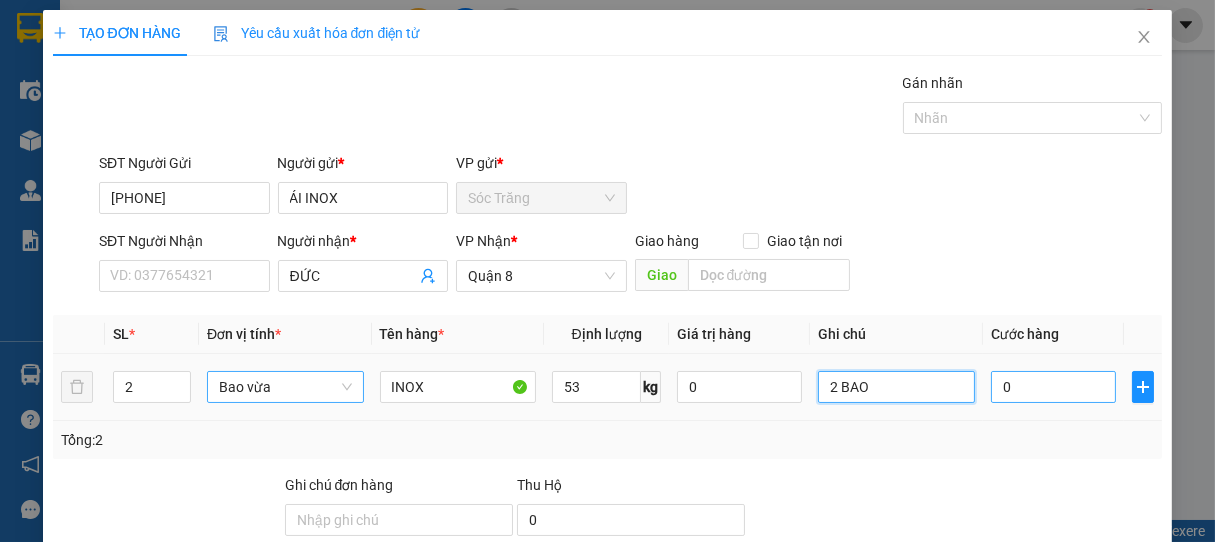 type on "2 BAO" 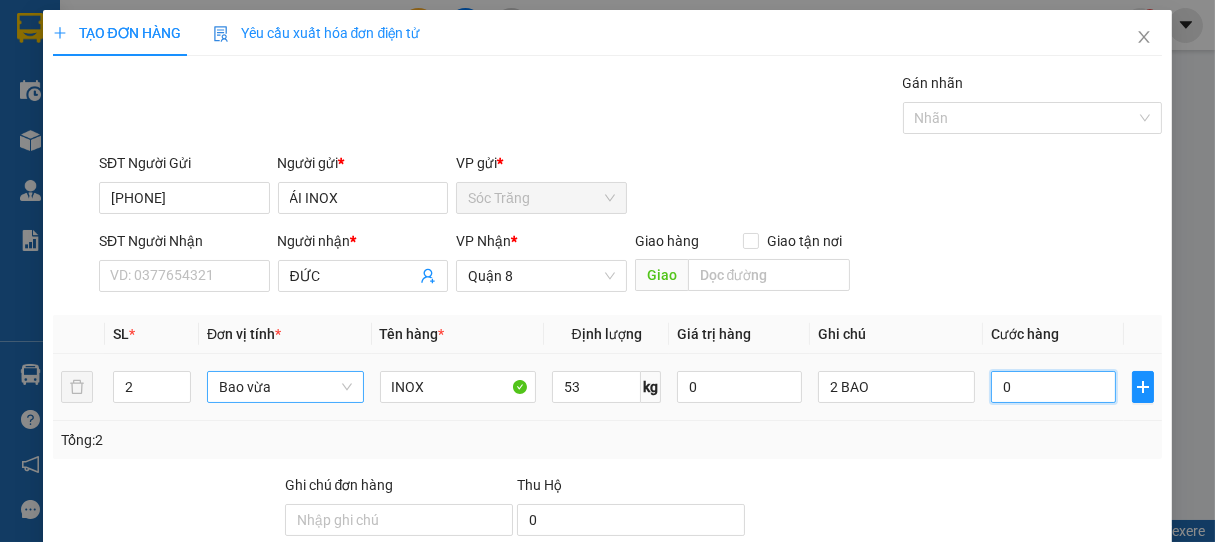 click on "0" at bounding box center (1053, 387) 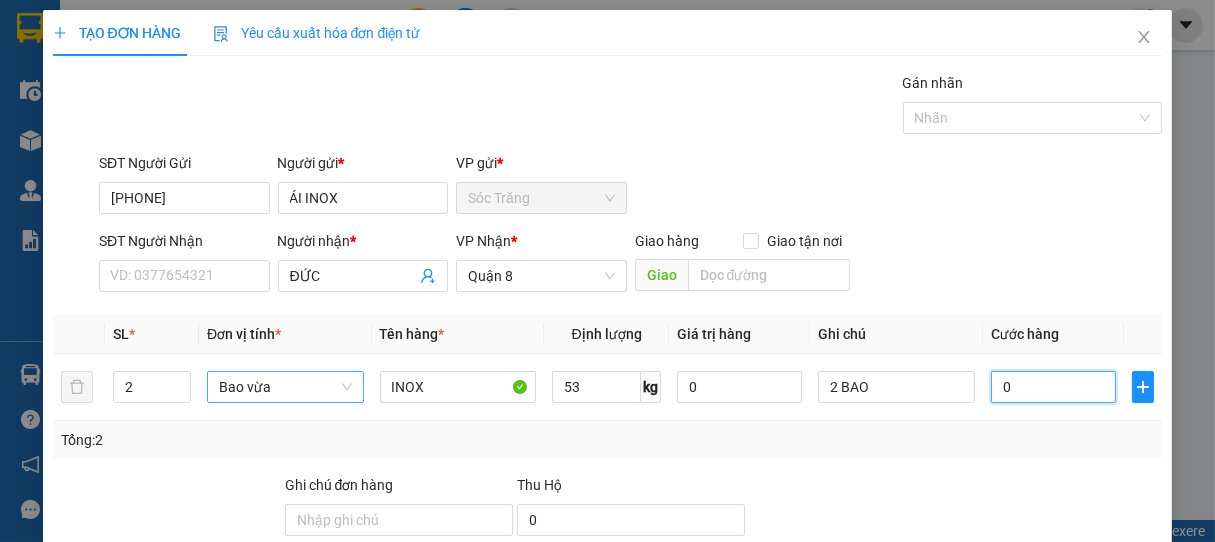 type on "4" 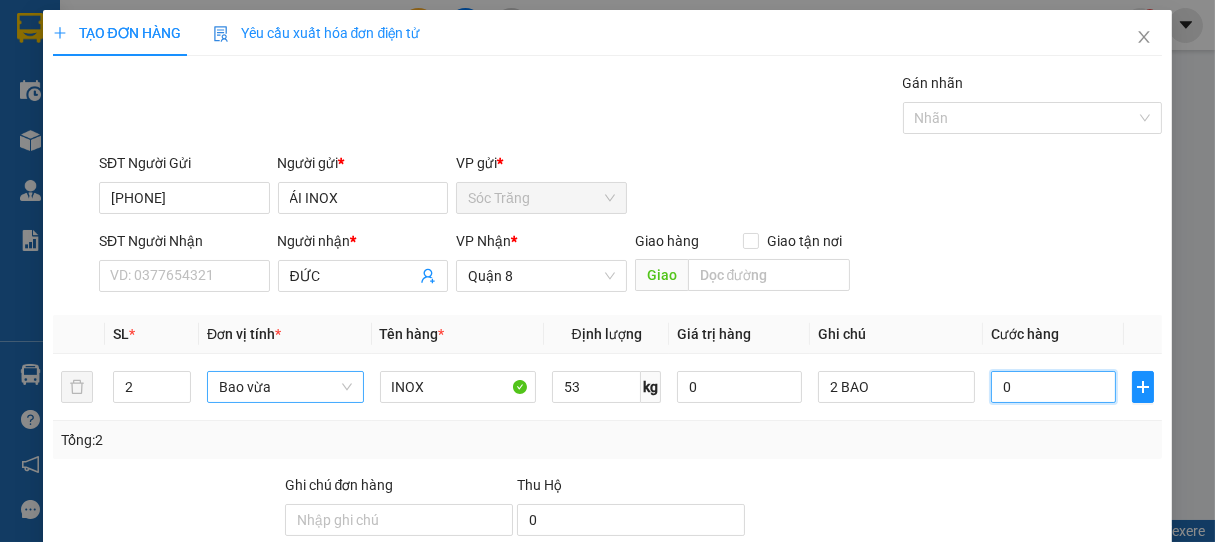 type on "4" 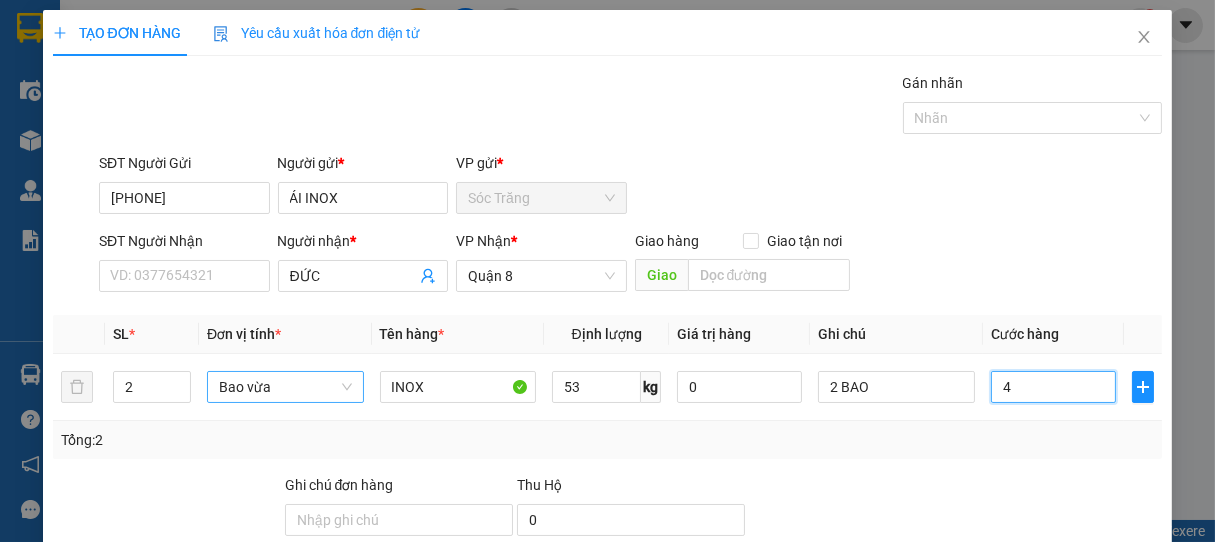 type on "42" 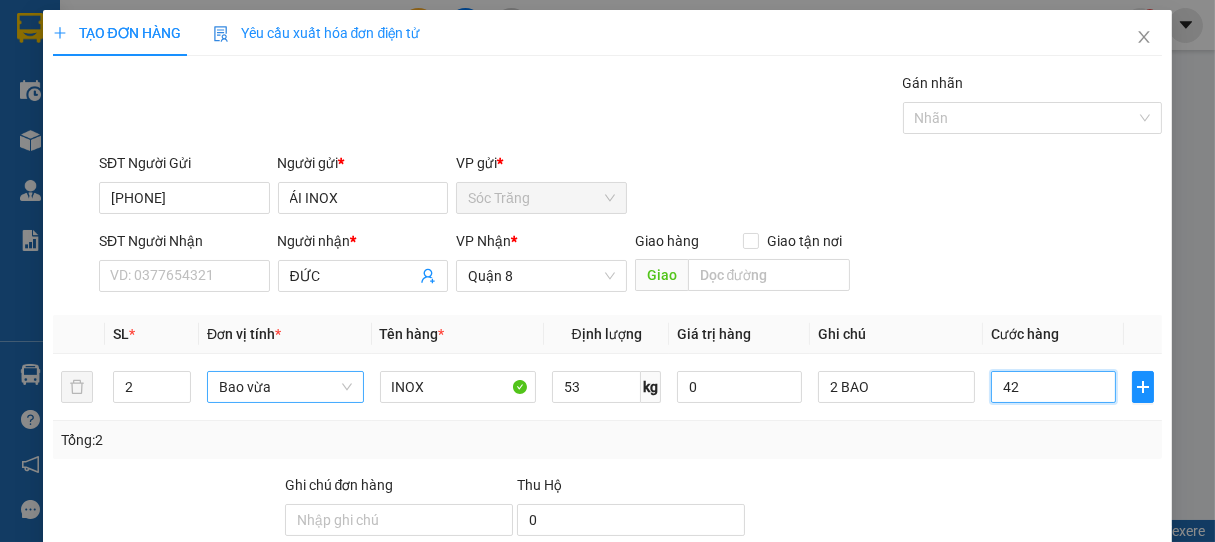 type on "420" 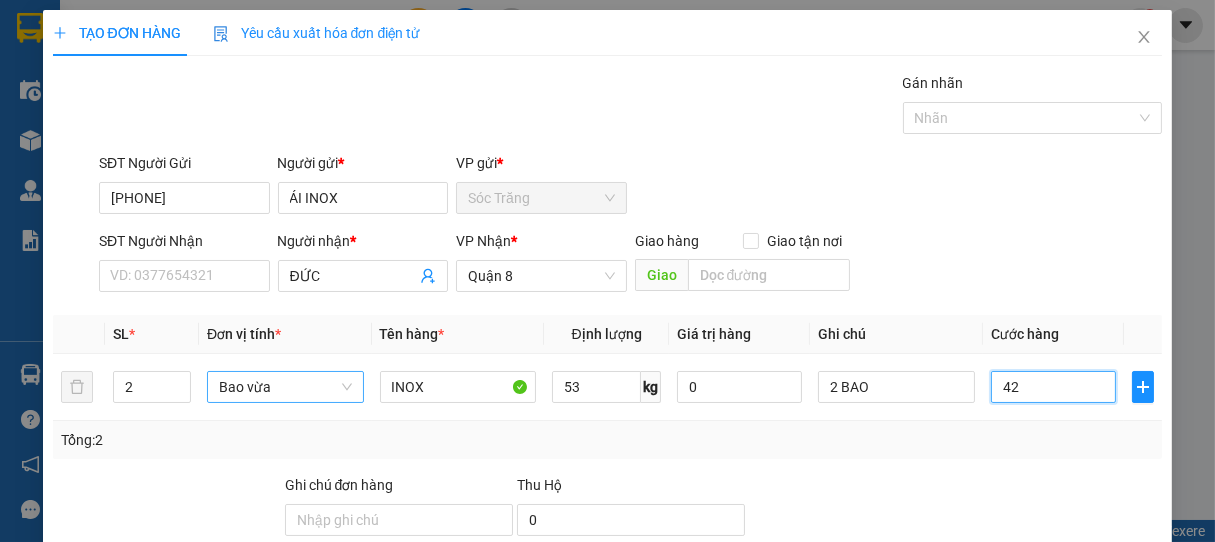 type on "420" 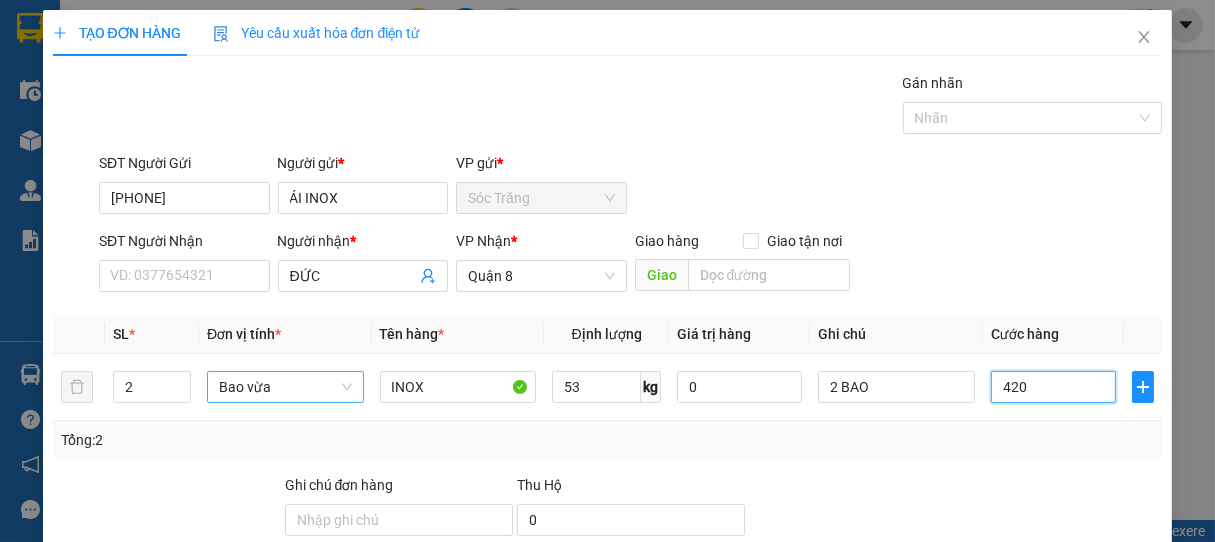 type on "4.200" 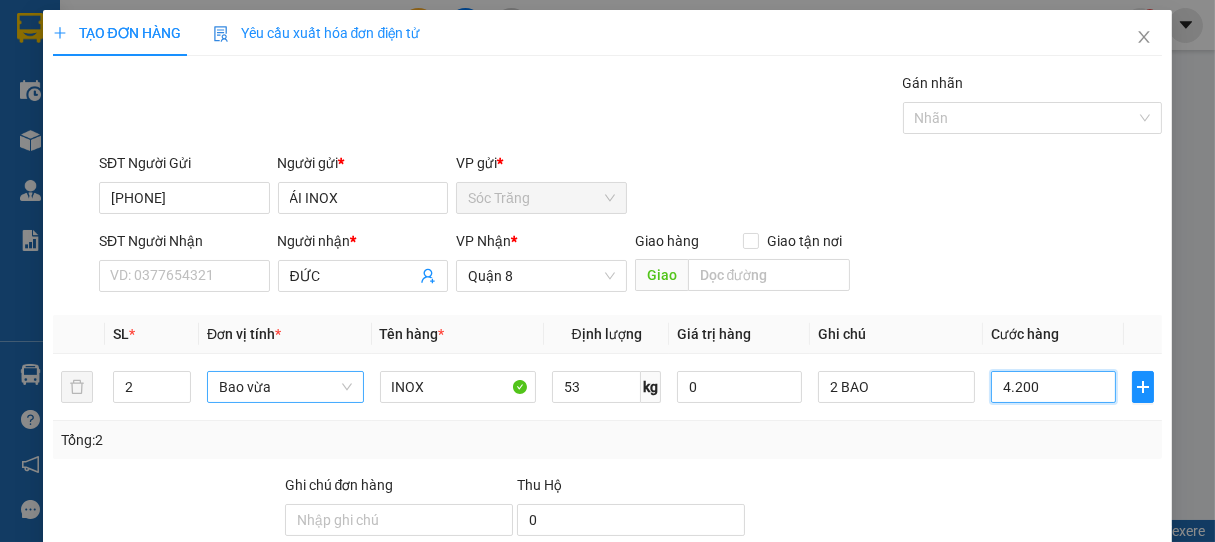 type on "42.000" 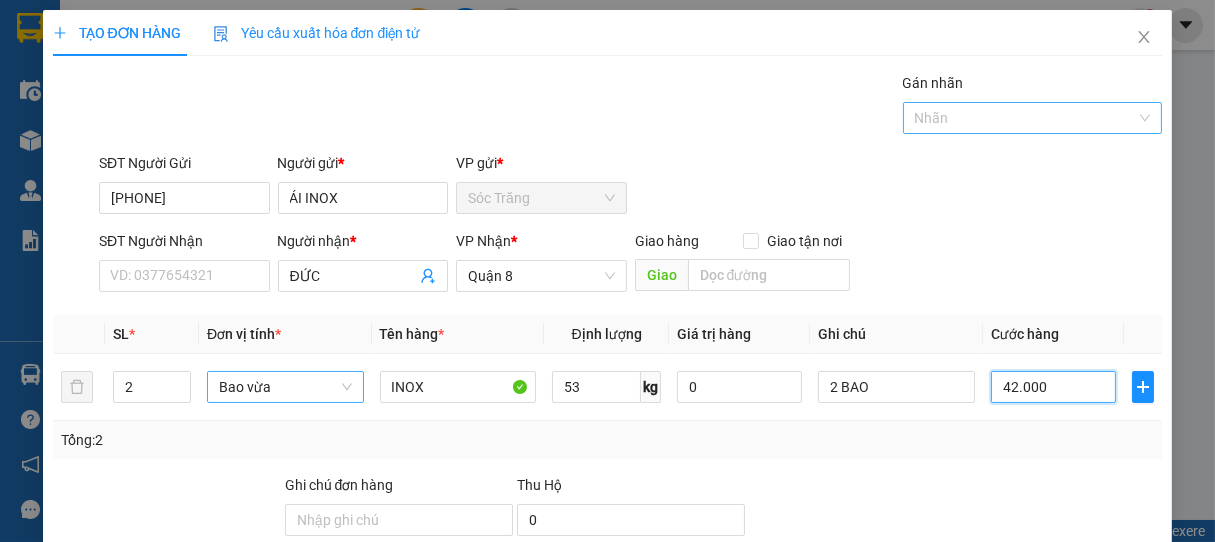 click at bounding box center (1023, 118) 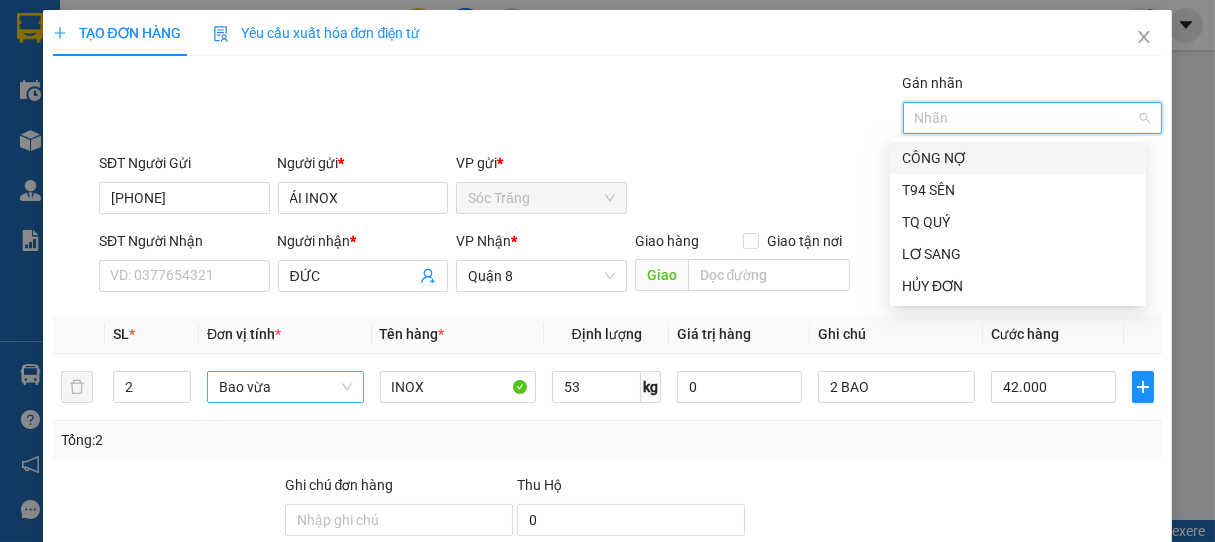 click on "CÔNG NỢ" at bounding box center [1018, 158] 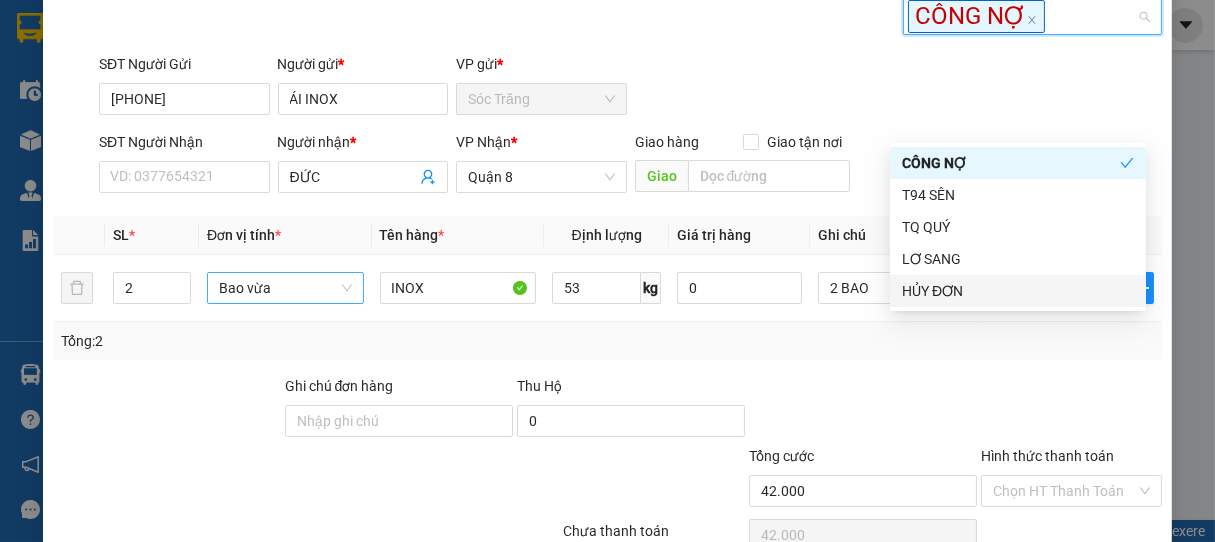 scroll, scrollTop: 201, scrollLeft: 0, axis: vertical 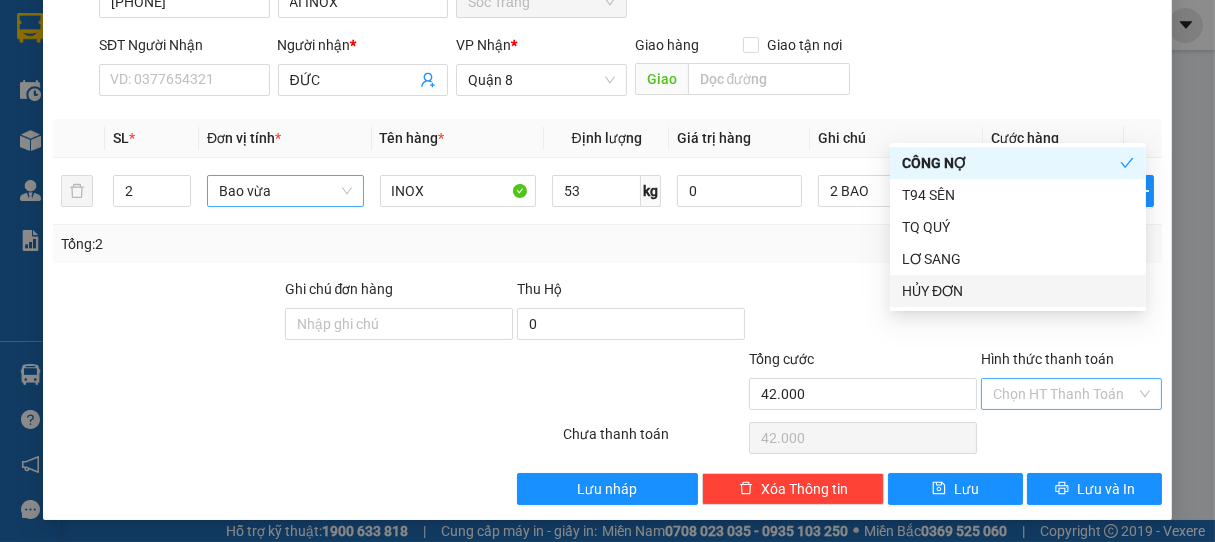 click on "Hình thức thanh toán" at bounding box center (1065, 394) 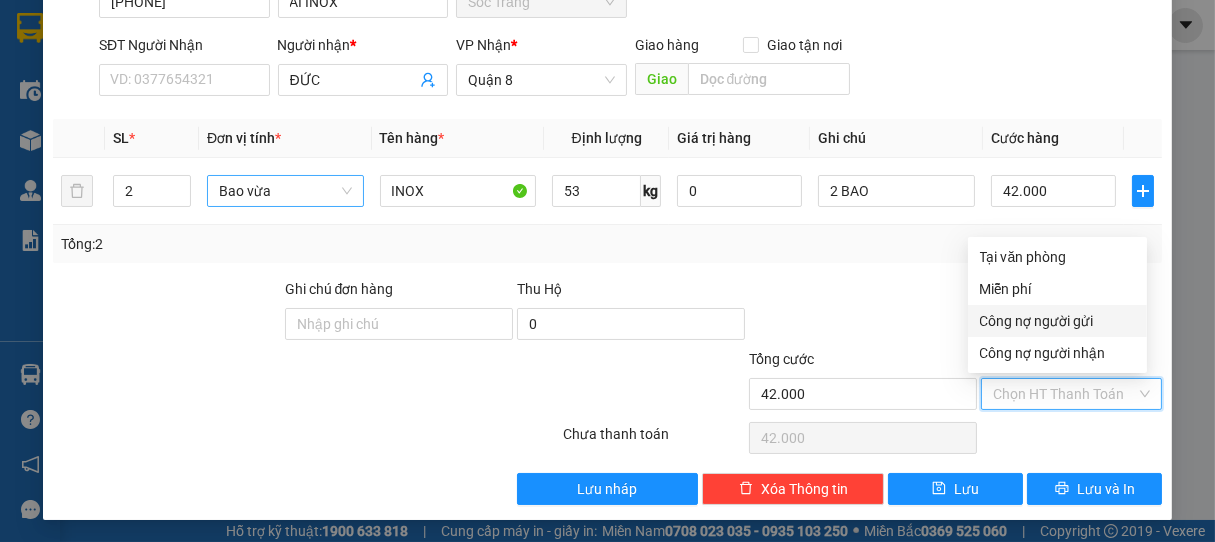 click on "Công nợ người gửi" at bounding box center (1057, 321) 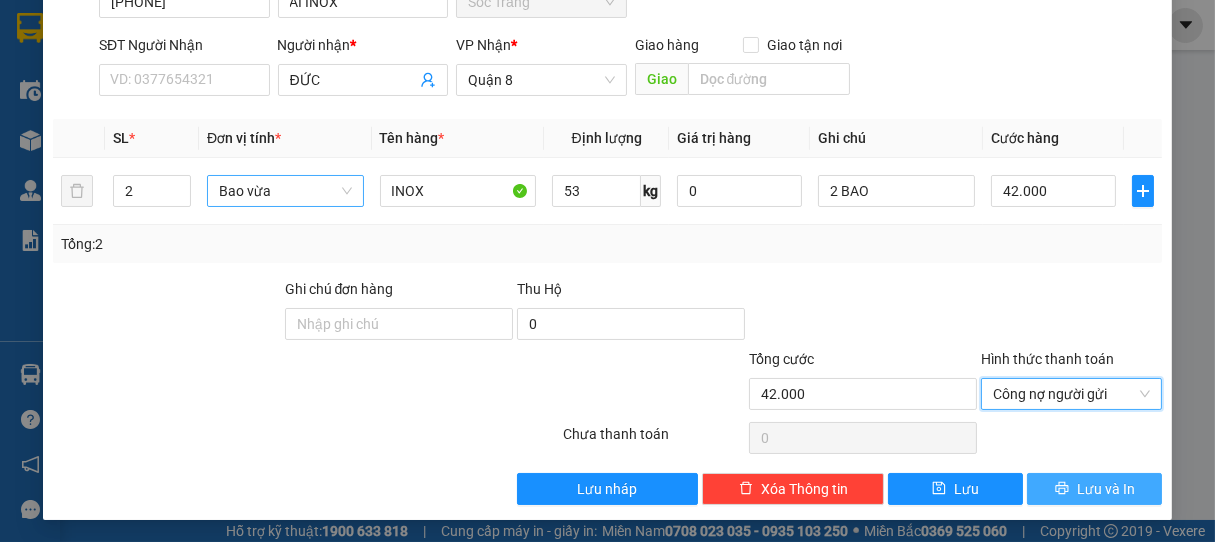 click on "Lưu và In" at bounding box center [1106, 489] 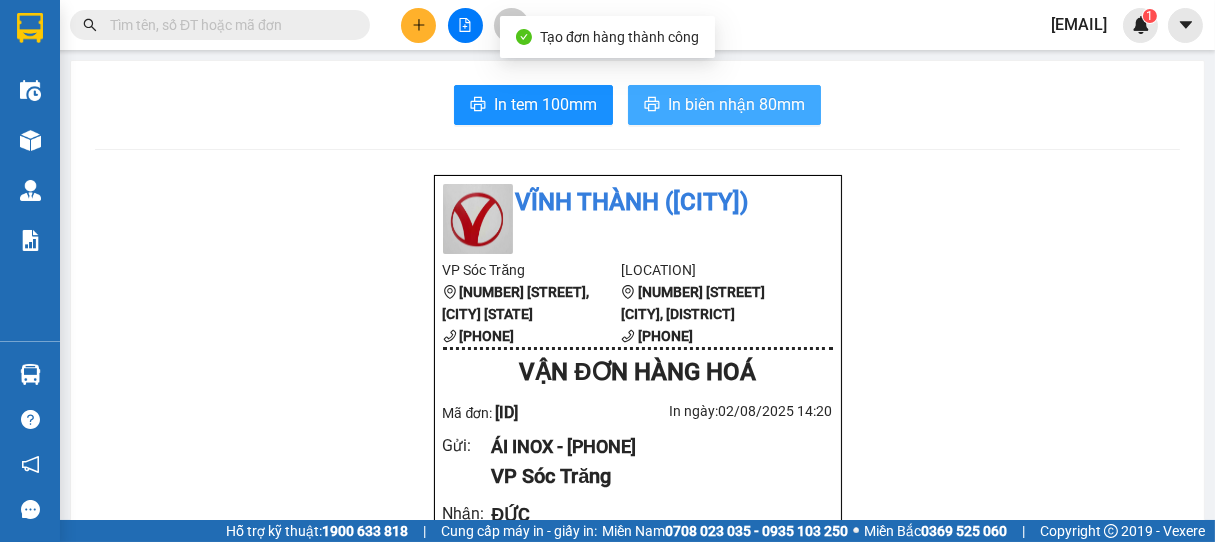 click on "In biên nhận 80mm" at bounding box center [736, 104] 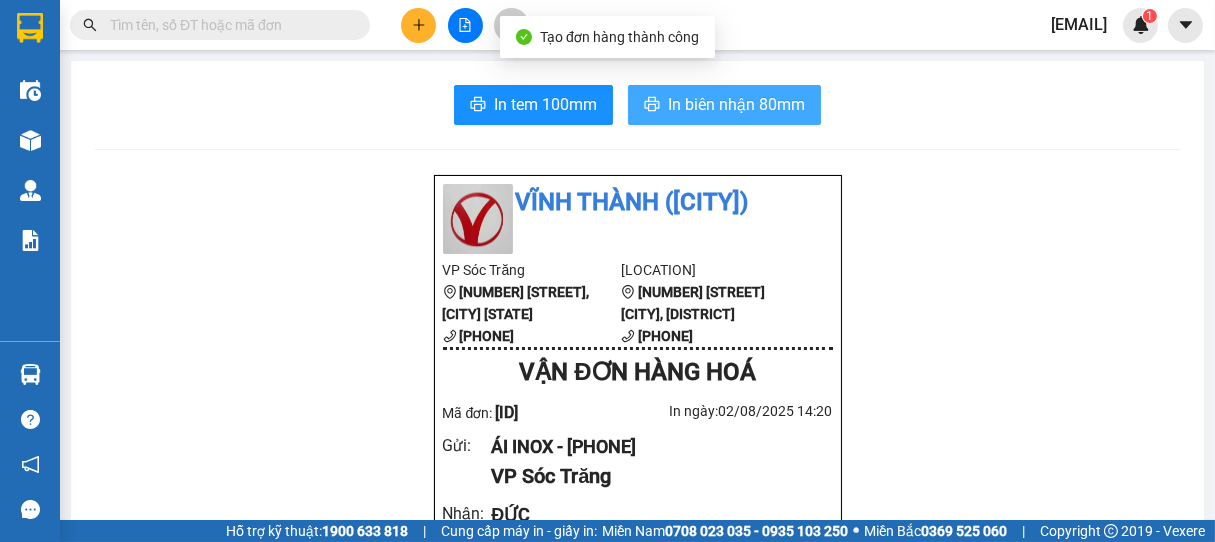scroll, scrollTop: 0, scrollLeft: 0, axis: both 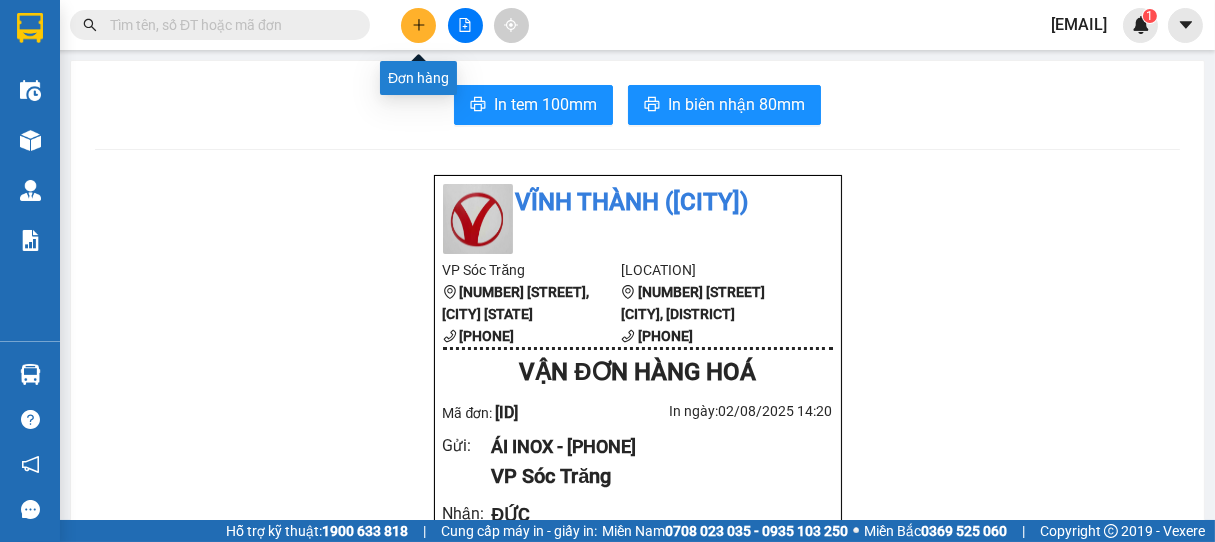 click 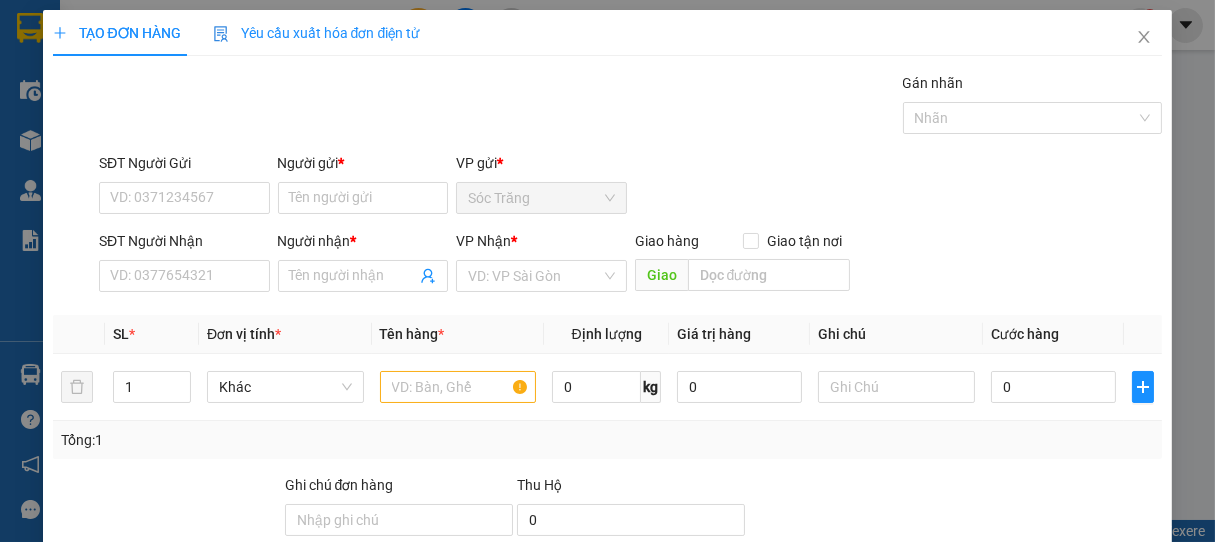 click on "Người gửi  *" at bounding box center (363, 167) 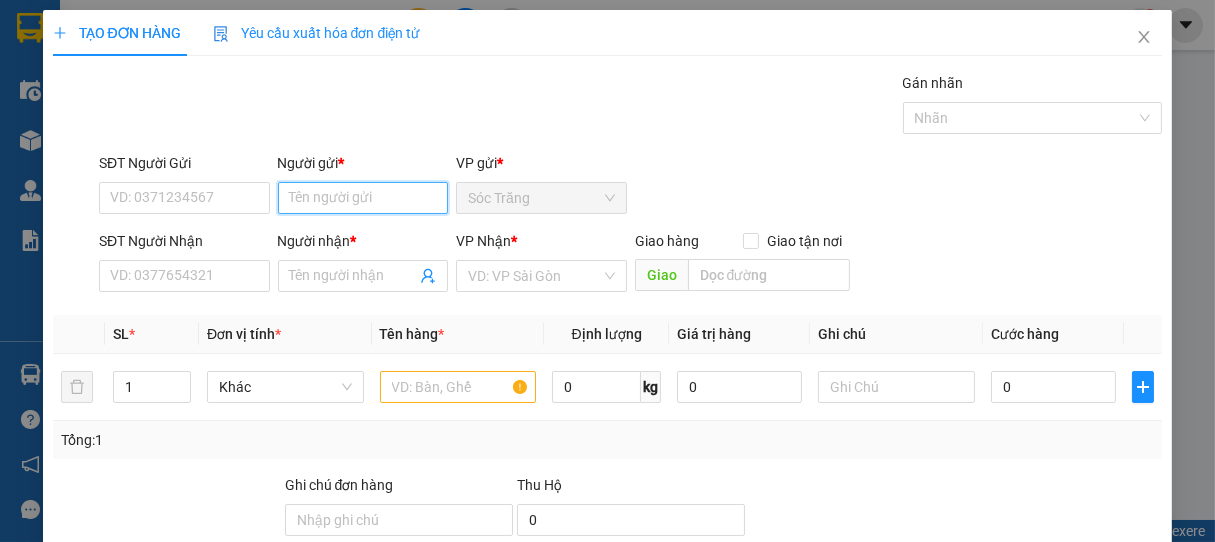 click on "Người gửi  *" at bounding box center [363, 198] 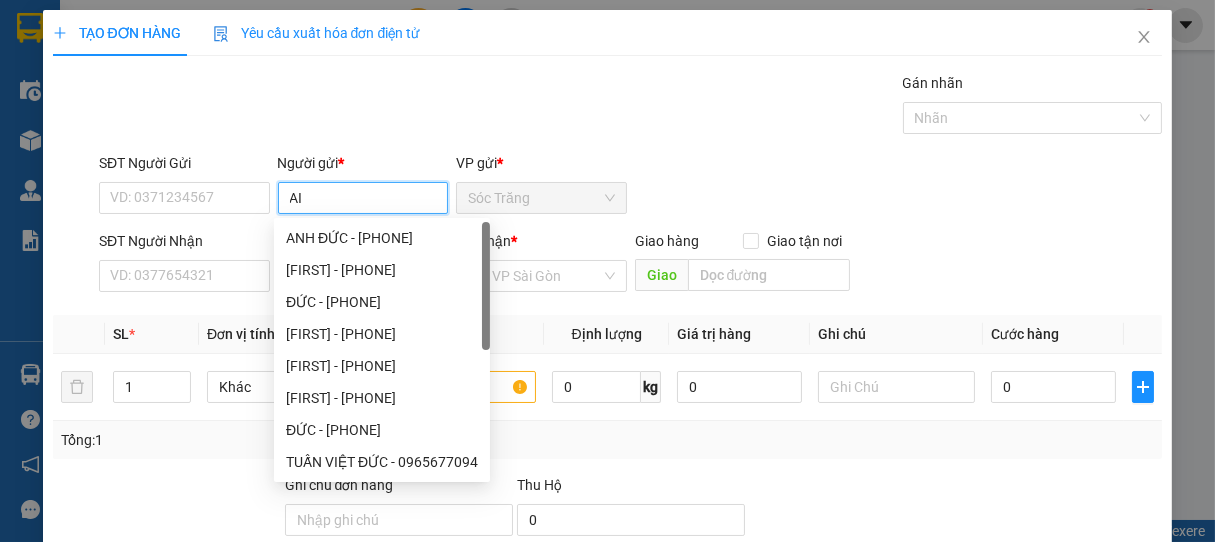 type on "A" 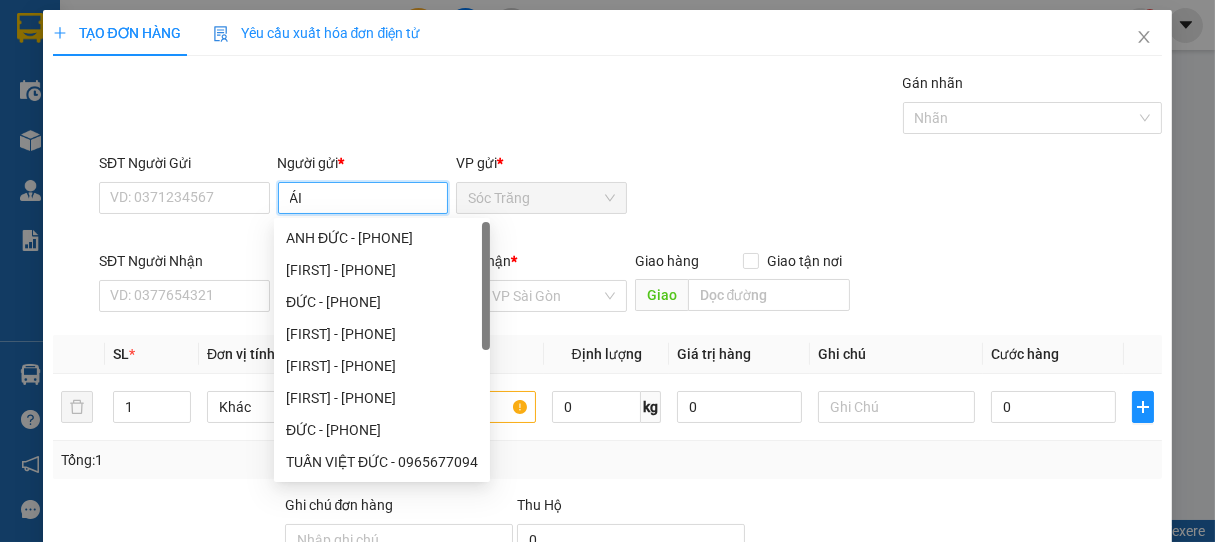 type on "[FIRST] [LAST]" 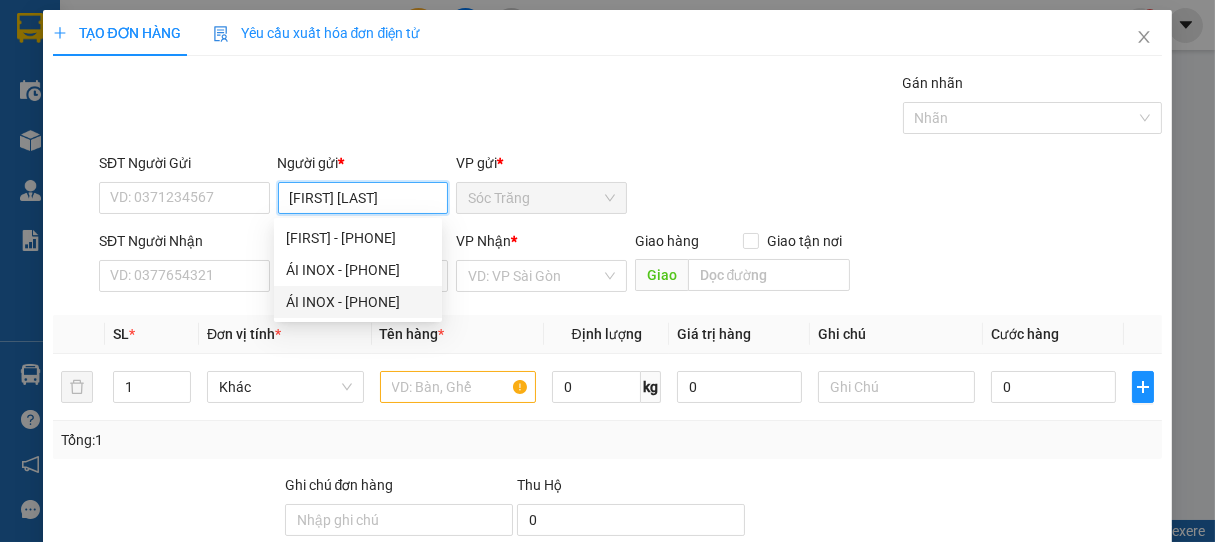 click on "ÁI INOX - [PHONE]" at bounding box center [358, 302] 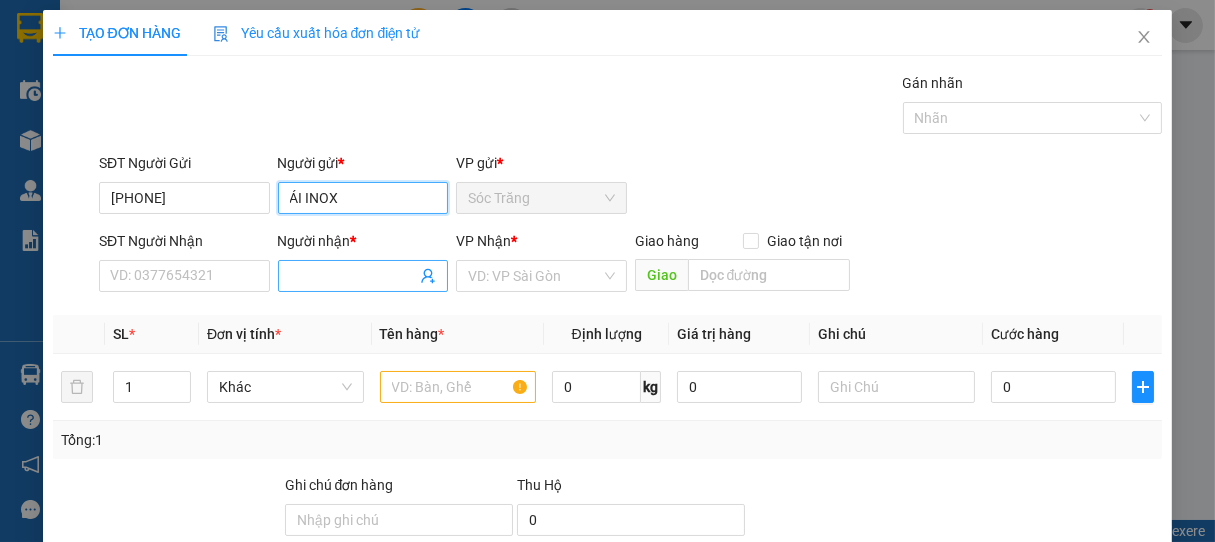 type on "ÁI INOX" 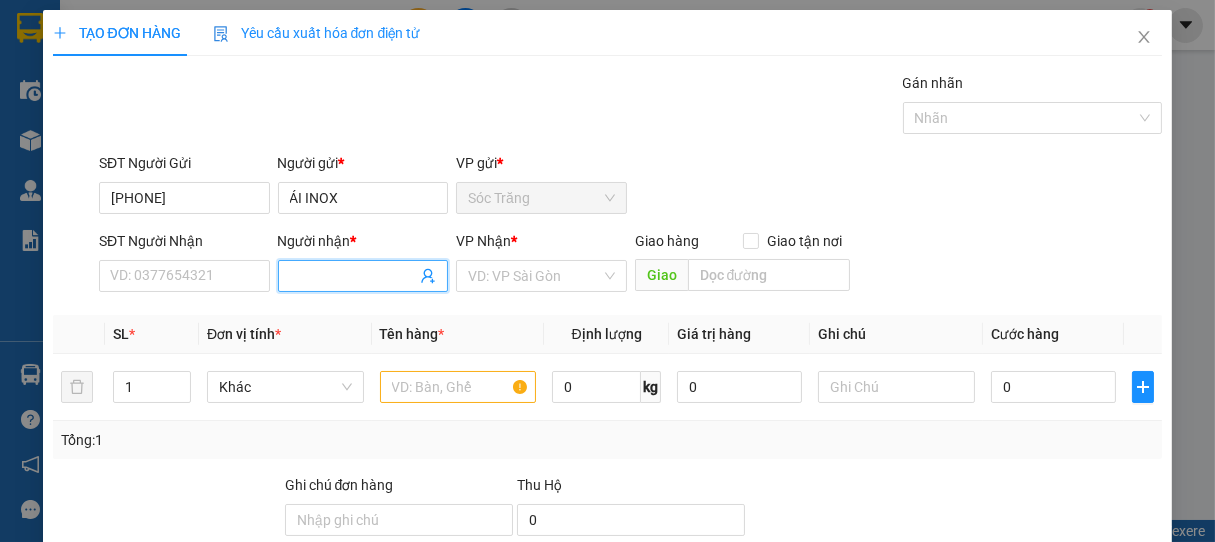 click on "Người nhận  *" at bounding box center [353, 276] 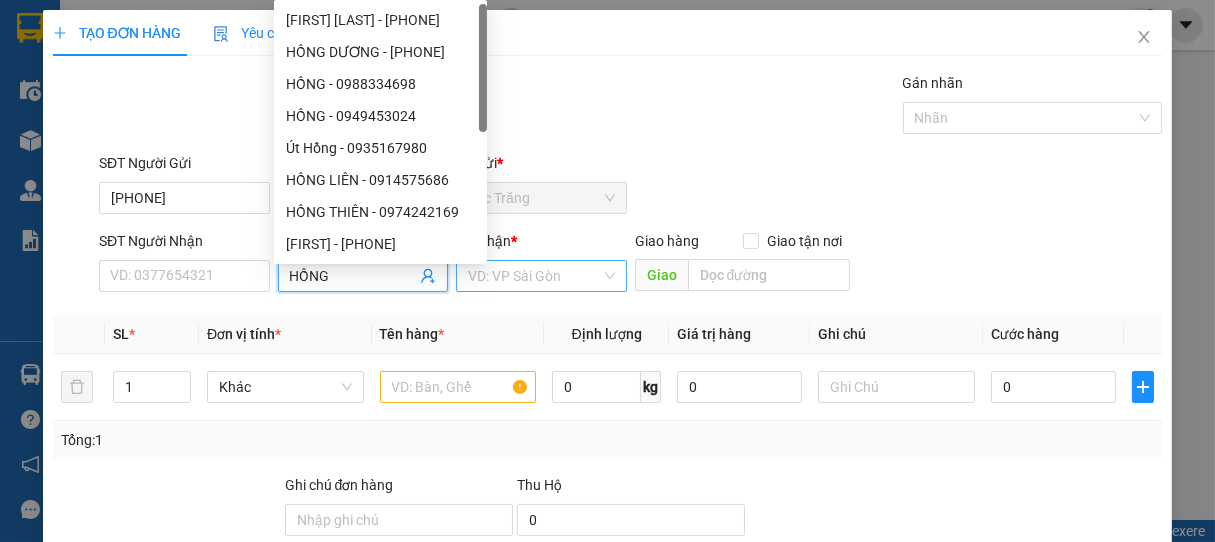 type on "HỒNG" 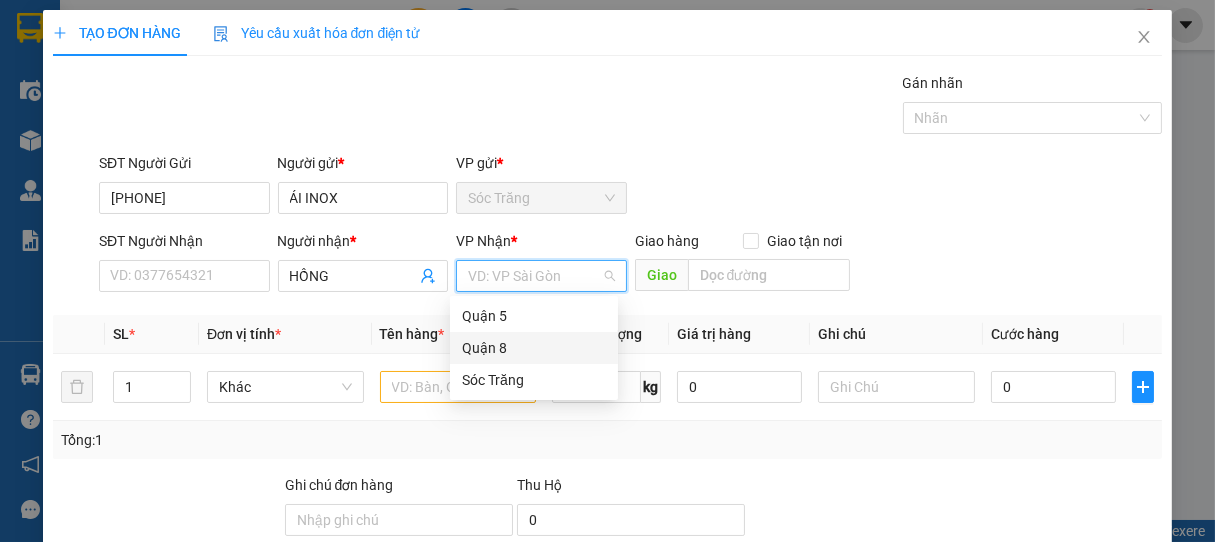 click on "Quận 8" at bounding box center (534, 348) 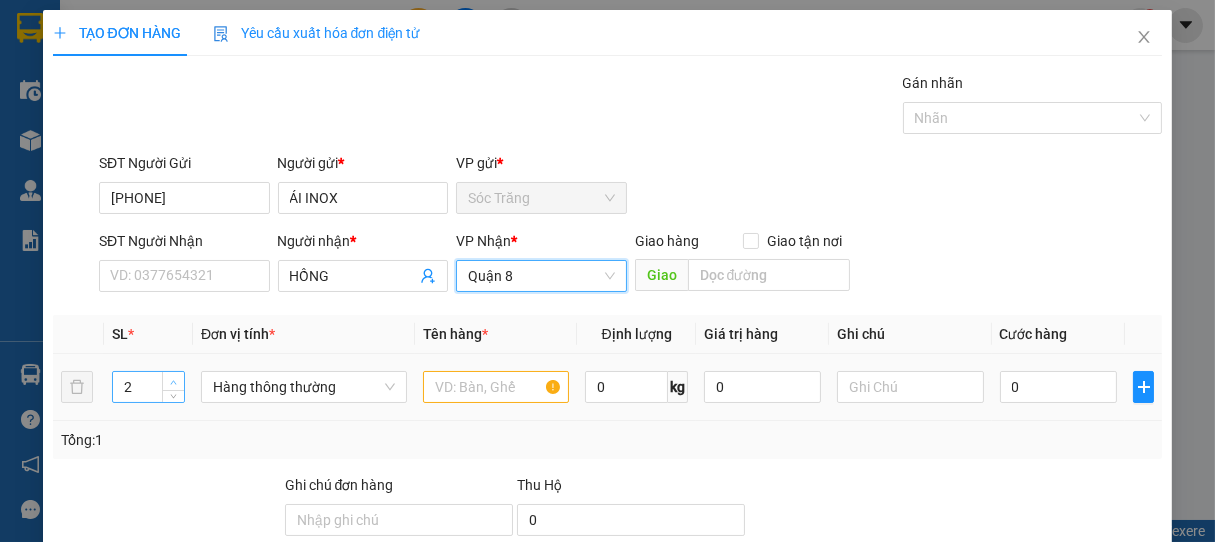 click at bounding box center [173, 381] 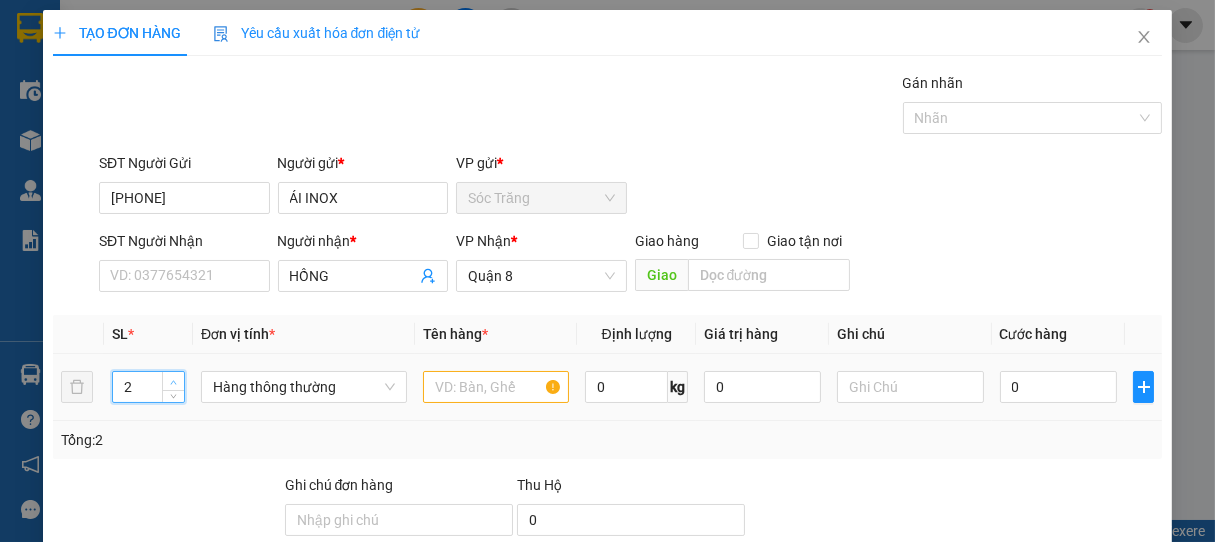 type on "3" 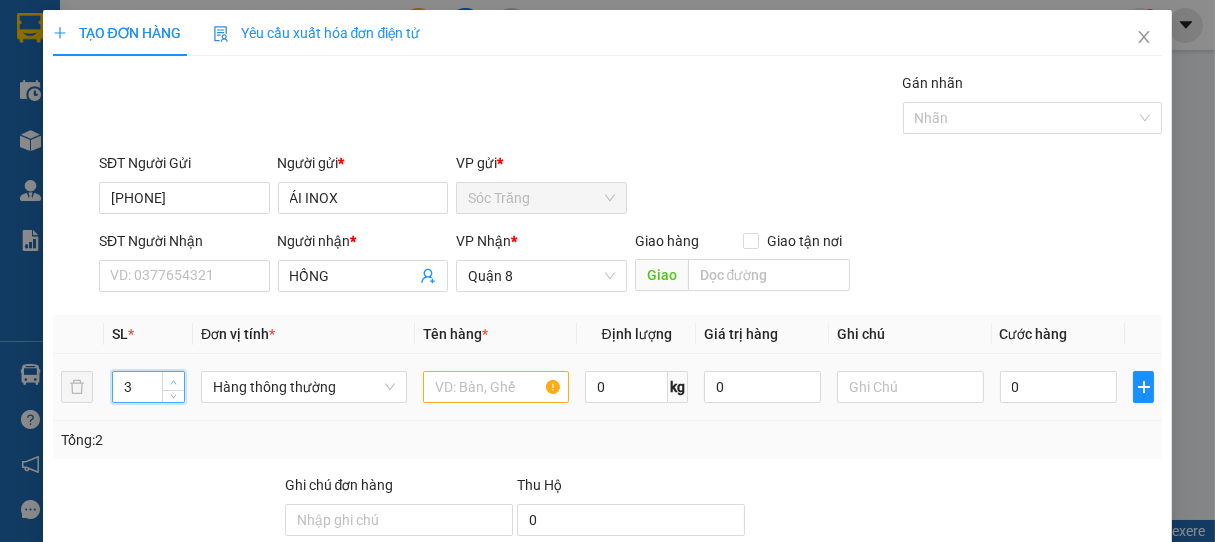 click at bounding box center (173, 381) 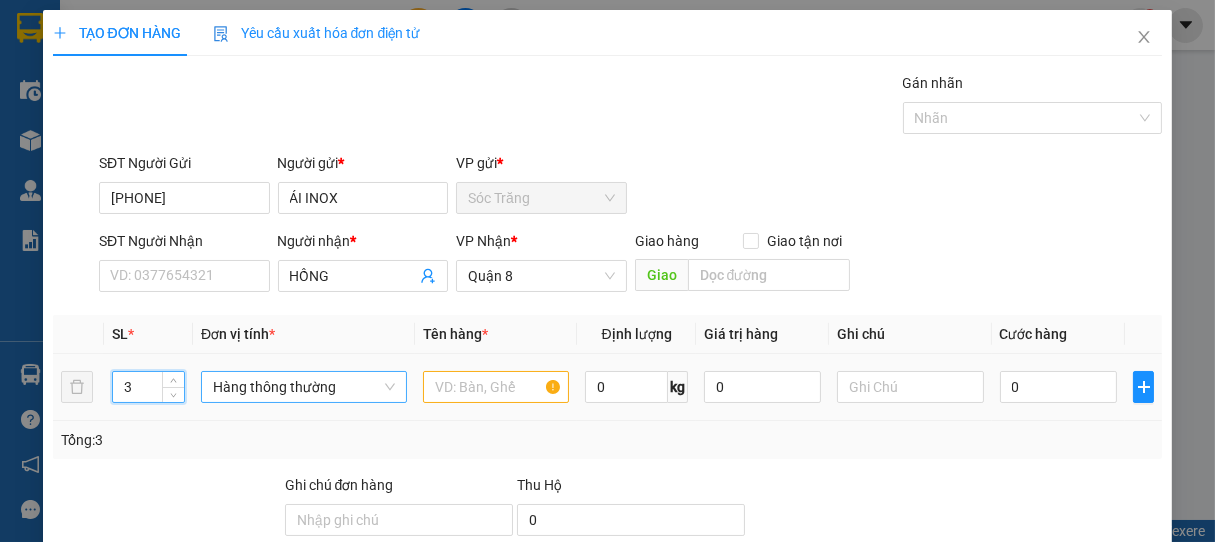click on "Hàng thông thường" at bounding box center [304, 387] 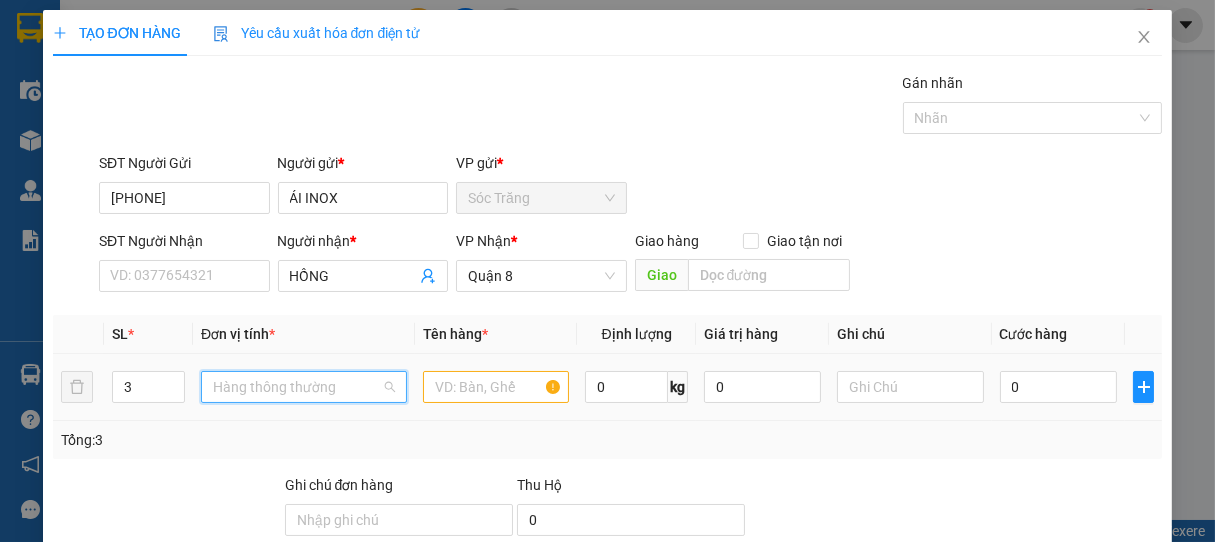scroll, scrollTop: 320, scrollLeft: 0, axis: vertical 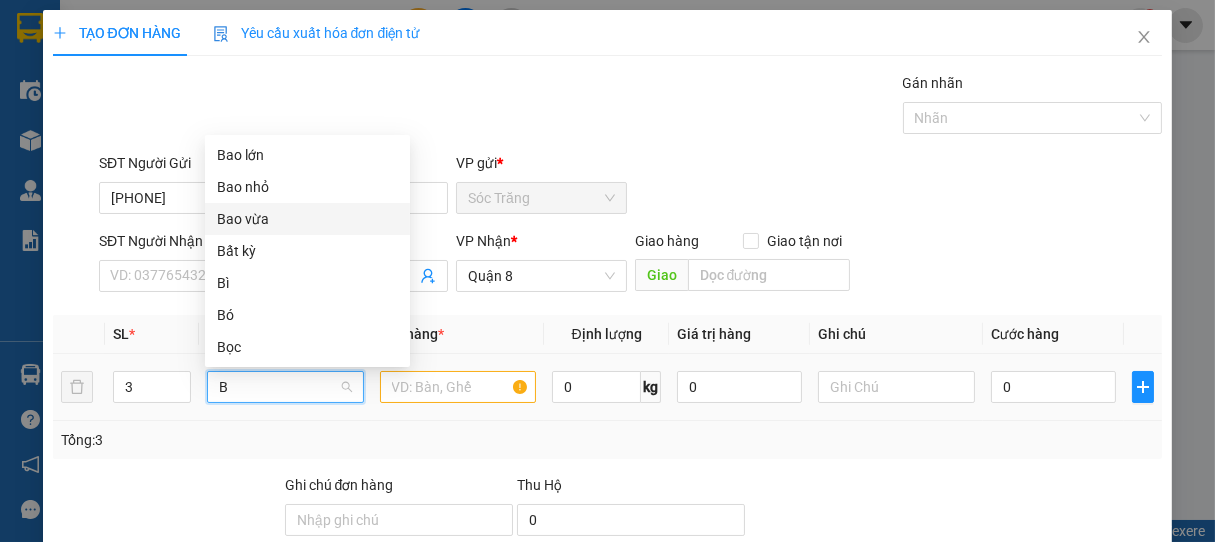 click on "Bao vừa" at bounding box center (307, 219) 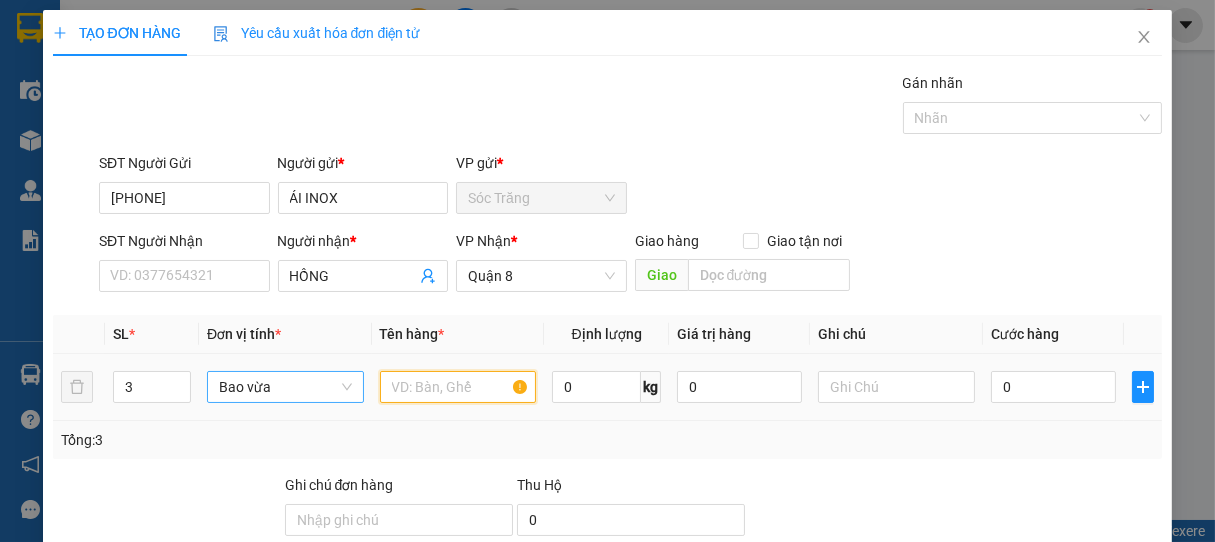 click at bounding box center (458, 387) 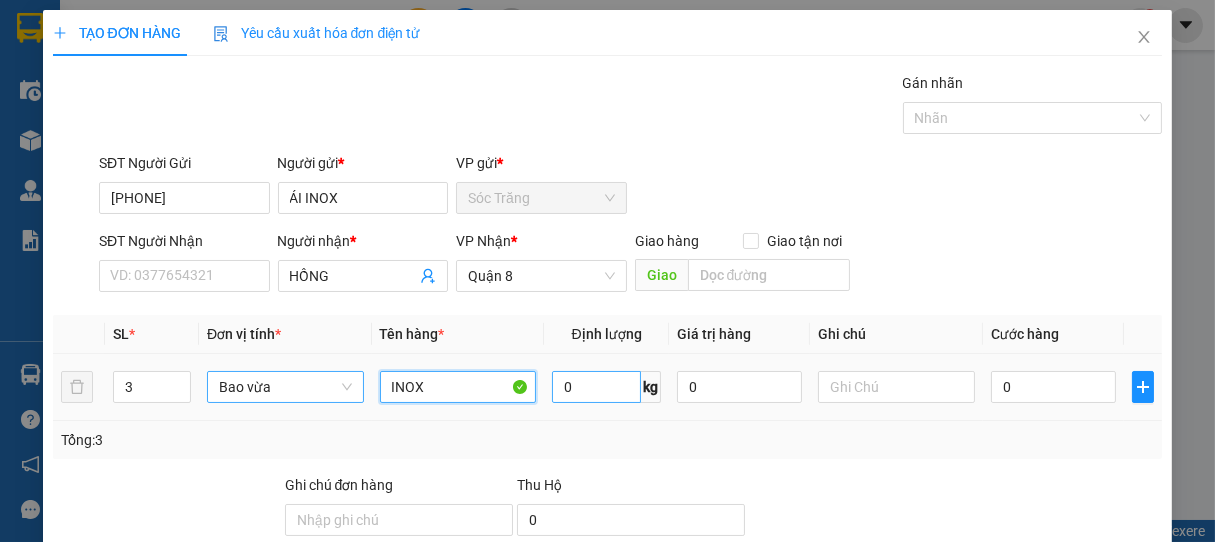 type on "INOX" 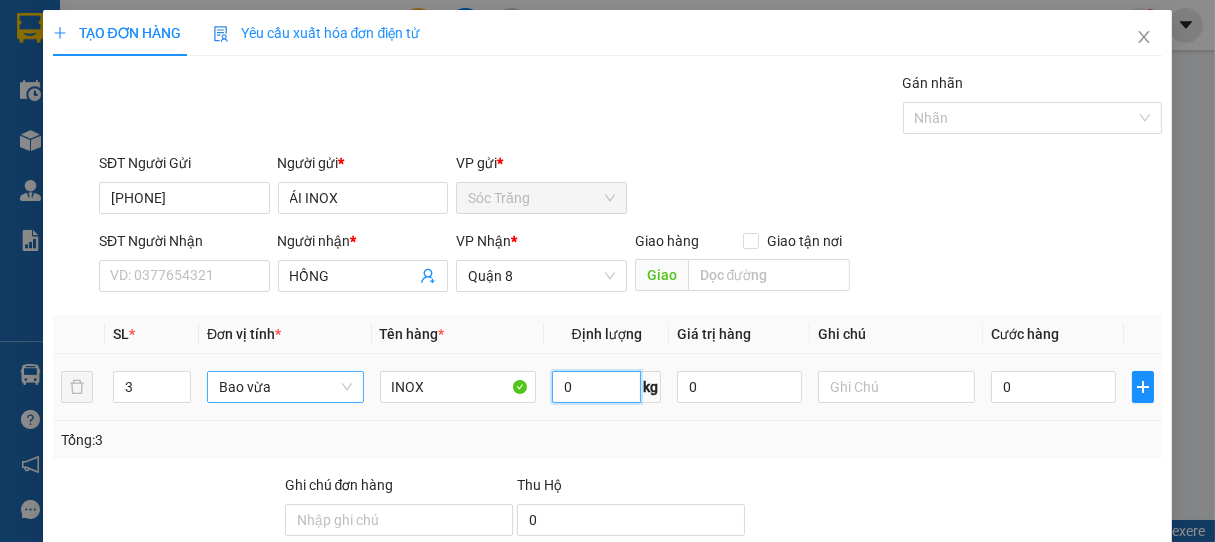 click on "0" at bounding box center [596, 387] 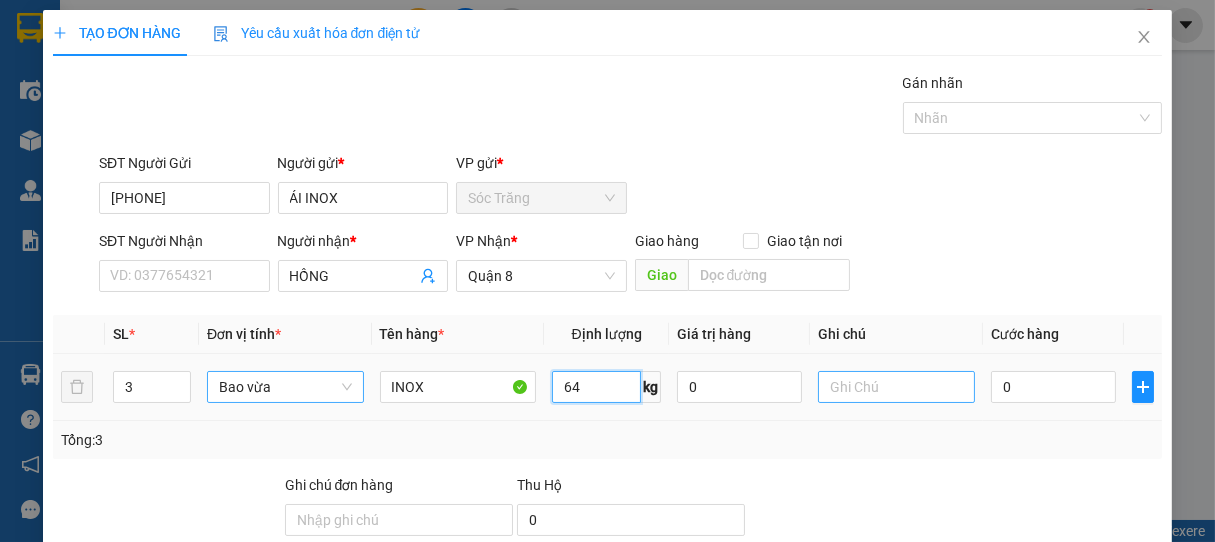 type on "64" 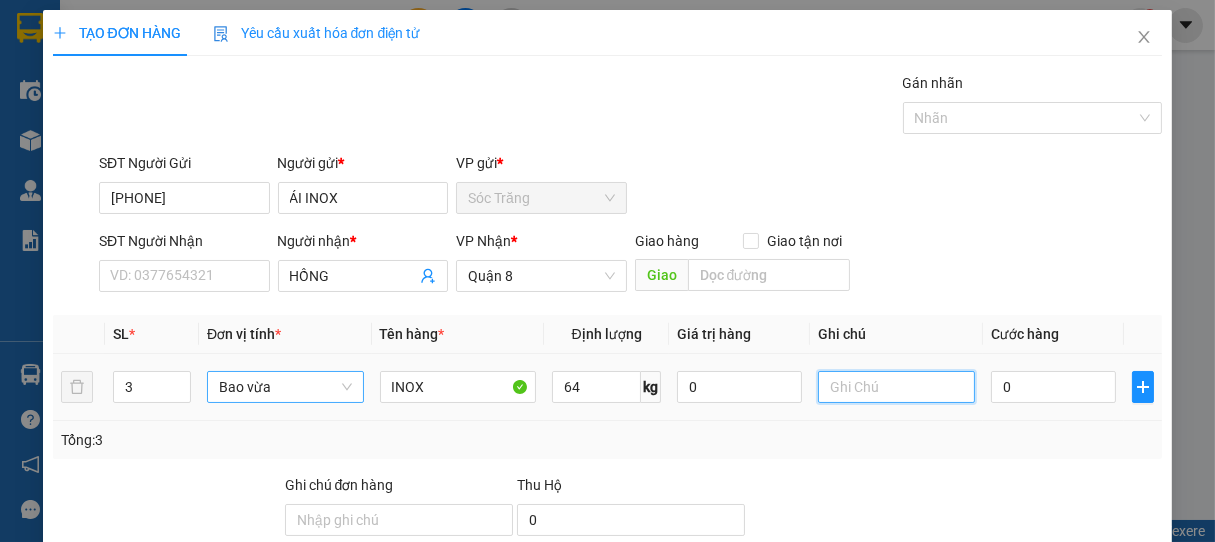 click at bounding box center (896, 387) 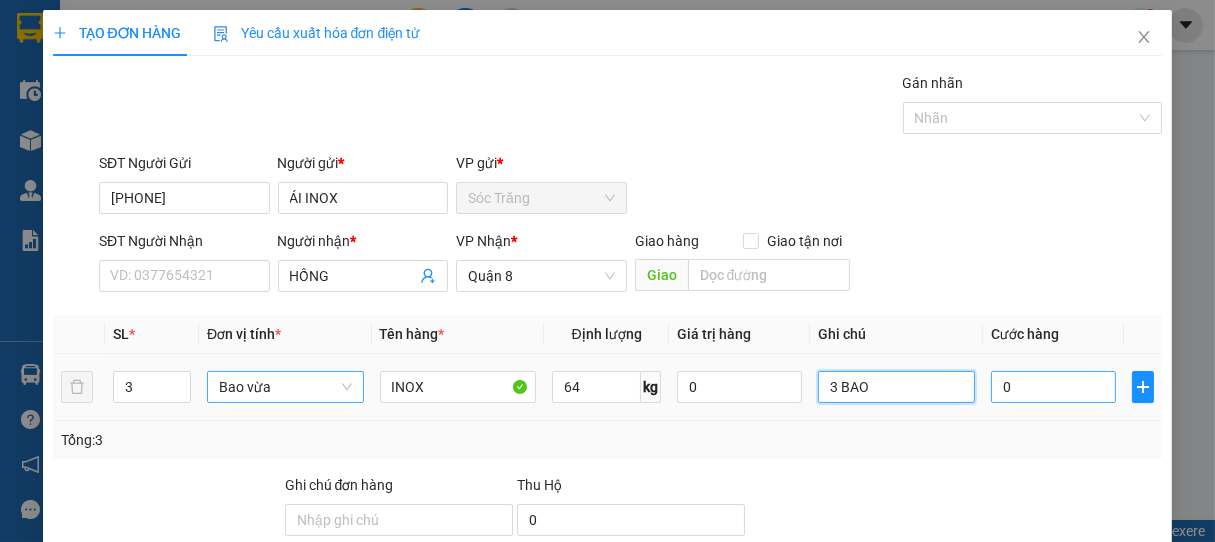 type on "3 BAO" 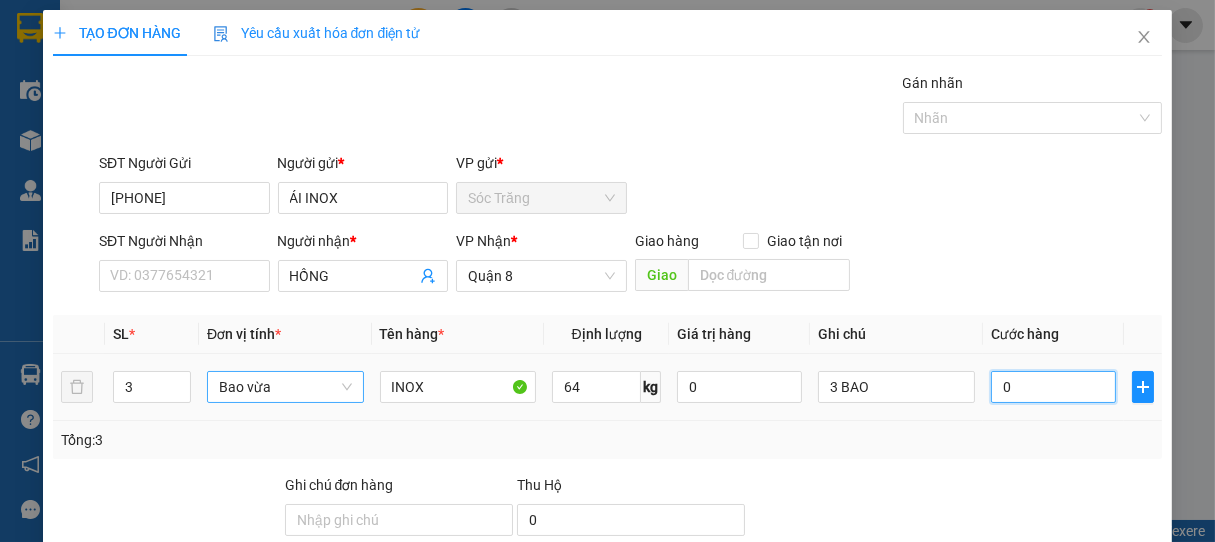 click on "0" at bounding box center (1053, 387) 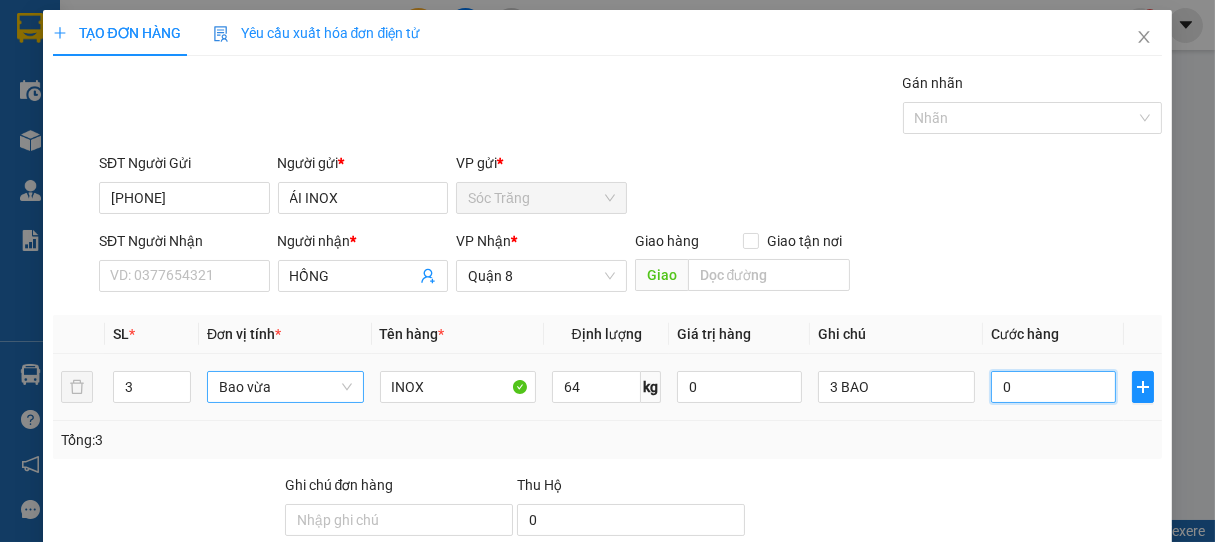 type on "5" 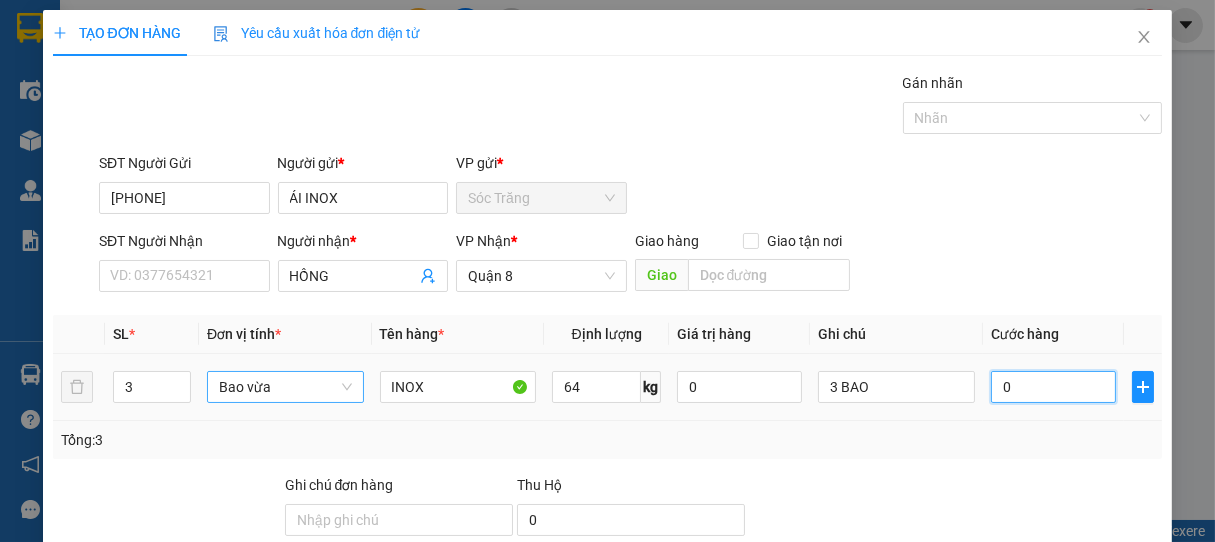 type on "5" 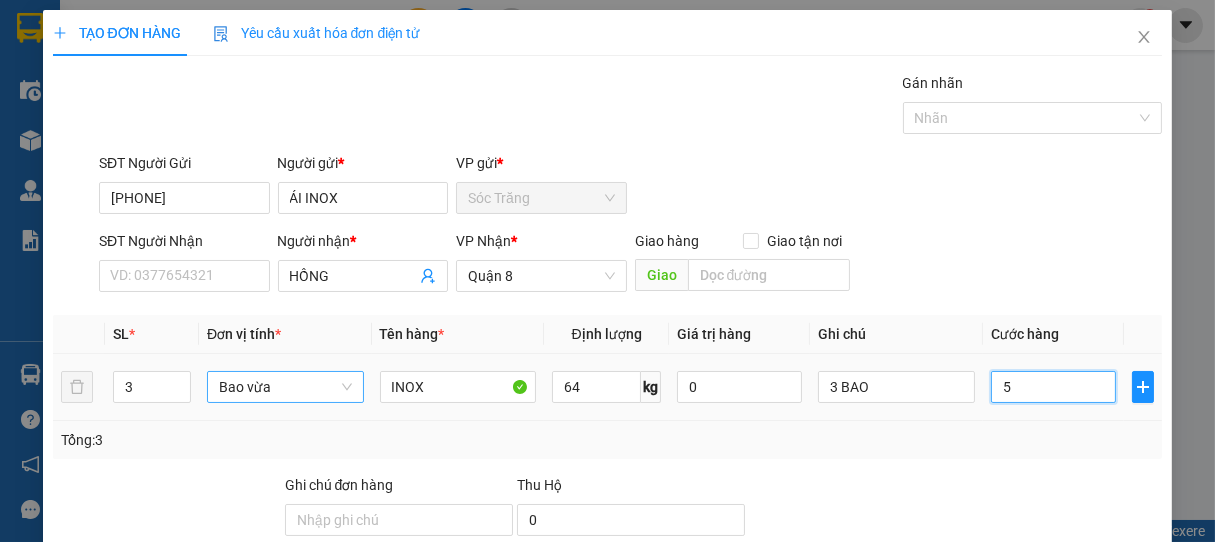 type on "51" 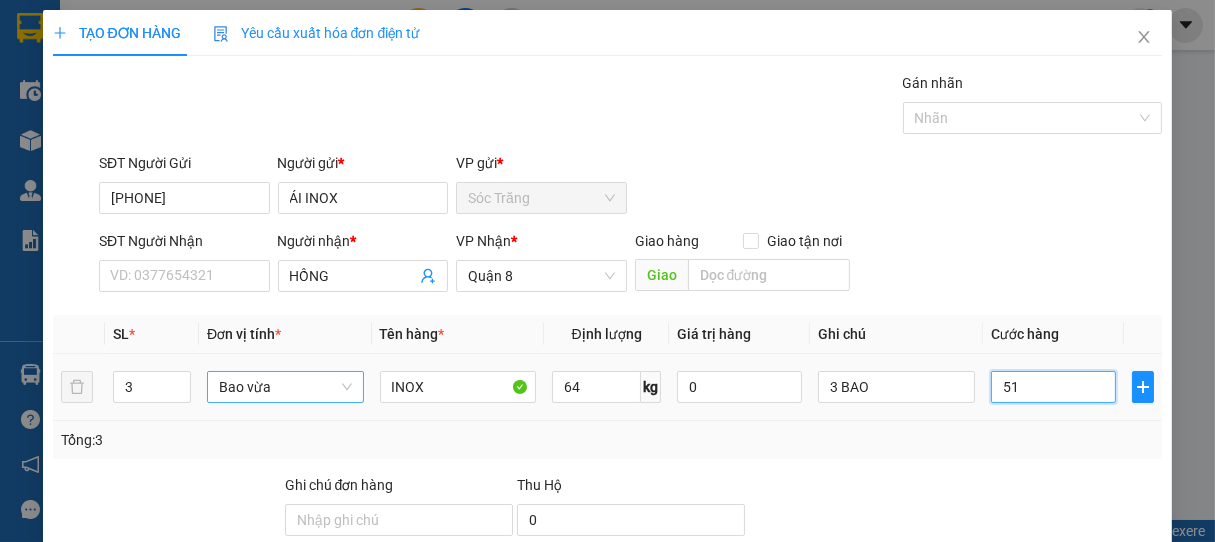 type on "510" 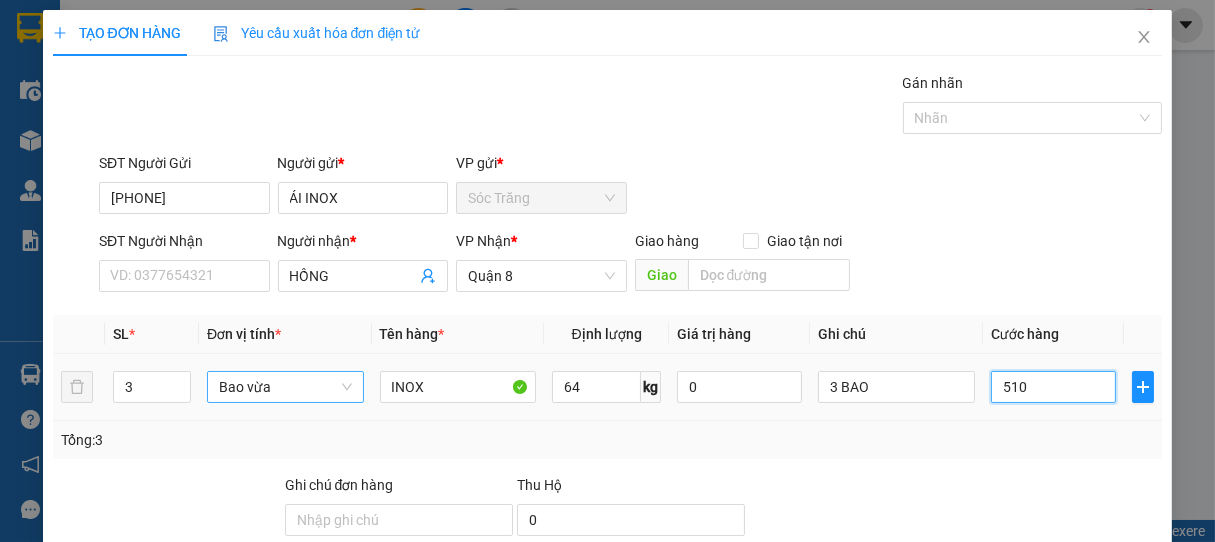 type on "[NUMBER]" 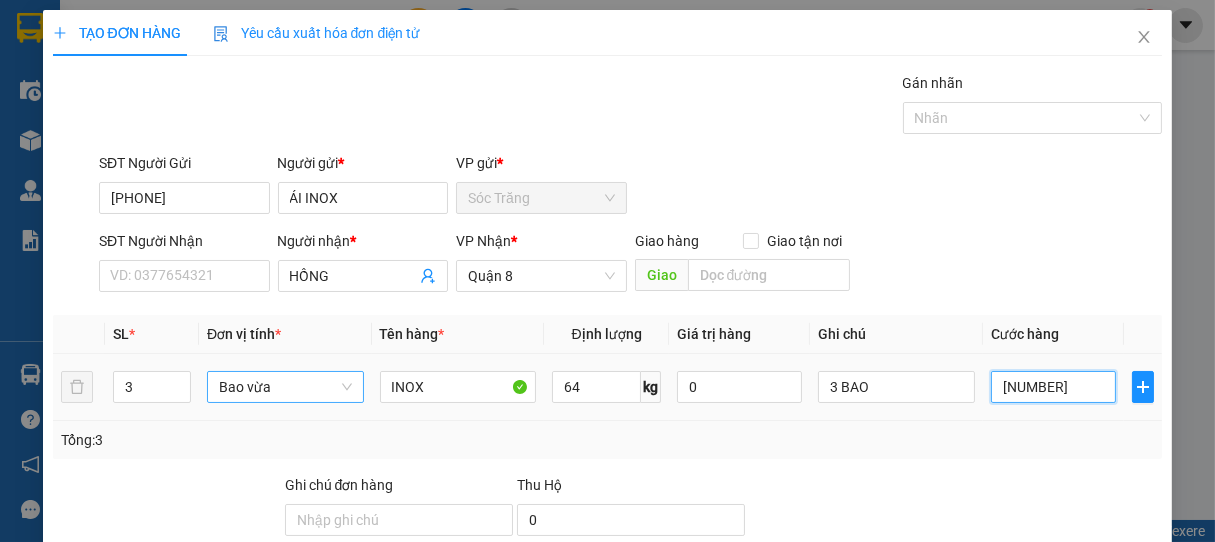 type on "[NUMBER]" 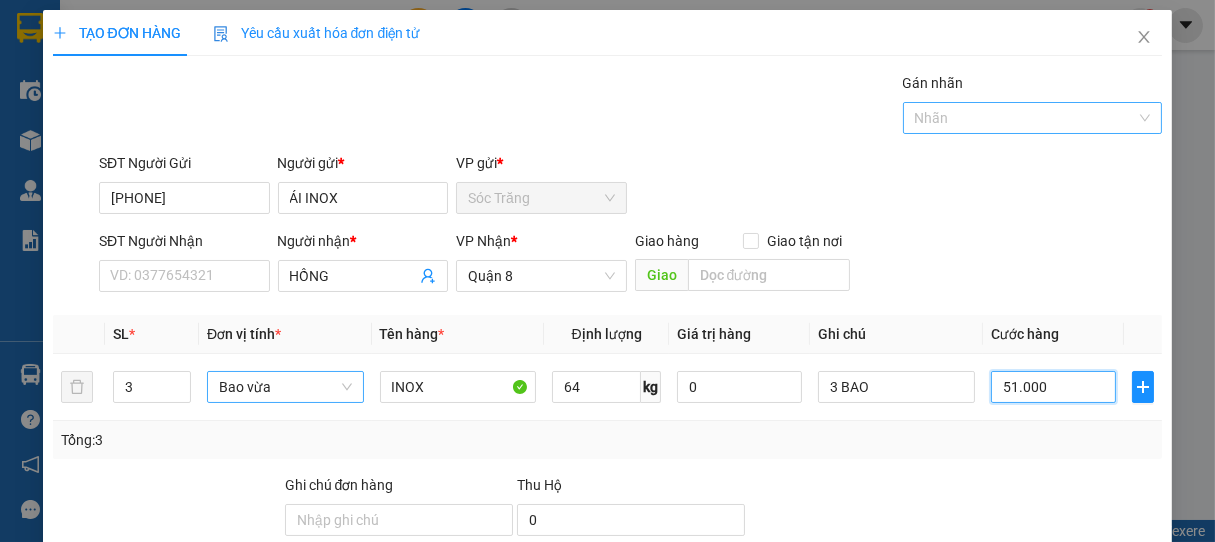click at bounding box center (1023, 118) 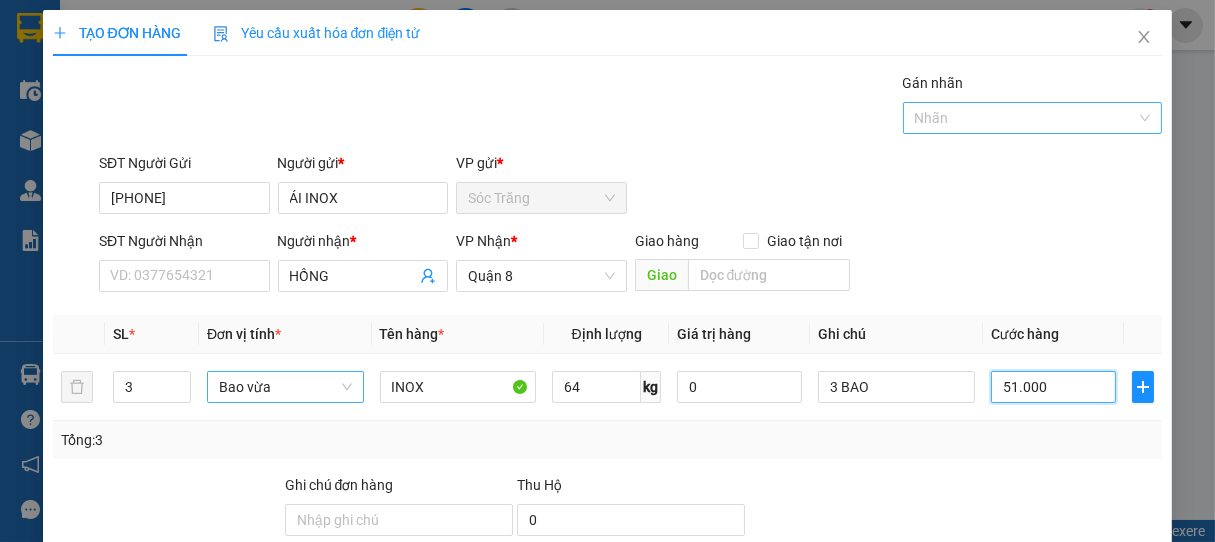 type on "51.000" 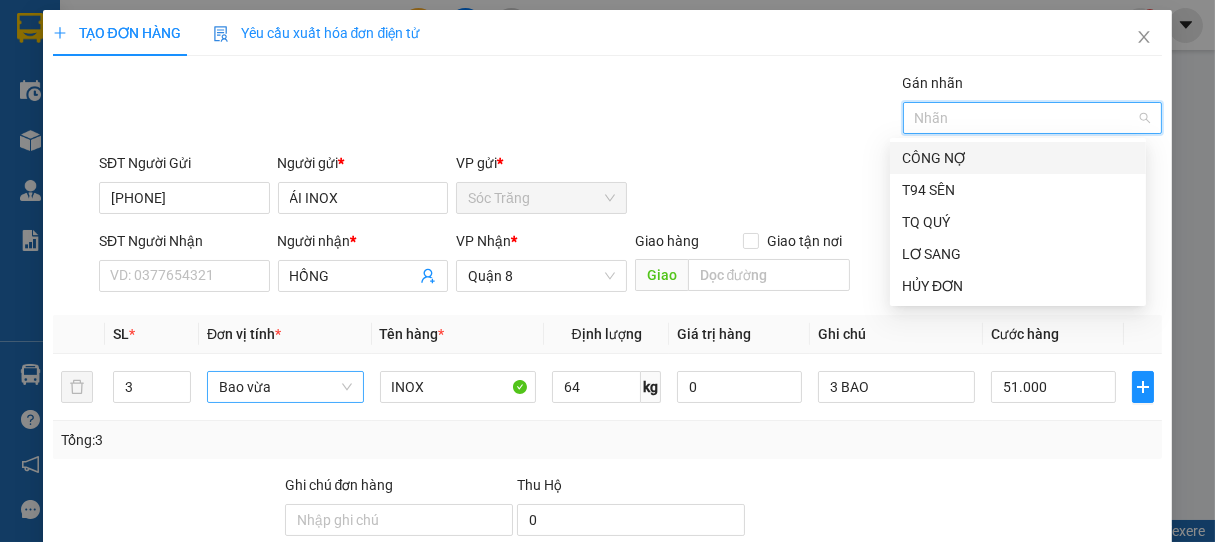 drag, startPoint x: 949, startPoint y: 156, endPoint x: 1013, endPoint y: 244, distance: 108.81177 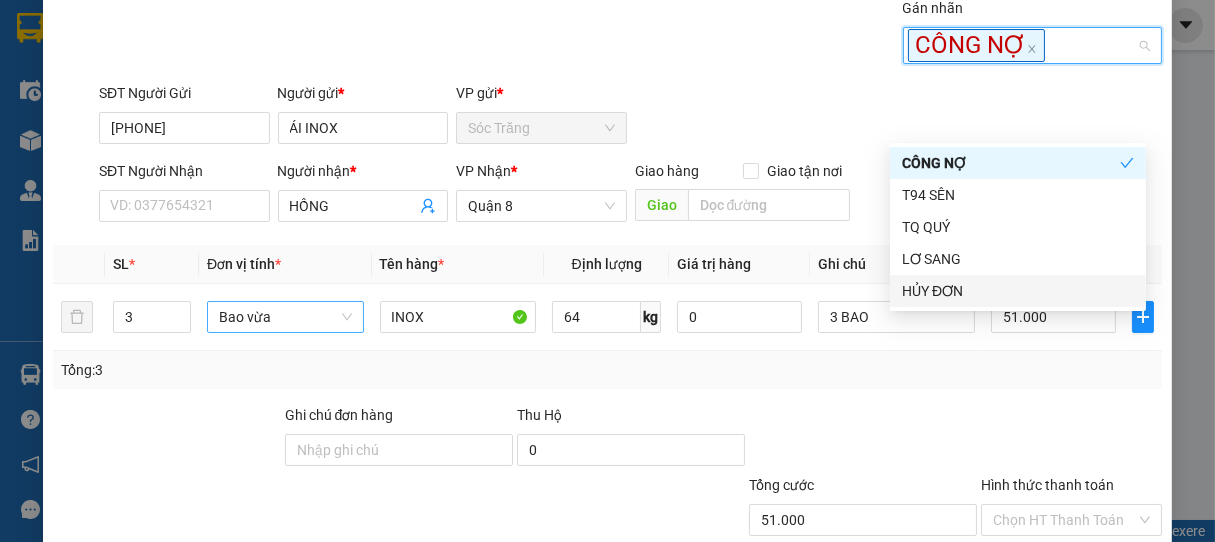 scroll, scrollTop: 201, scrollLeft: 0, axis: vertical 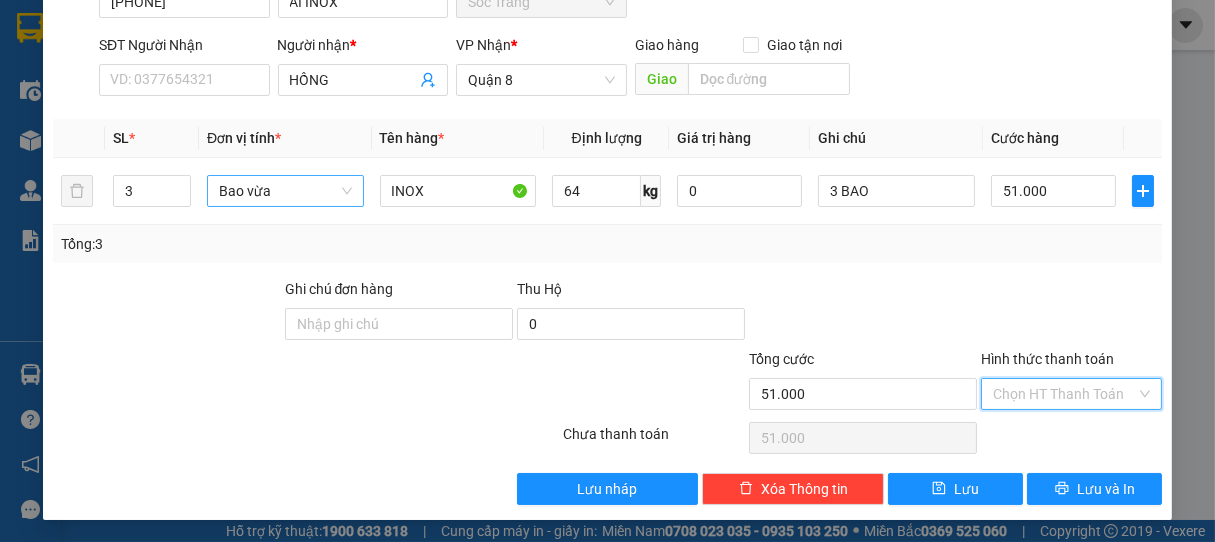 click on "Hình thức thanh toán" at bounding box center (1065, 394) 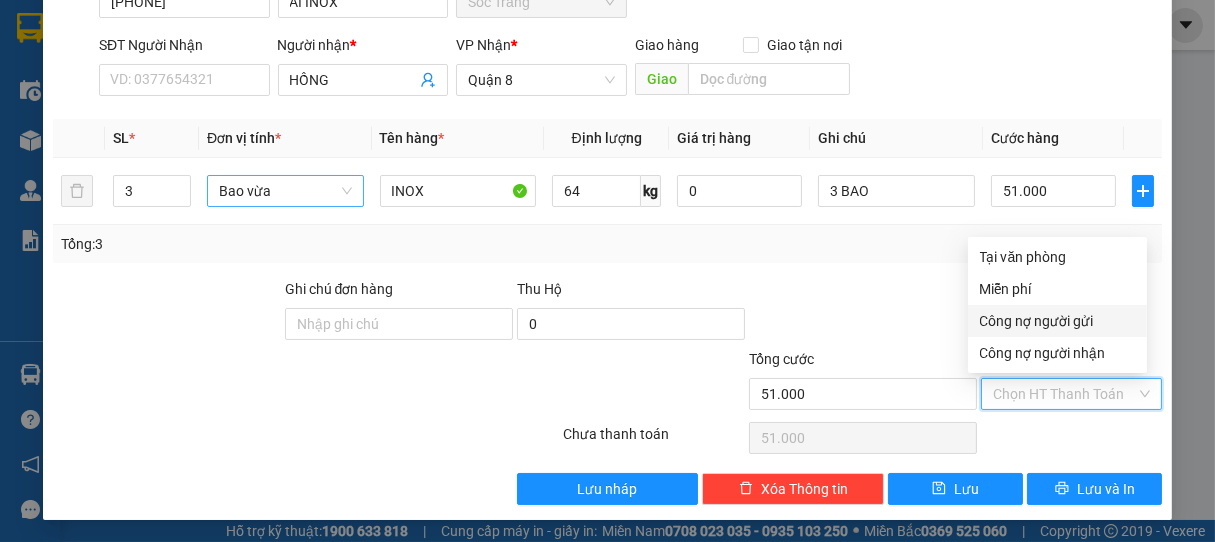 drag, startPoint x: 1048, startPoint y: 314, endPoint x: 1056, endPoint y: 346, distance: 32.984844 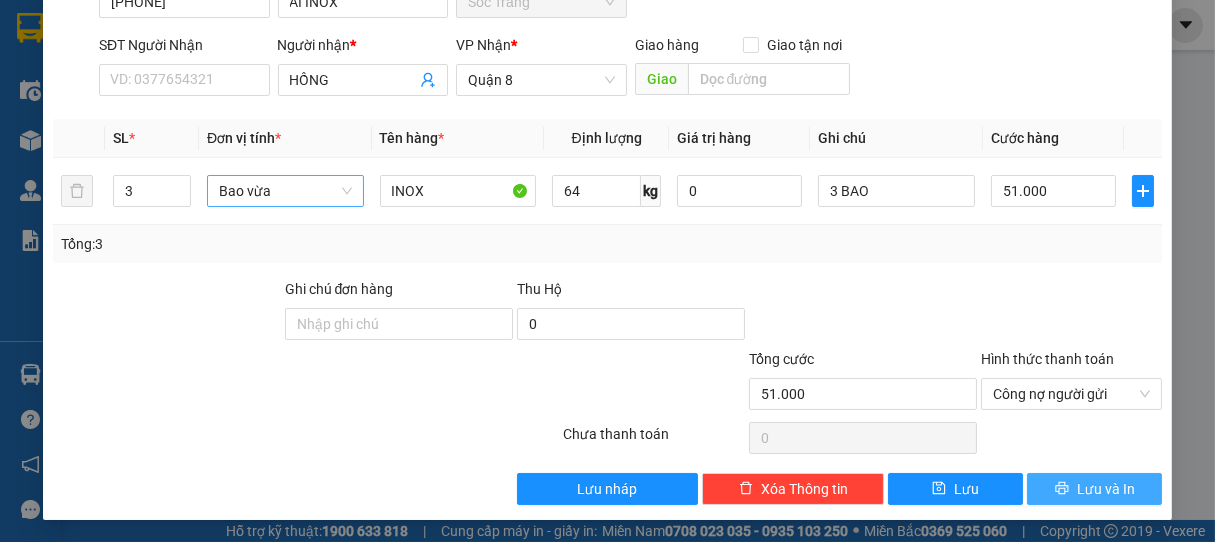 click on "Lưu và In" at bounding box center [1106, 489] 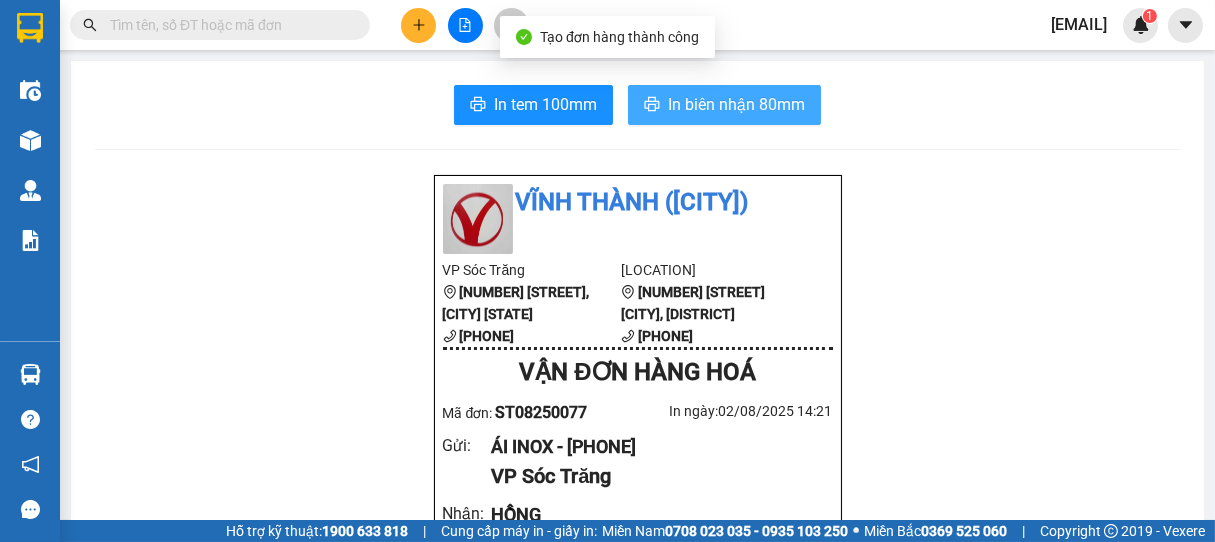 click on "In biên nhận 80mm" at bounding box center [736, 104] 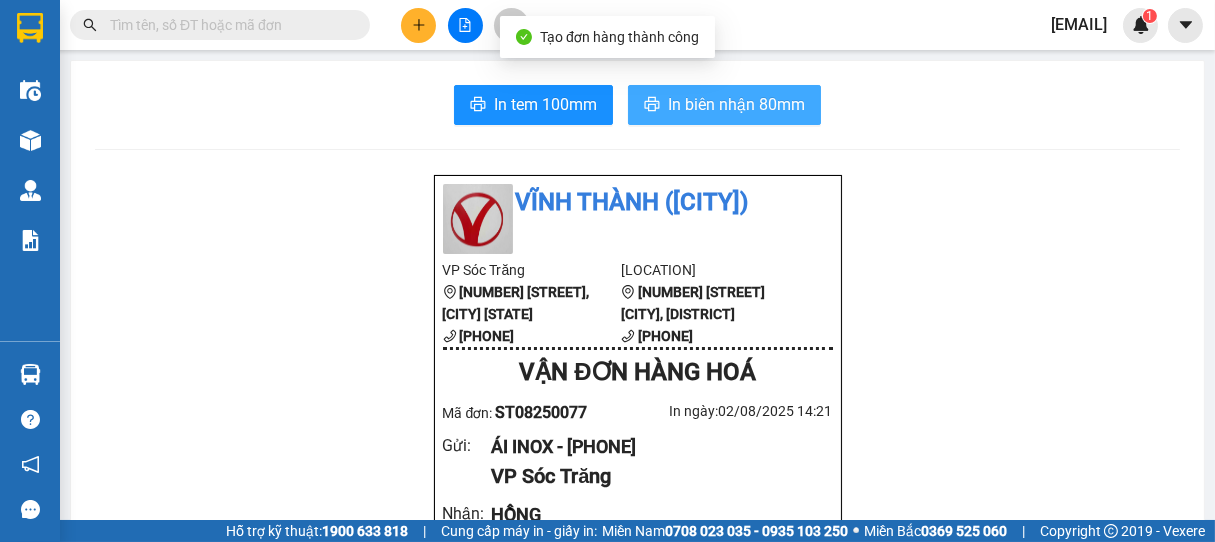 scroll, scrollTop: 0, scrollLeft: 0, axis: both 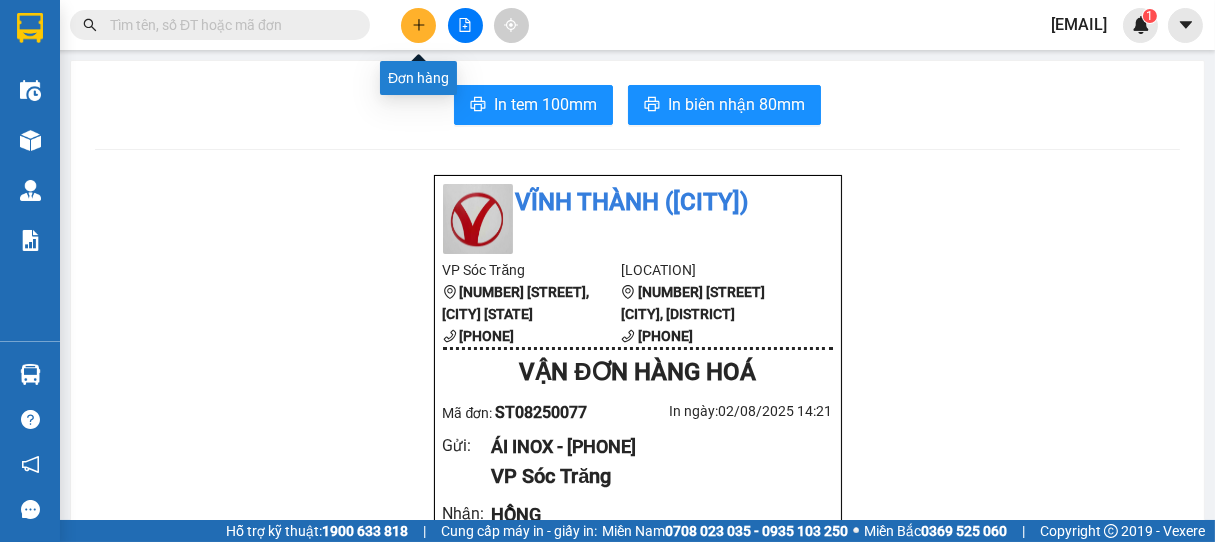 click 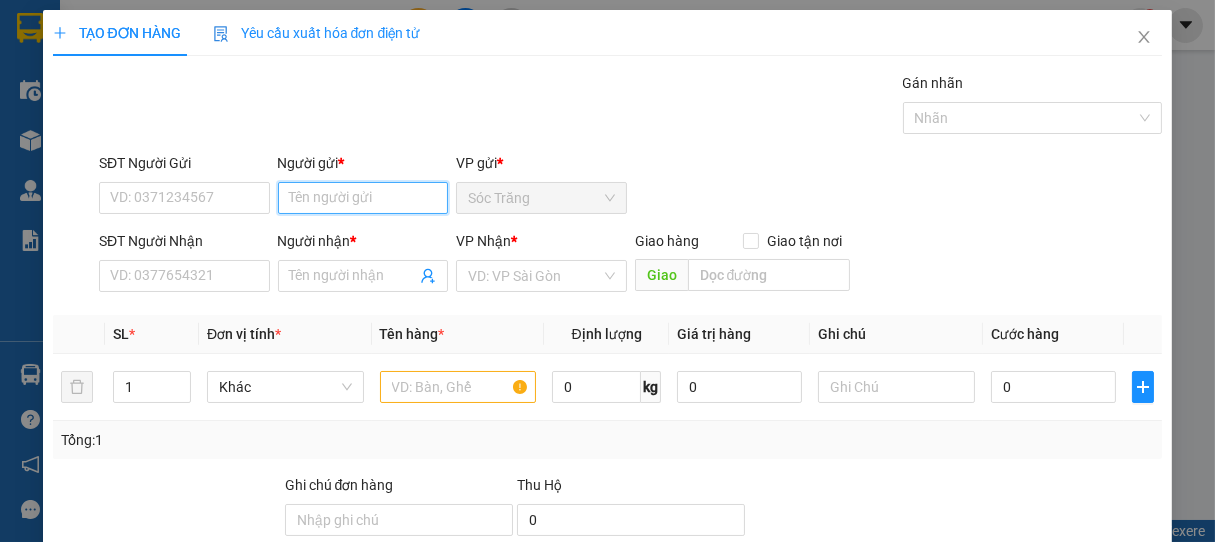 click on "Người gửi  *" at bounding box center [363, 198] 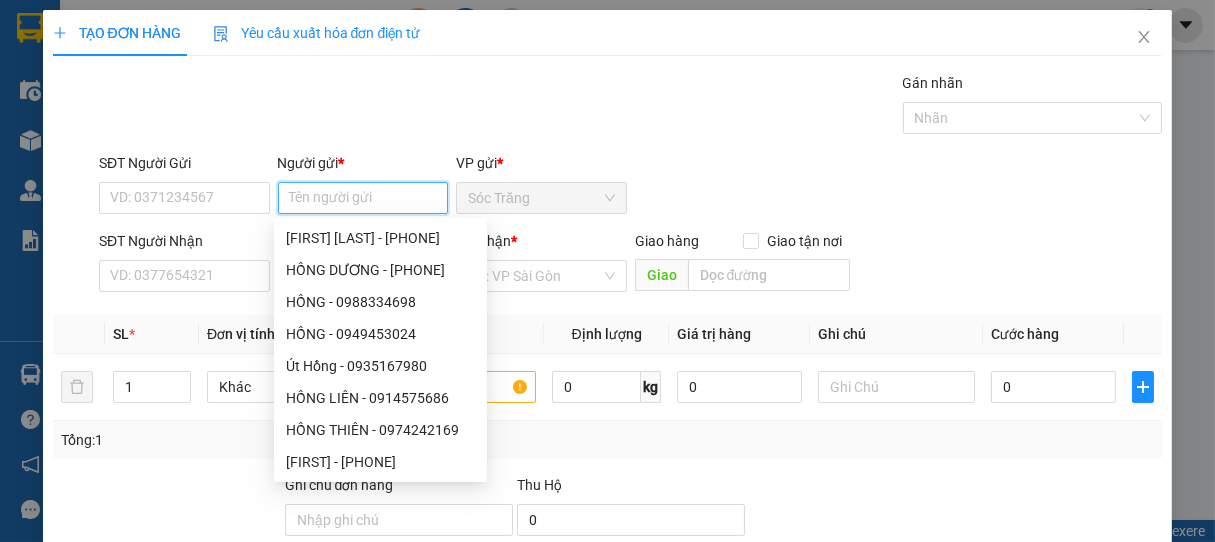 type on "Y" 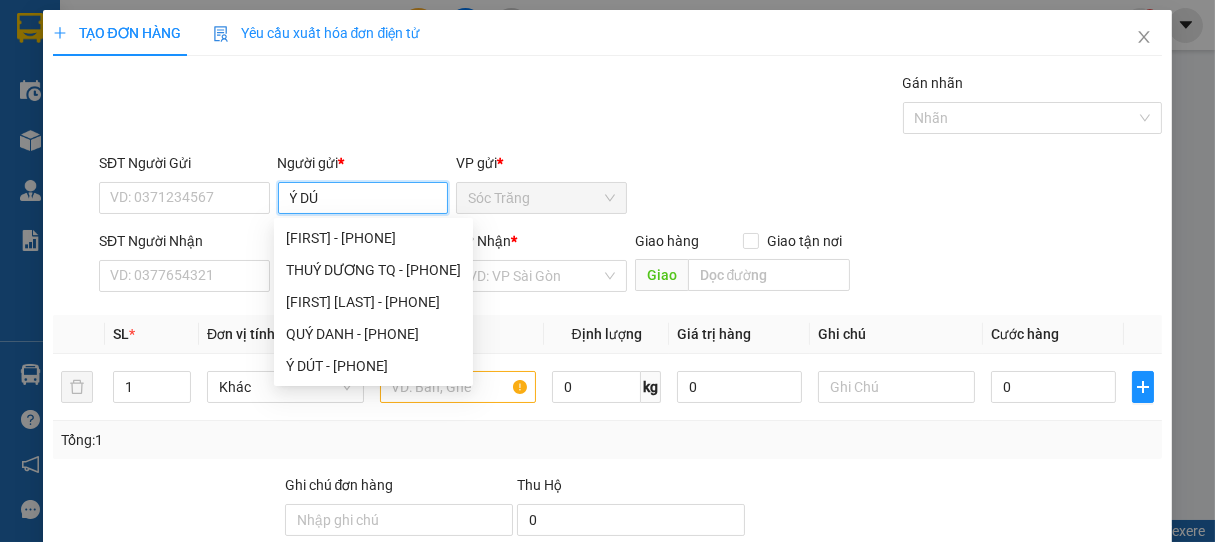 type on "Ý DÚT" 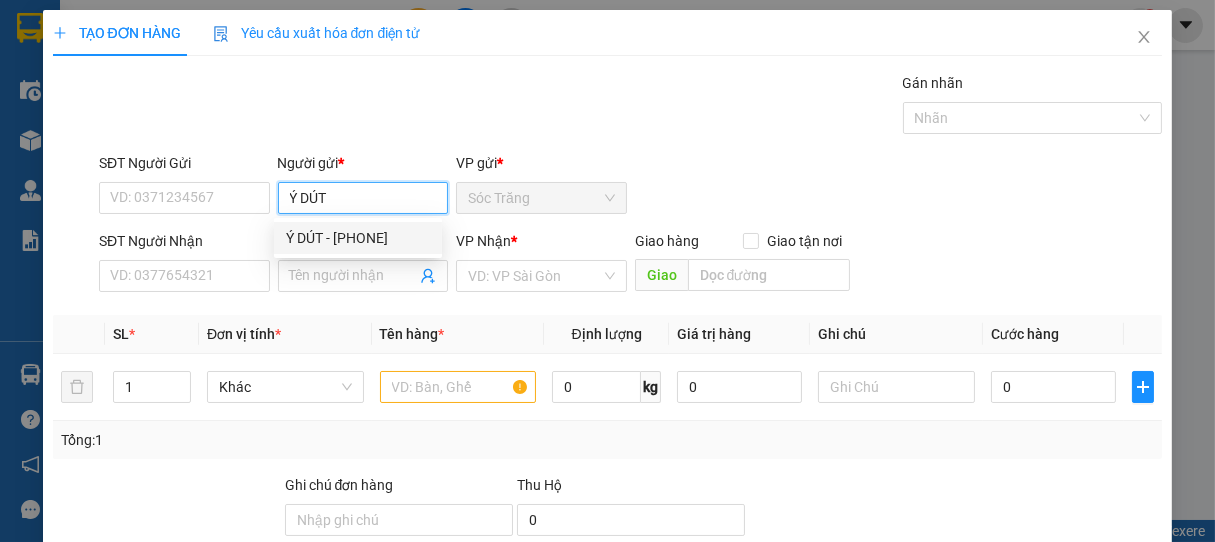 click on "Ý DÚT - [PHONE]" at bounding box center (358, 238) 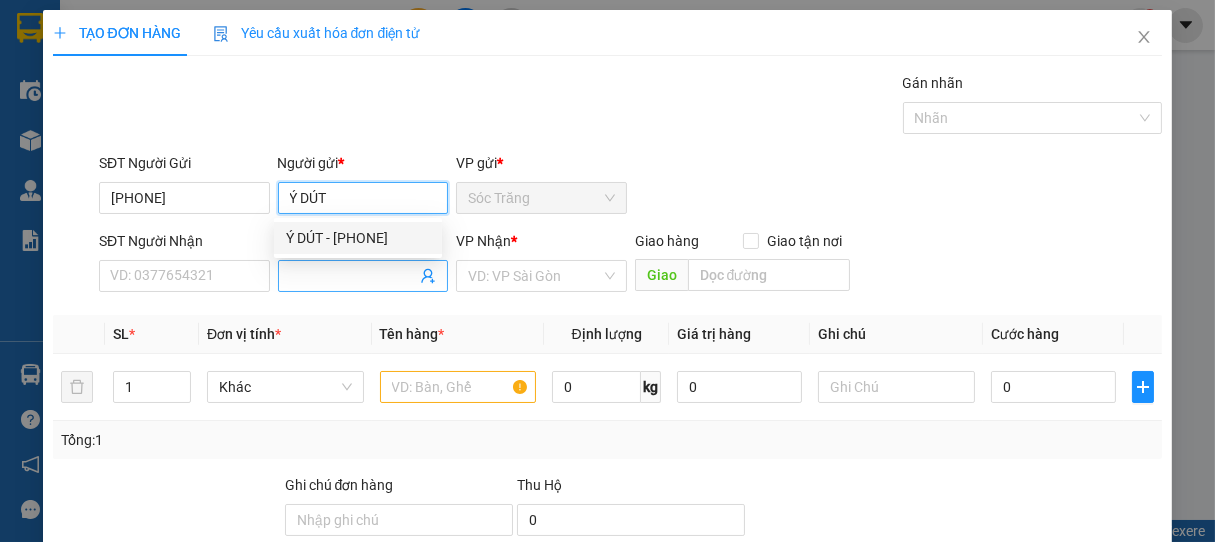 type on "Ý DÚT" 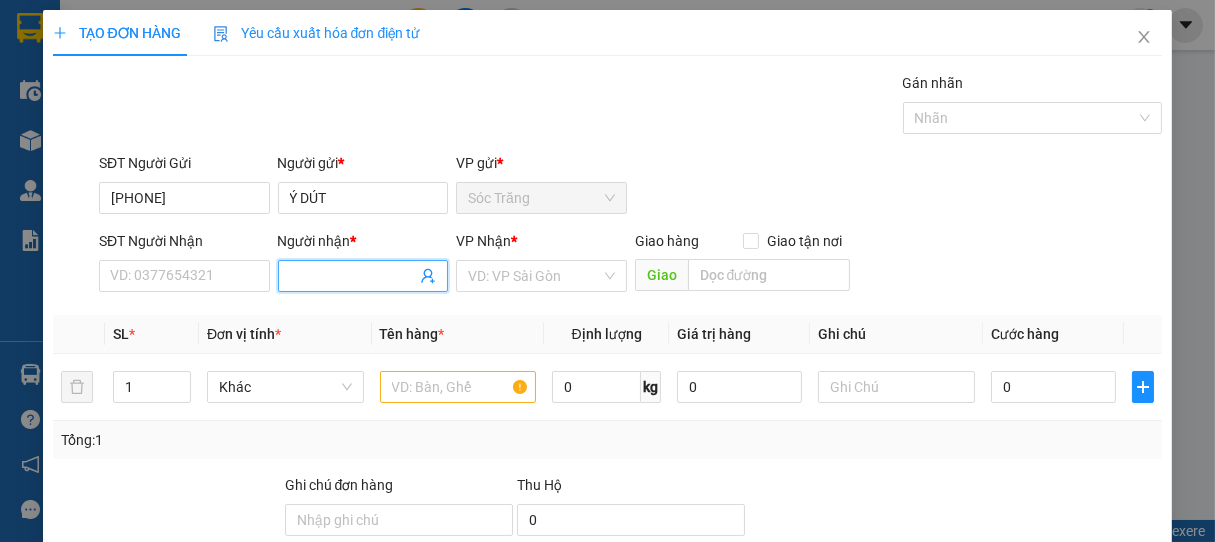 drag, startPoint x: 344, startPoint y: 275, endPoint x: 338, endPoint y: 288, distance: 14.3178215 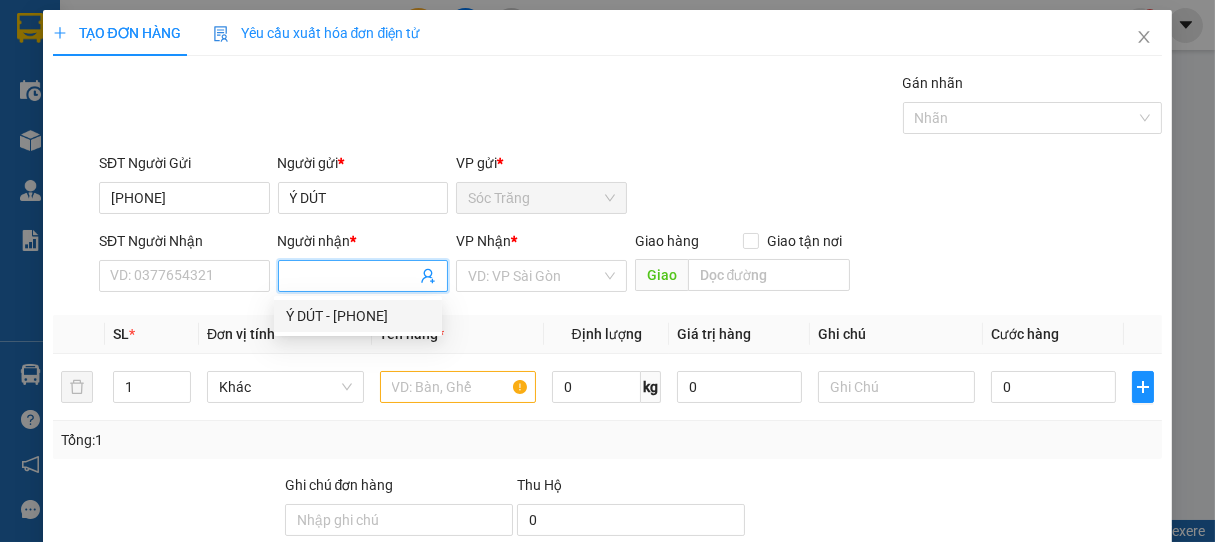 drag, startPoint x: 345, startPoint y: 309, endPoint x: 511, endPoint y: 309, distance: 166 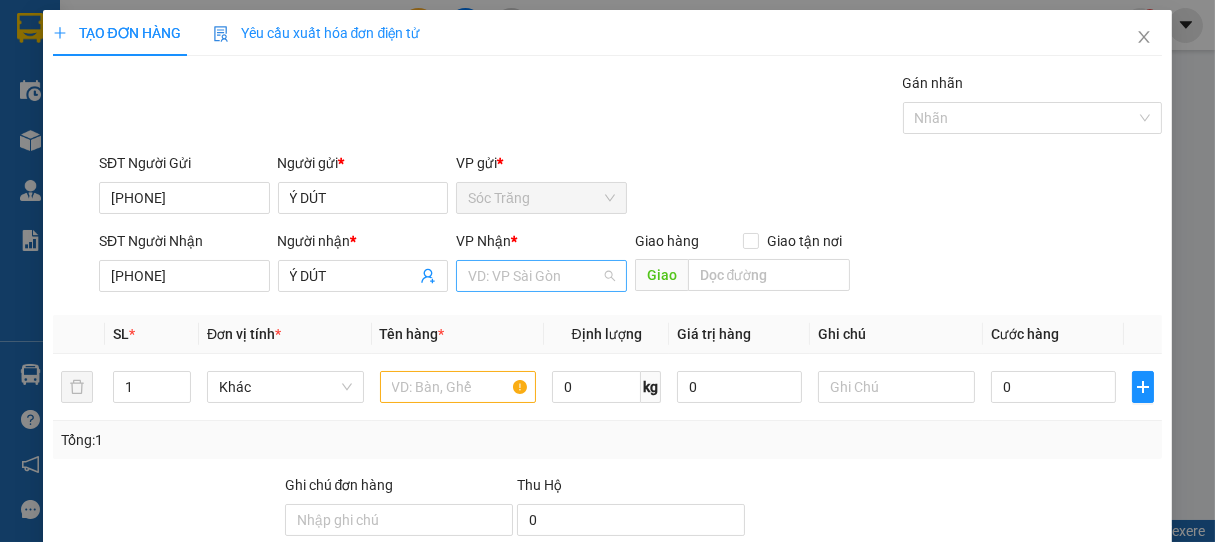 click at bounding box center [534, 276] 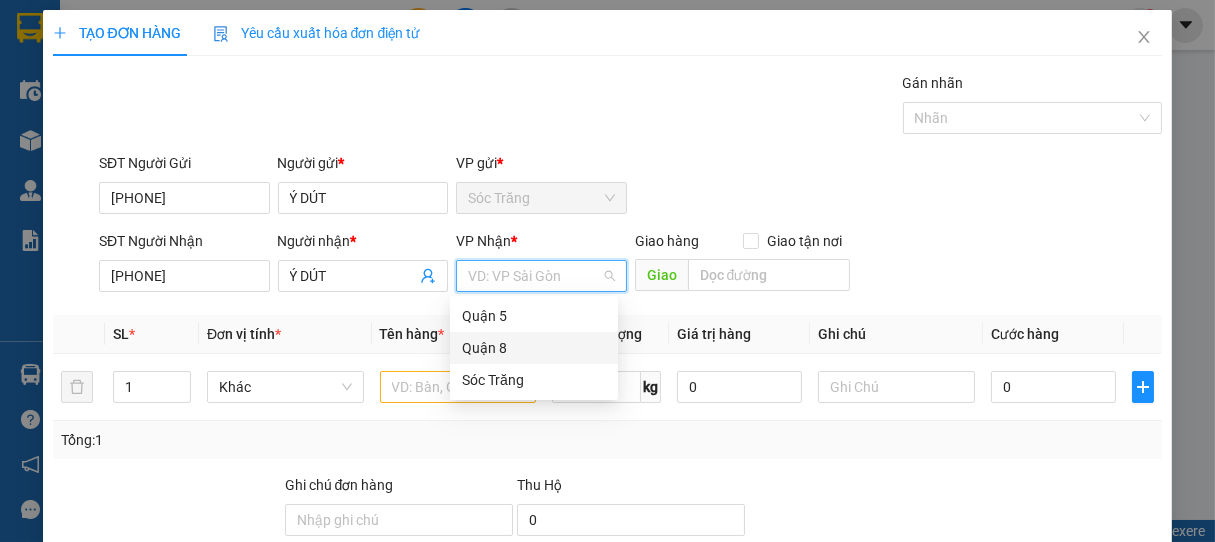 click on "Quận 8" at bounding box center [534, 348] 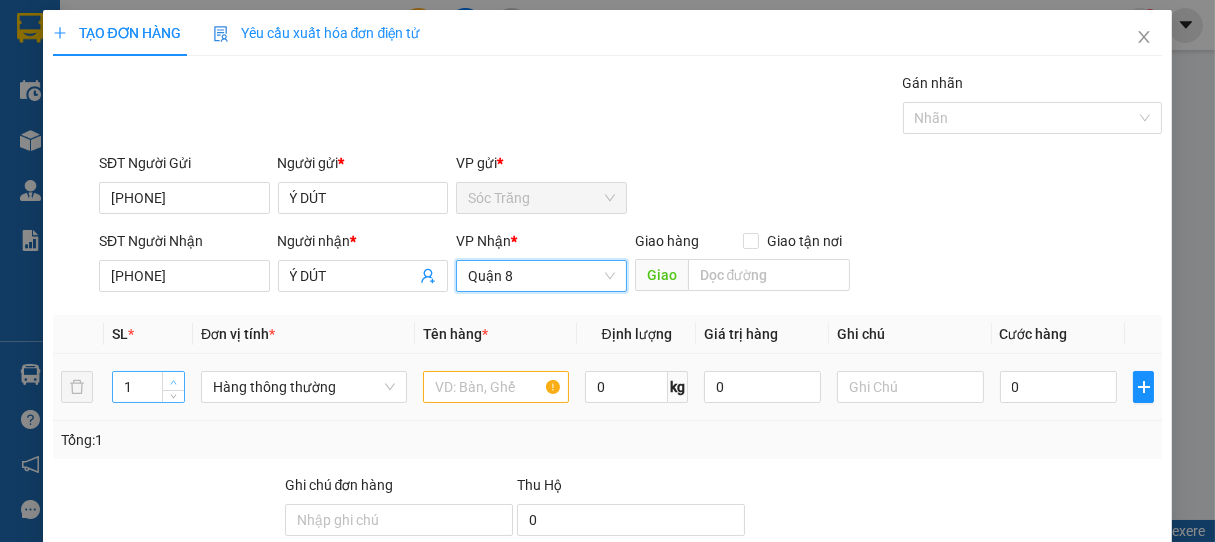 type on "2" 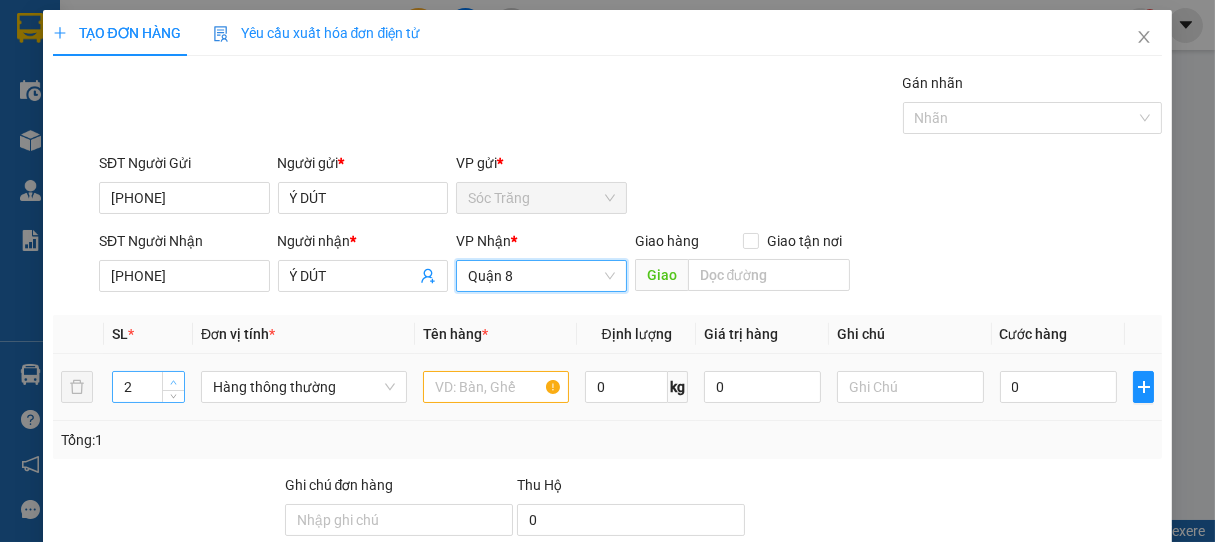 click at bounding box center [173, 381] 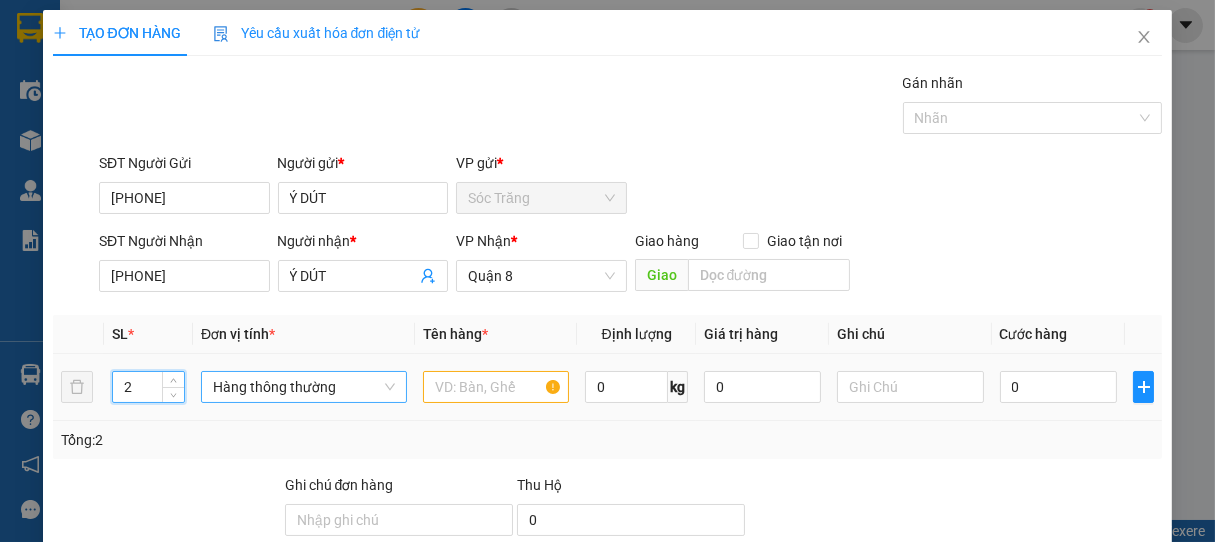 click on "Hàng thông thường" at bounding box center (304, 387) 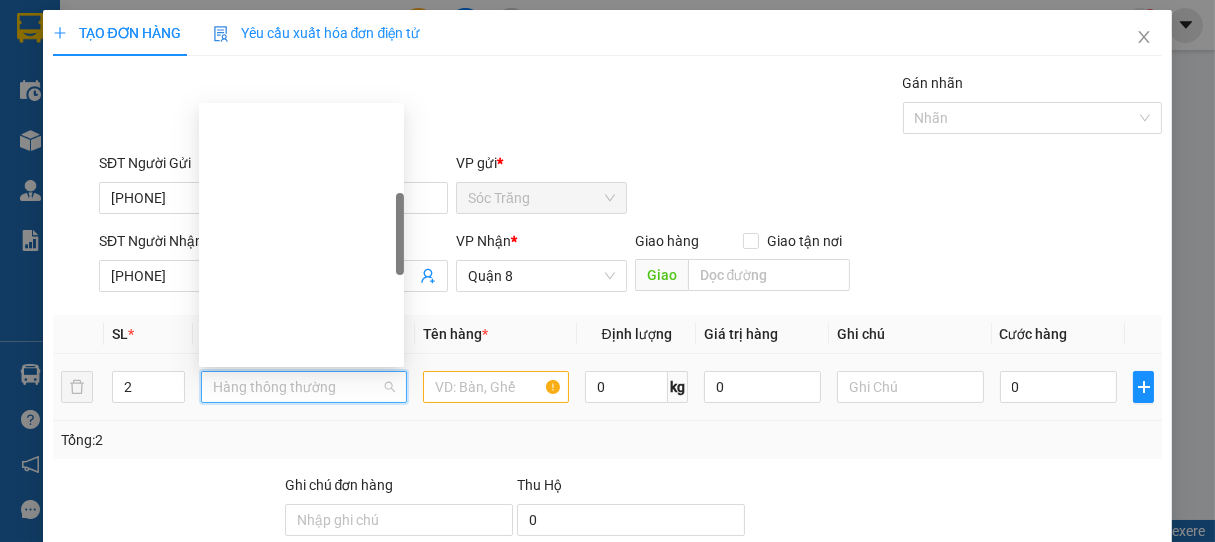 scroll, scrollTop: 320, scrollLeft: 0, axis: vertical 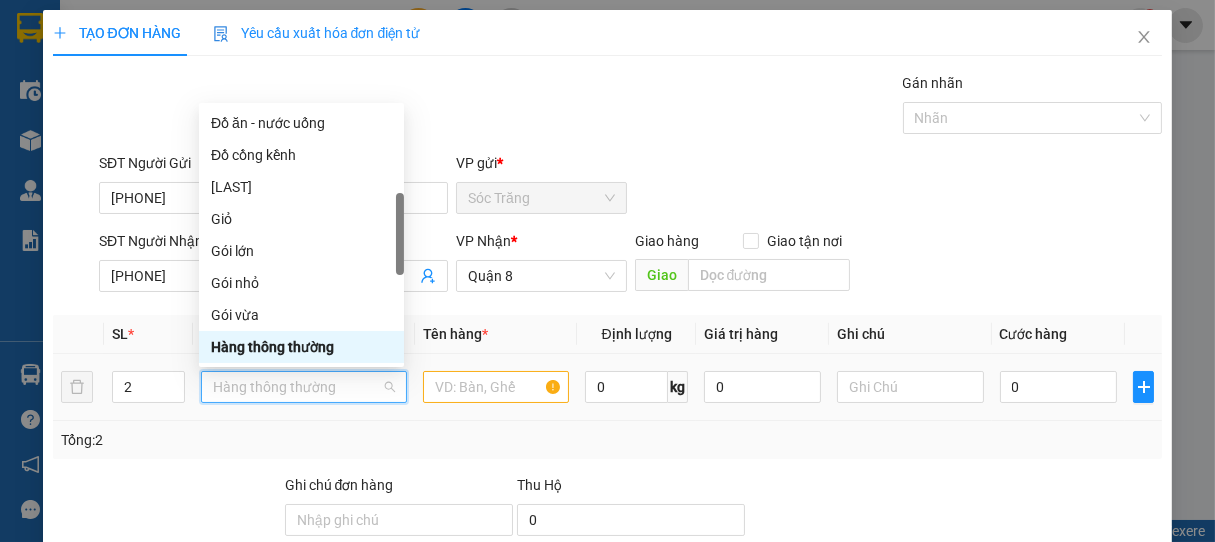 type on "B" 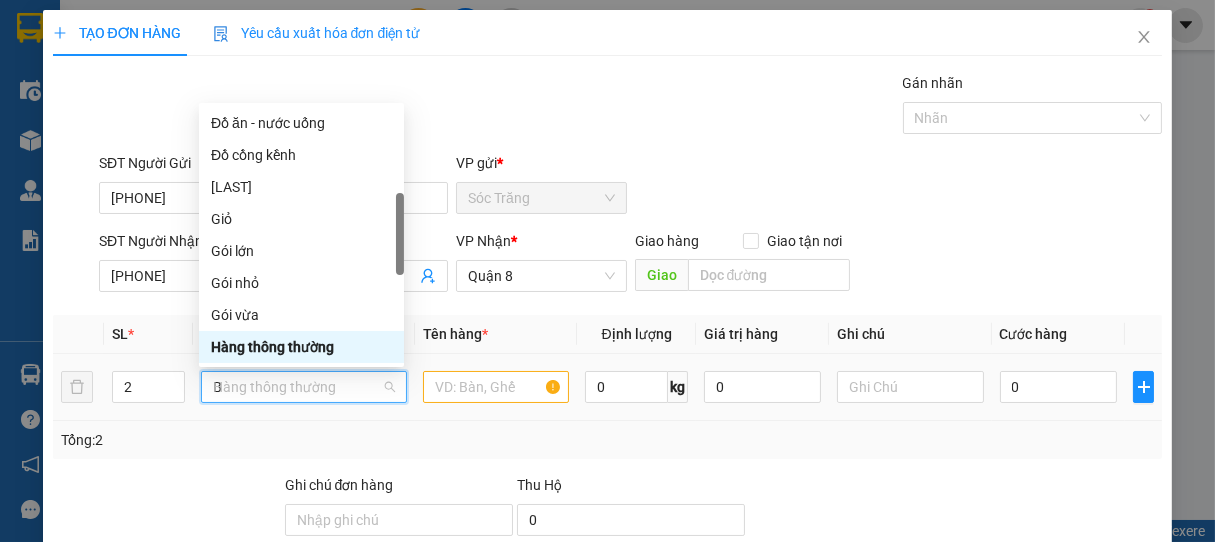 scroll, scrollTop: 0, scrollLeft: 0, axis: both 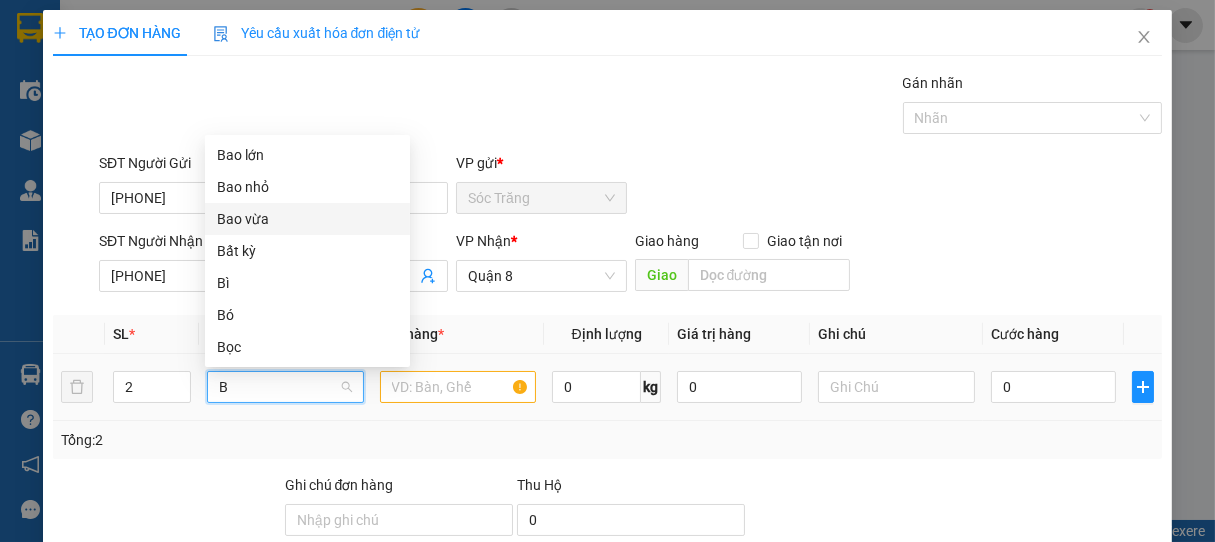 click on "Bao vừa" at bounding box center (307, 219) 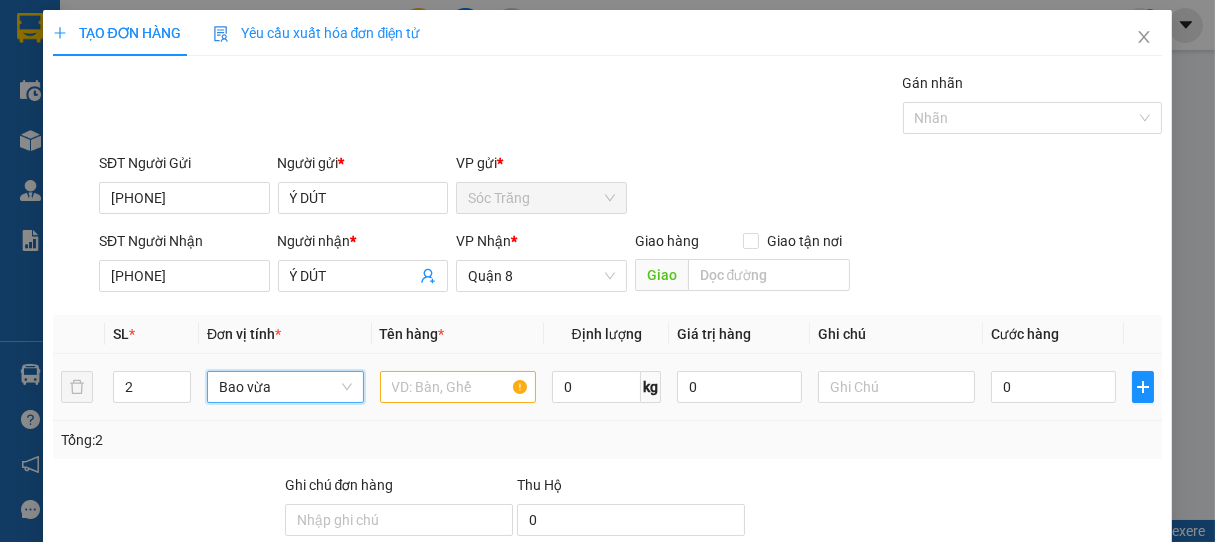 click on "Bao vừa" at bounding box center [285, 387] 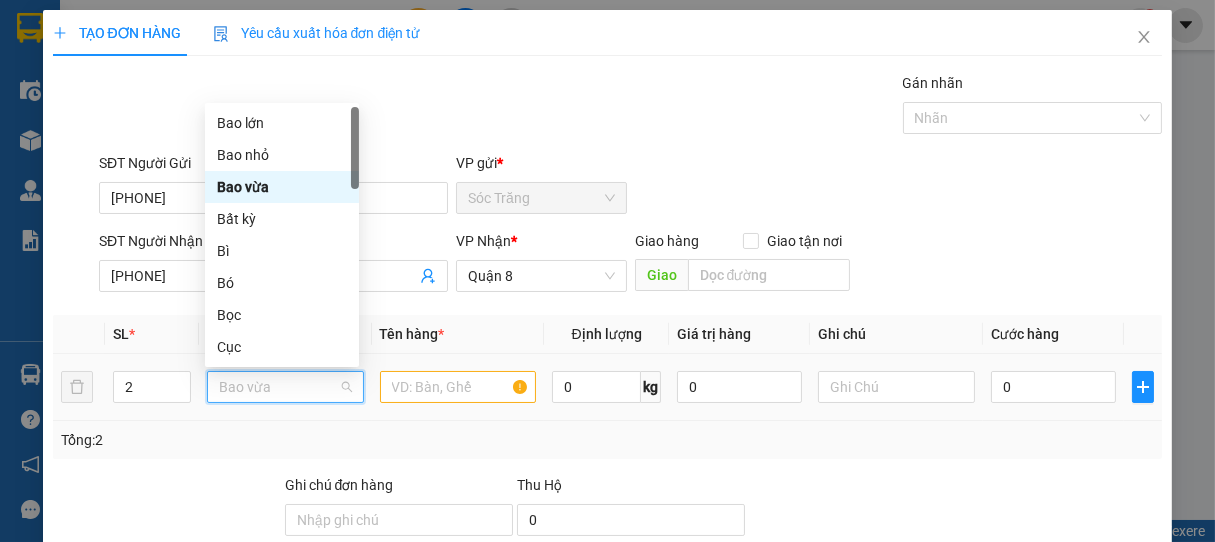 type on "B" 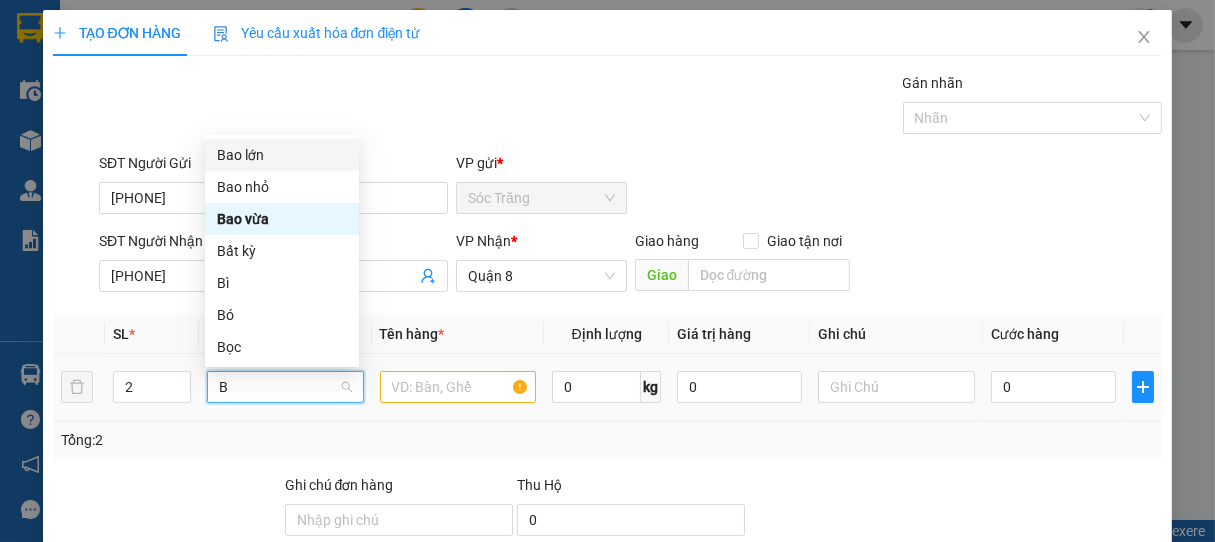 click on "Bao lớn" at bounding box center (282, 155) 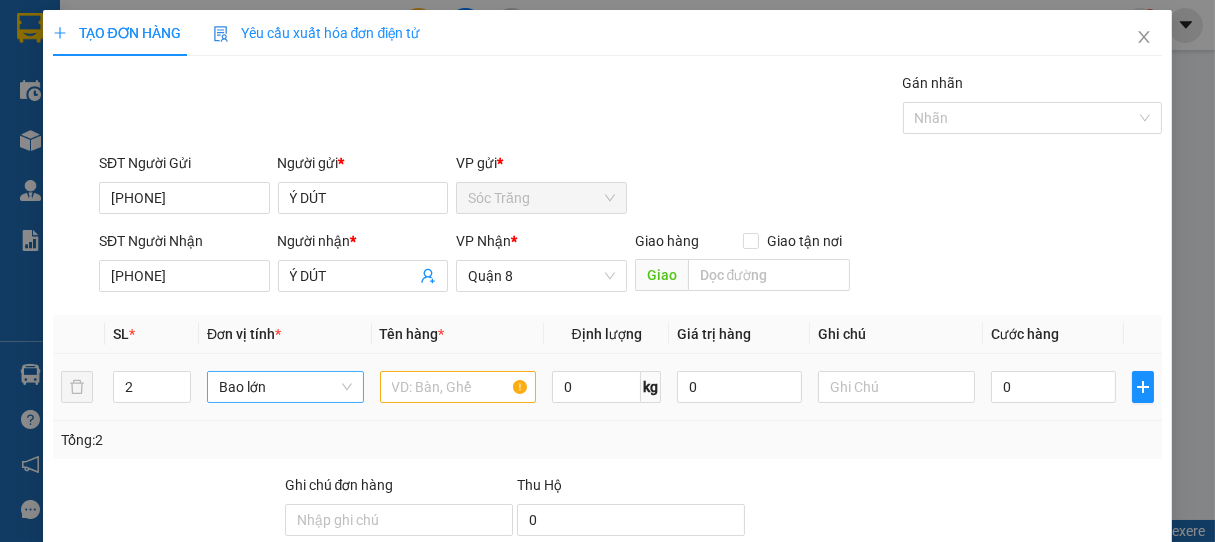 click at bounding box center [458, 387] 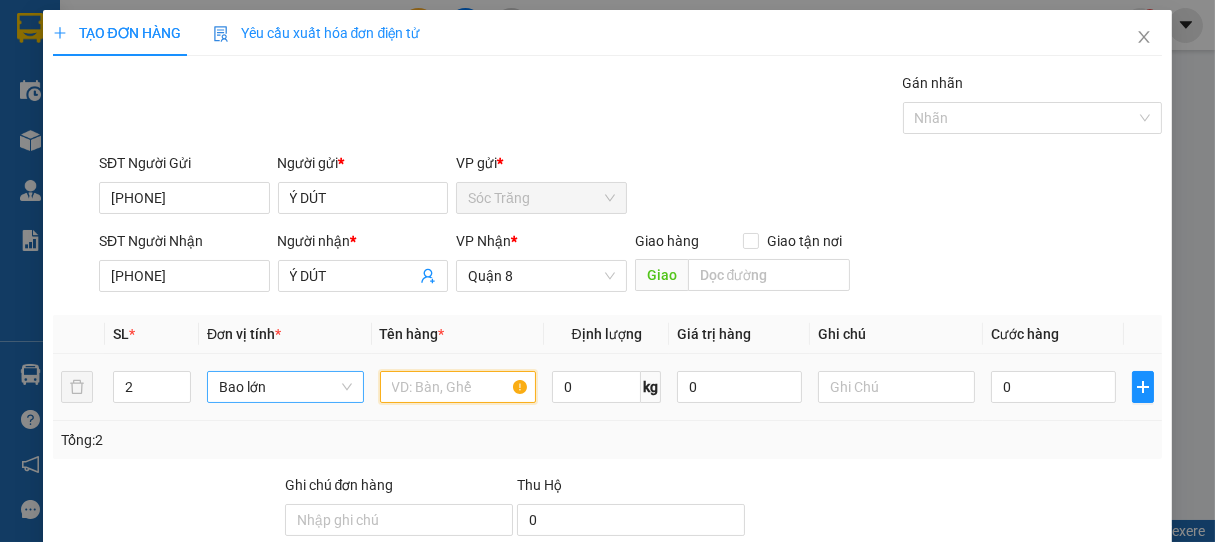 click at bounding box center (458, 387) 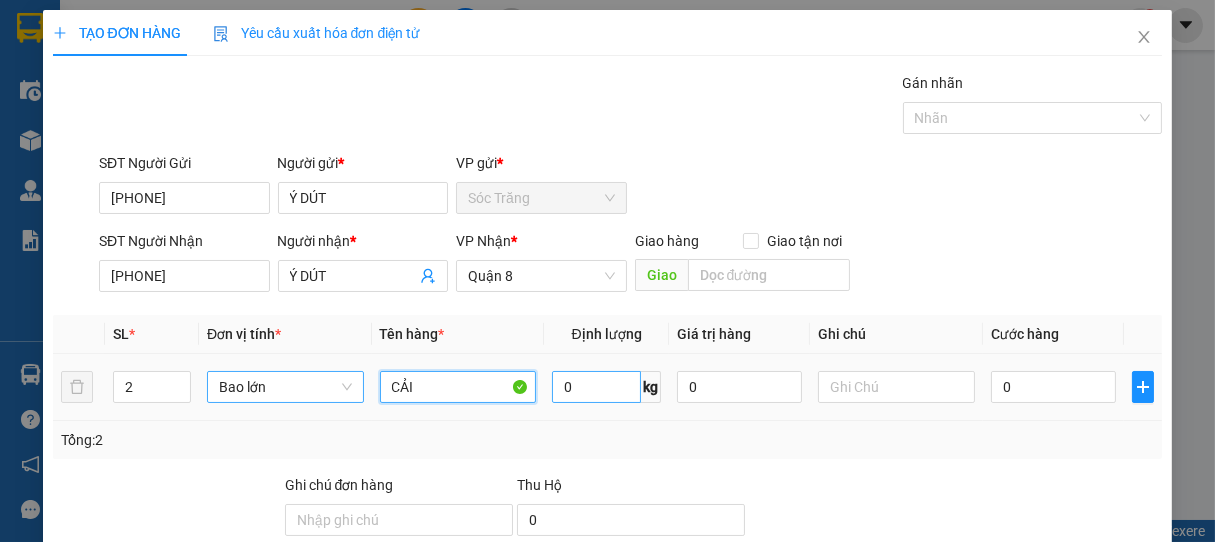 type on "CẢI" 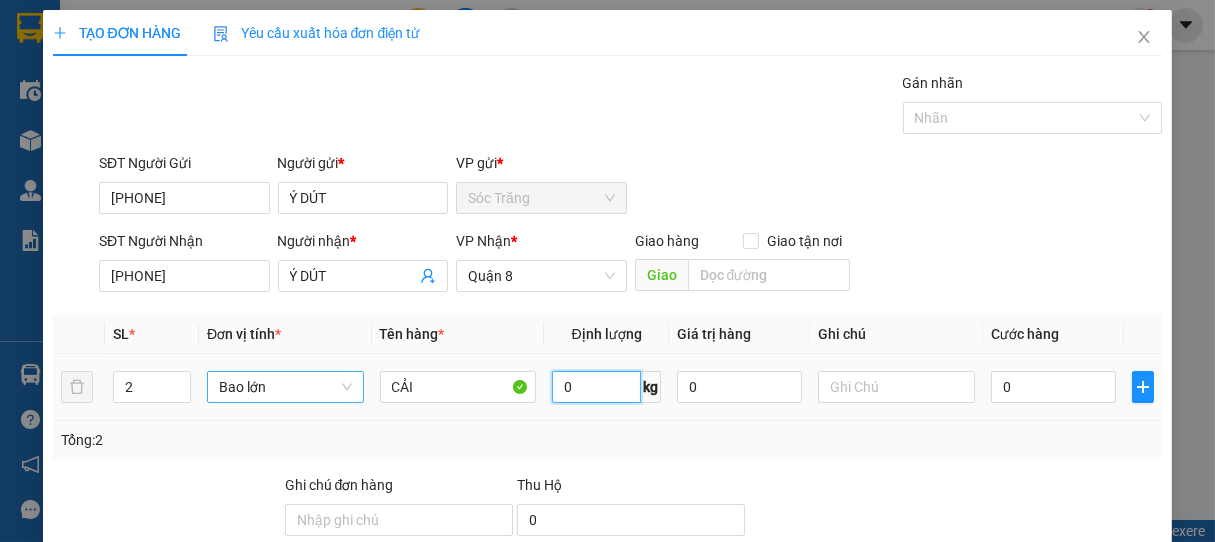 click on "0" at bounding box center (596, 387) 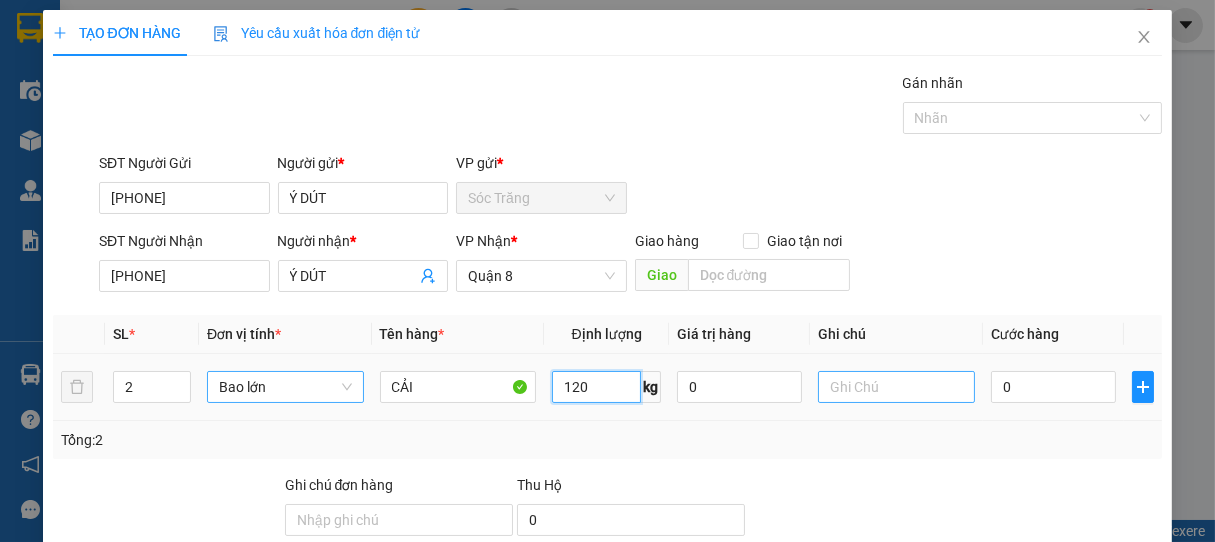 type on "120" 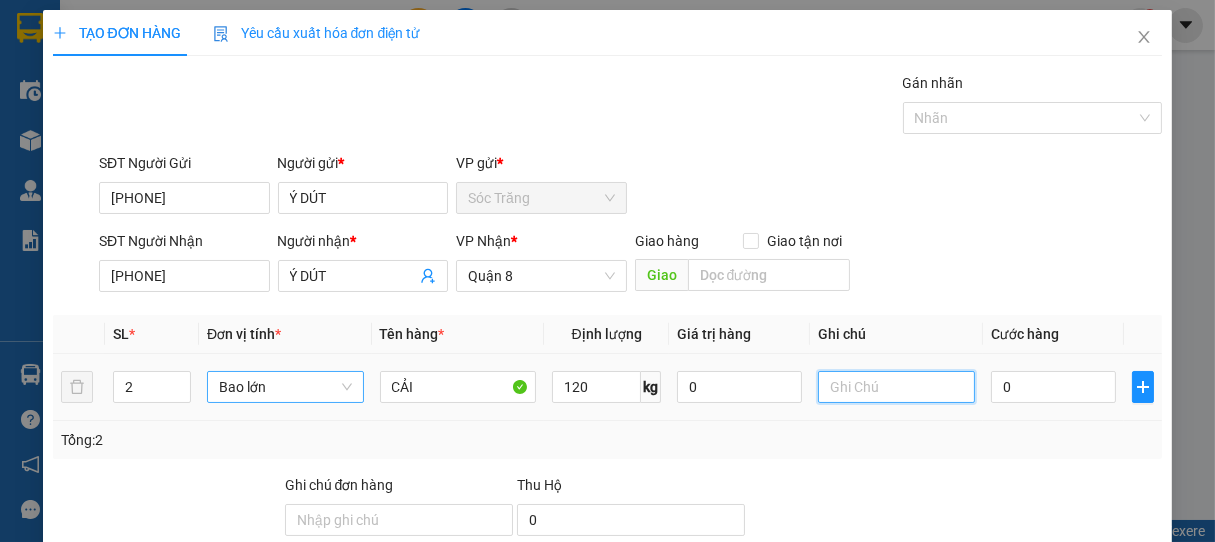 click at bounding box center (896, 387) 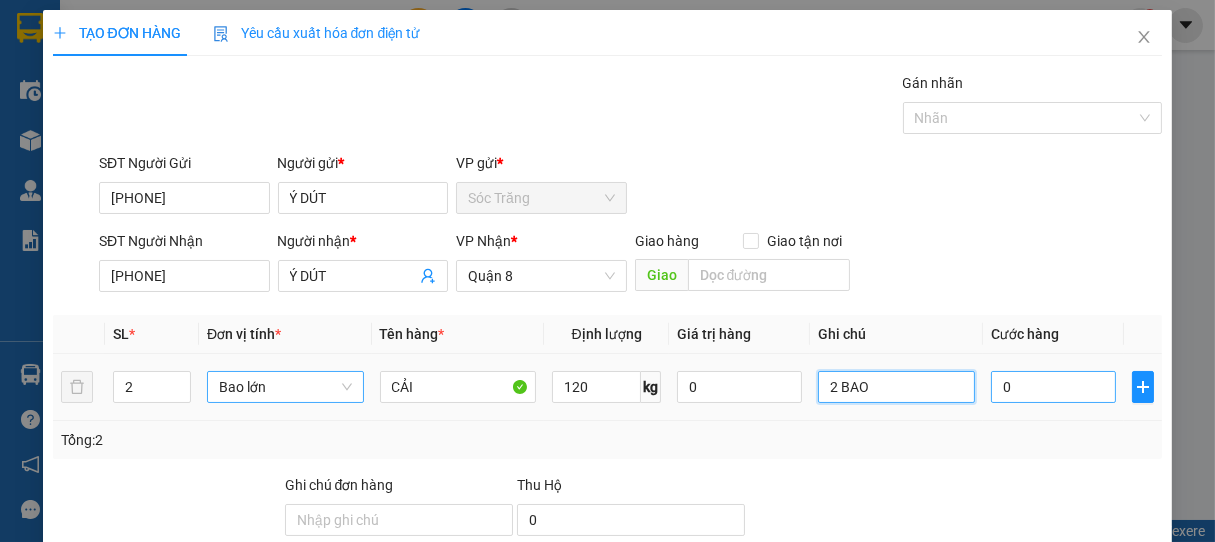 type on "2 BAO" 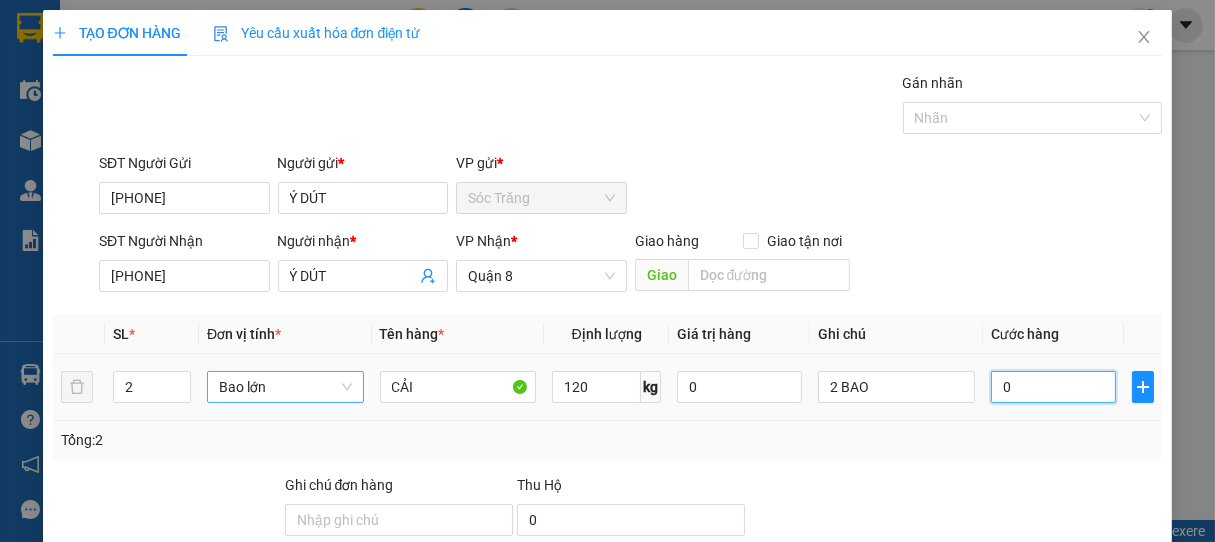 click on "0" at bounding box center (1053, 387) 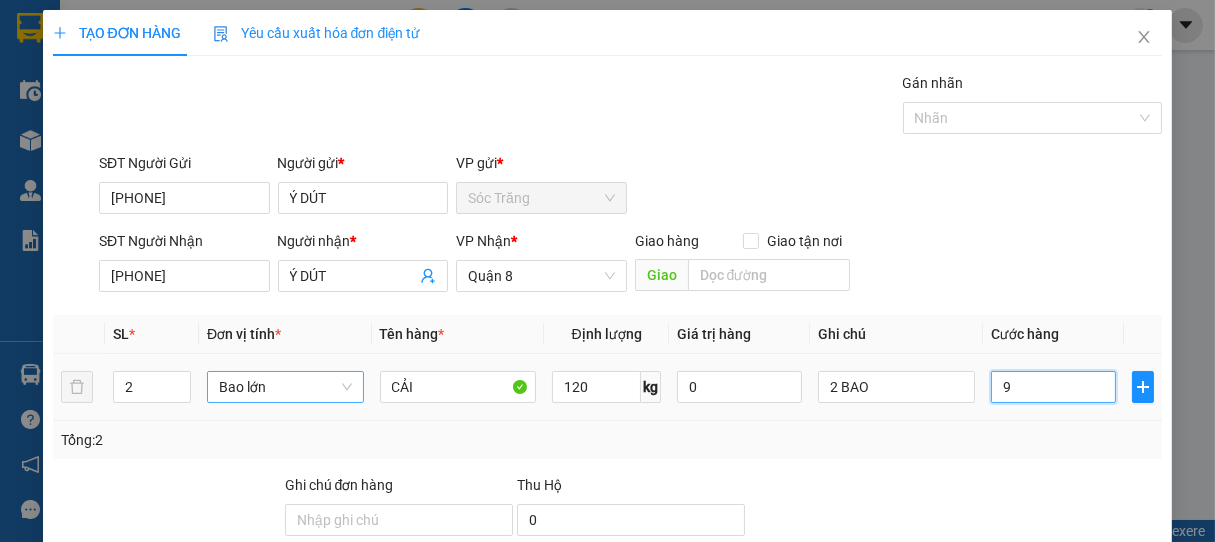type on "90" 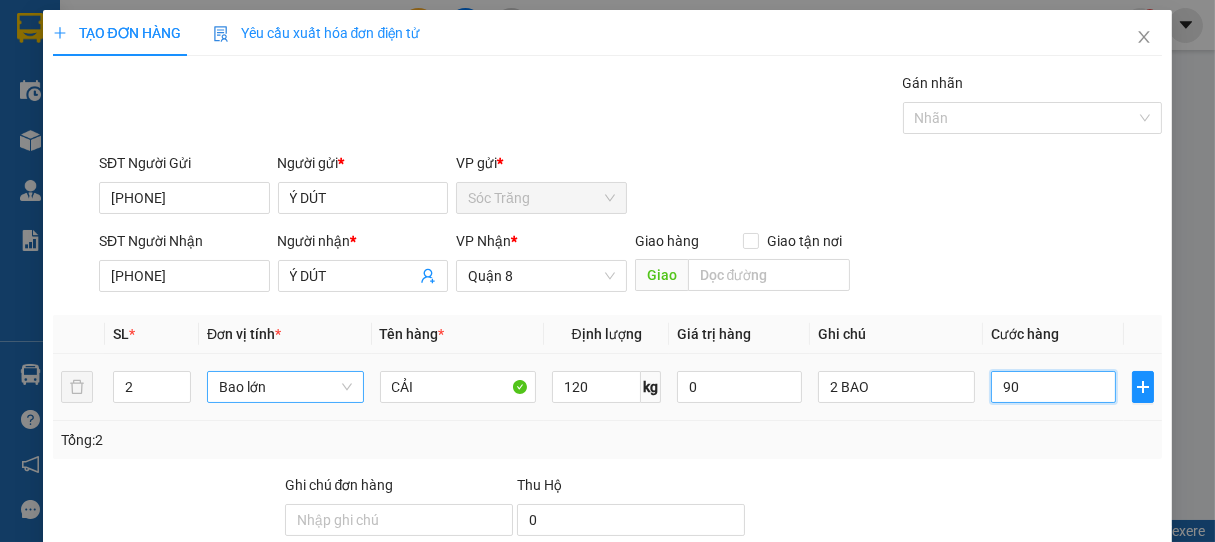 type on "900" 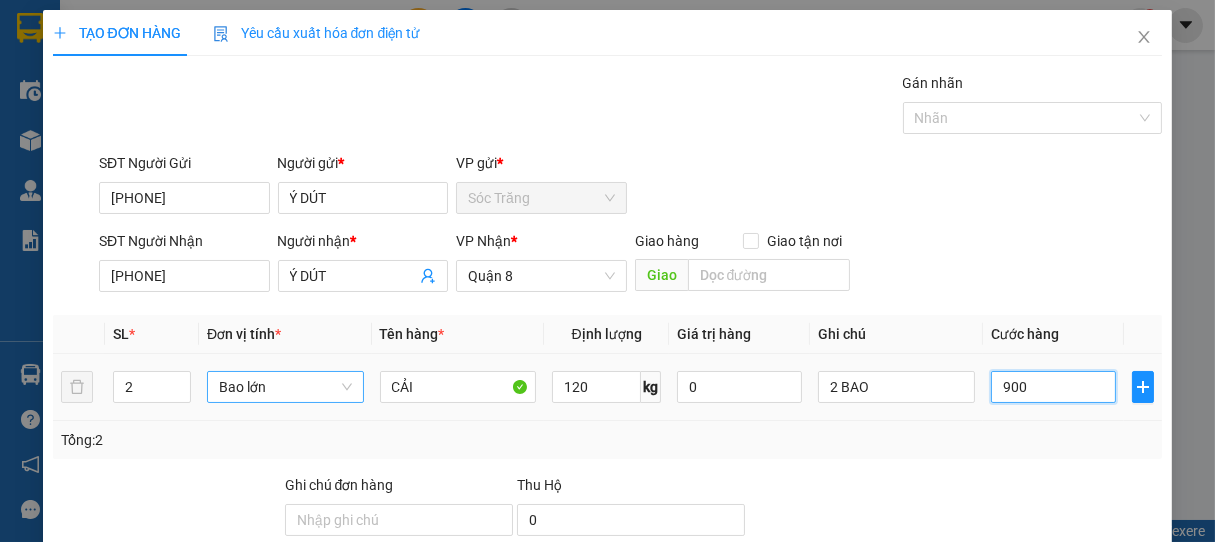type on "9.000" 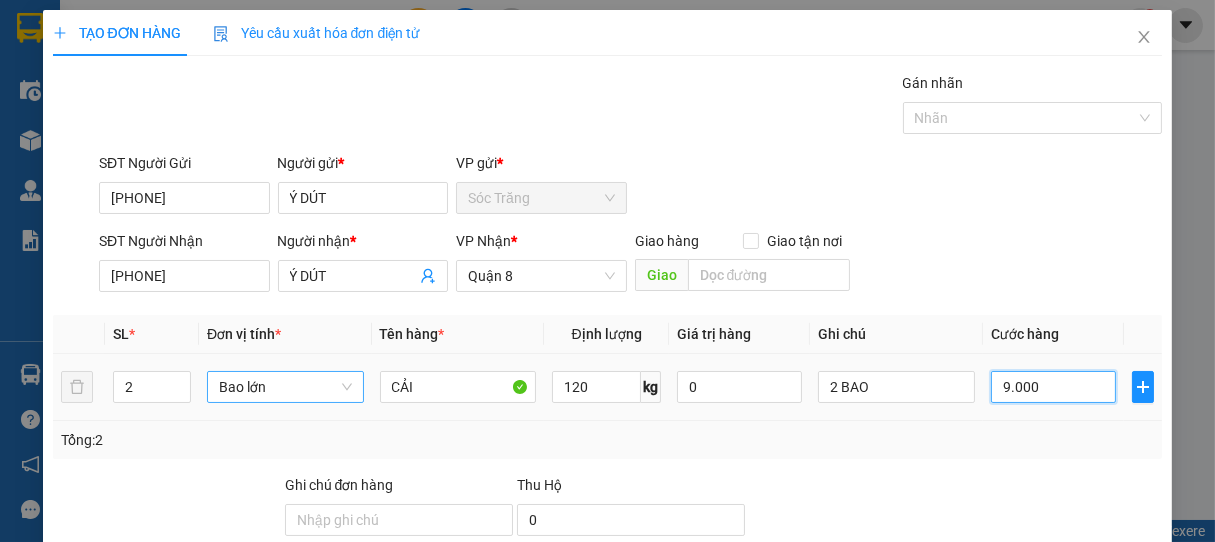 type on "90.000" 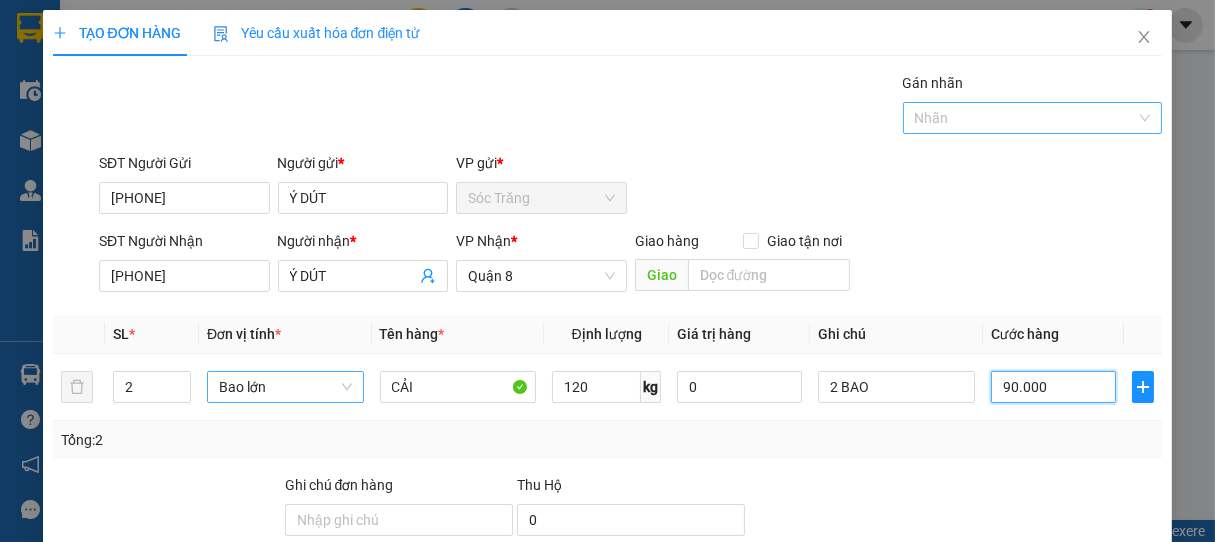 click at bounding box center (1023, 118) 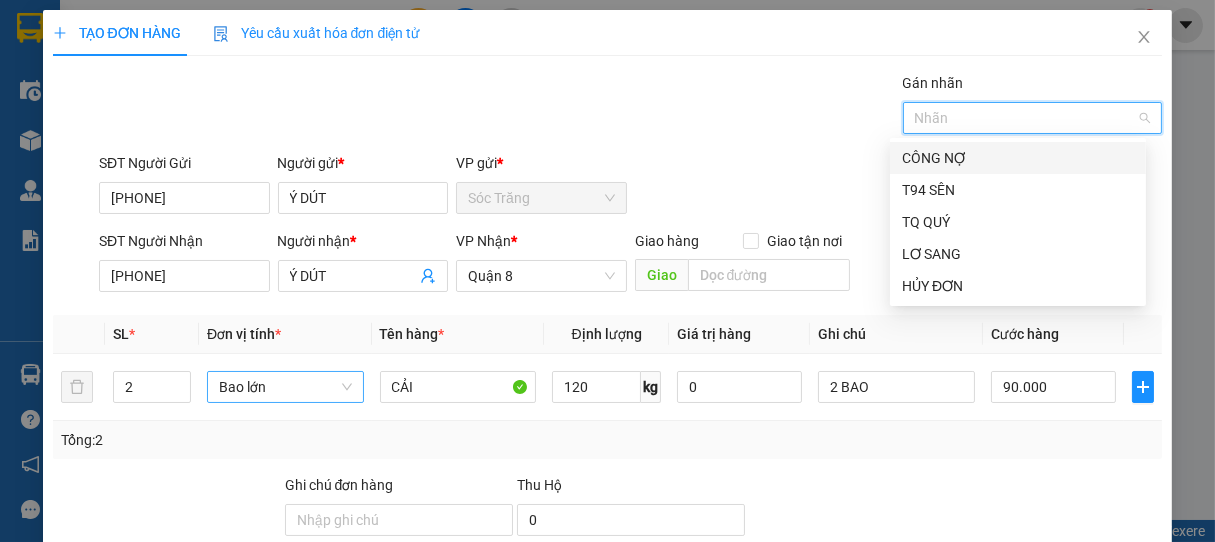 click on "CÔNG NỢ" at bounding box center [1018, 158] 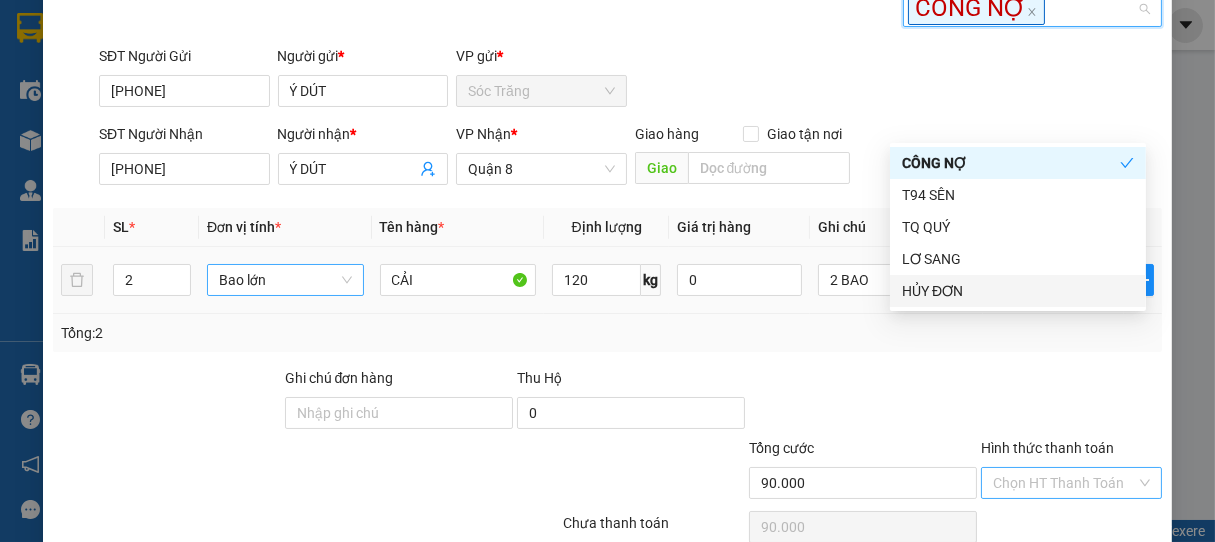 scroll, scrollTop: 201, scrollLeft: 0, axis: vertical 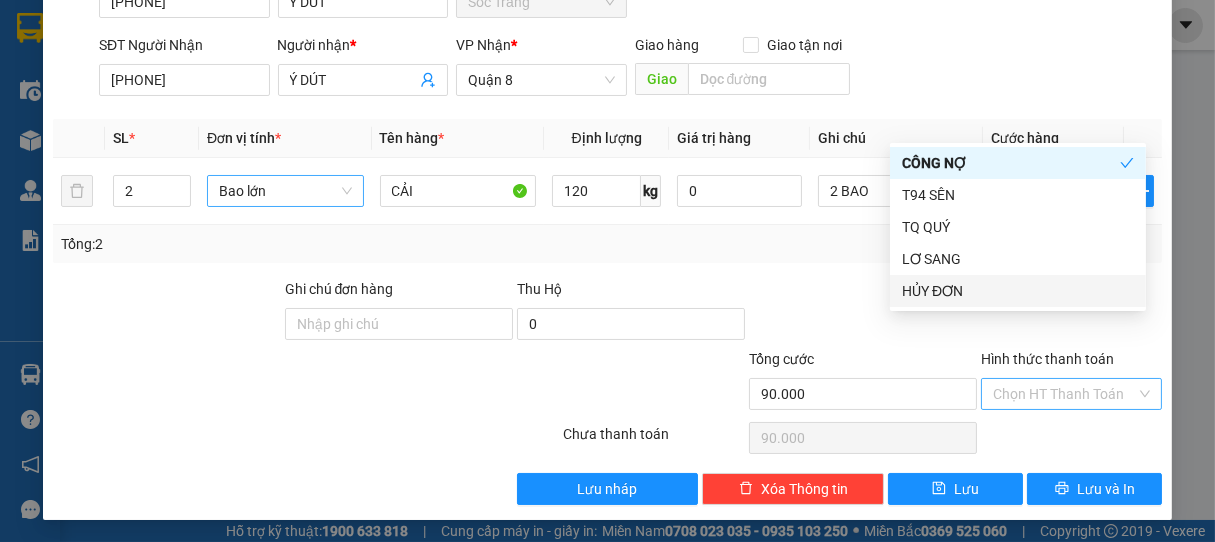 click on "Hình thức thanh toán" at bounding box center [1065, 394] 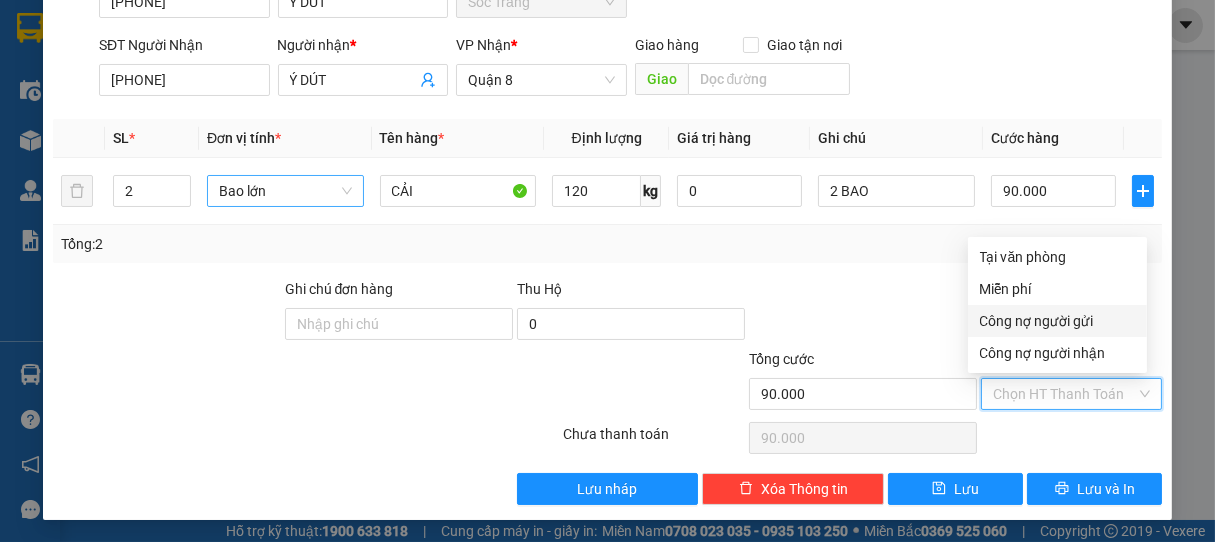click on "Công nợ người gửi" at bounding box center [1057, 321] 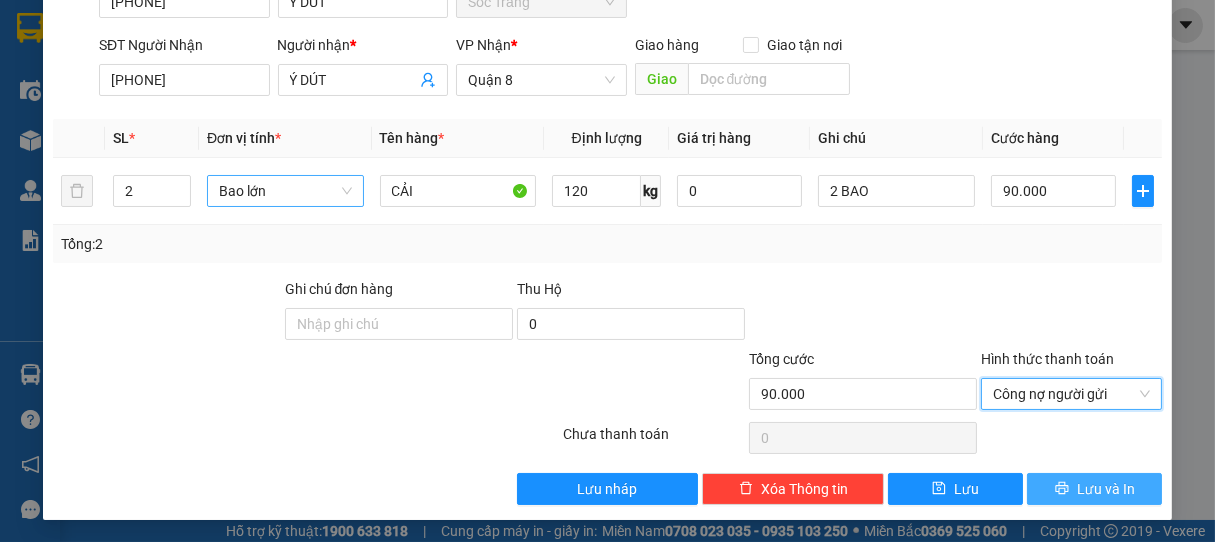 click on "Lưu và In" at bounding box center [1106, 489] 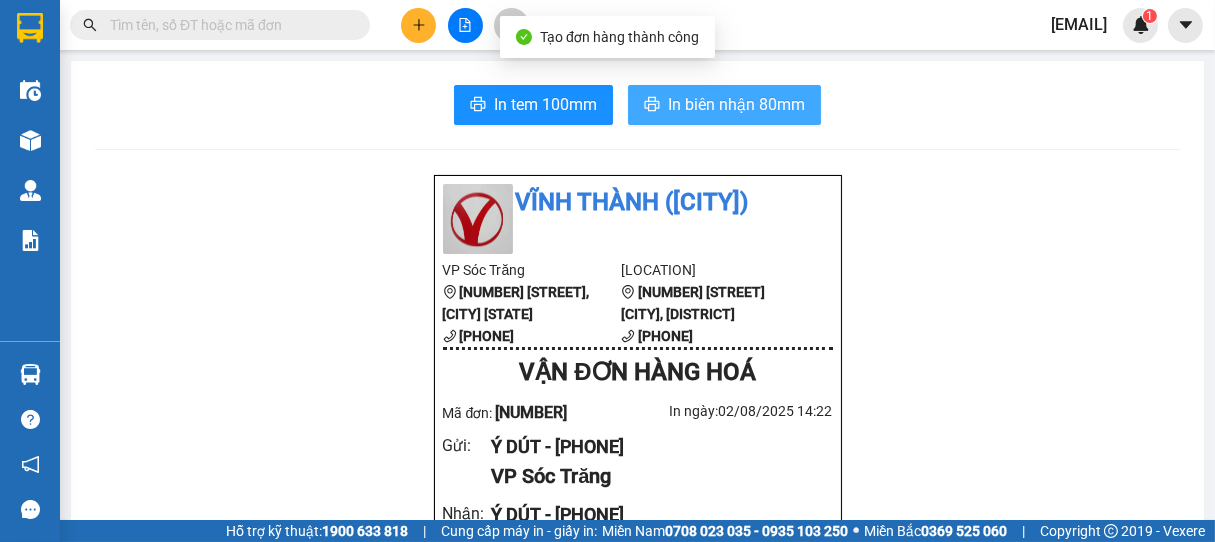 click on "In biên nhận 80mm" at bounding box center (736, 104) 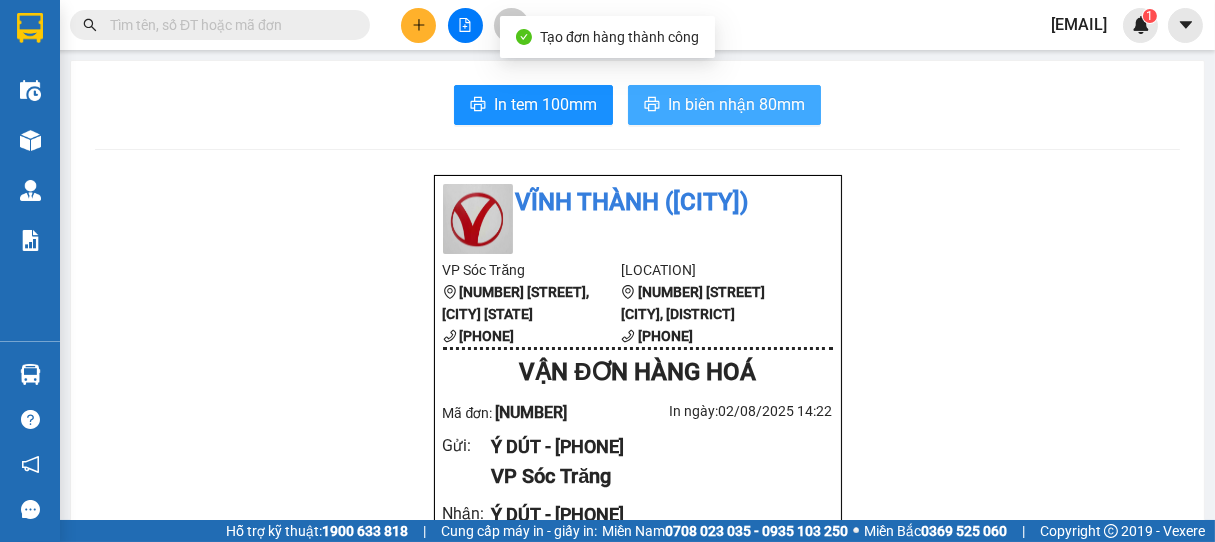 scroll, scrollTop: 0, scrollLeft: 0, axis: both 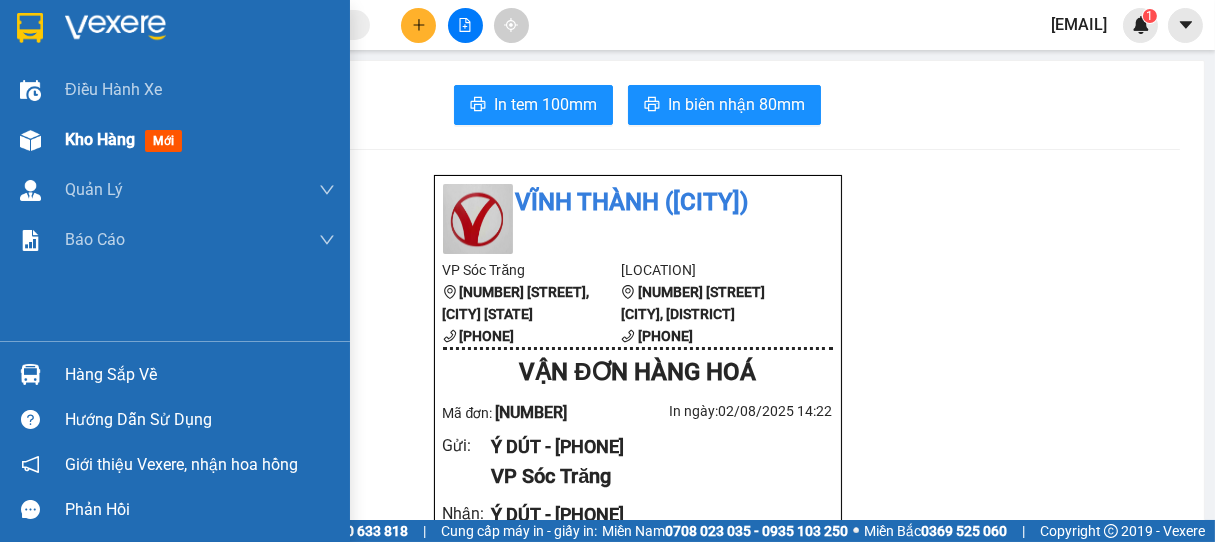 click on "Kho hàng" at bounding box center [100, 139] 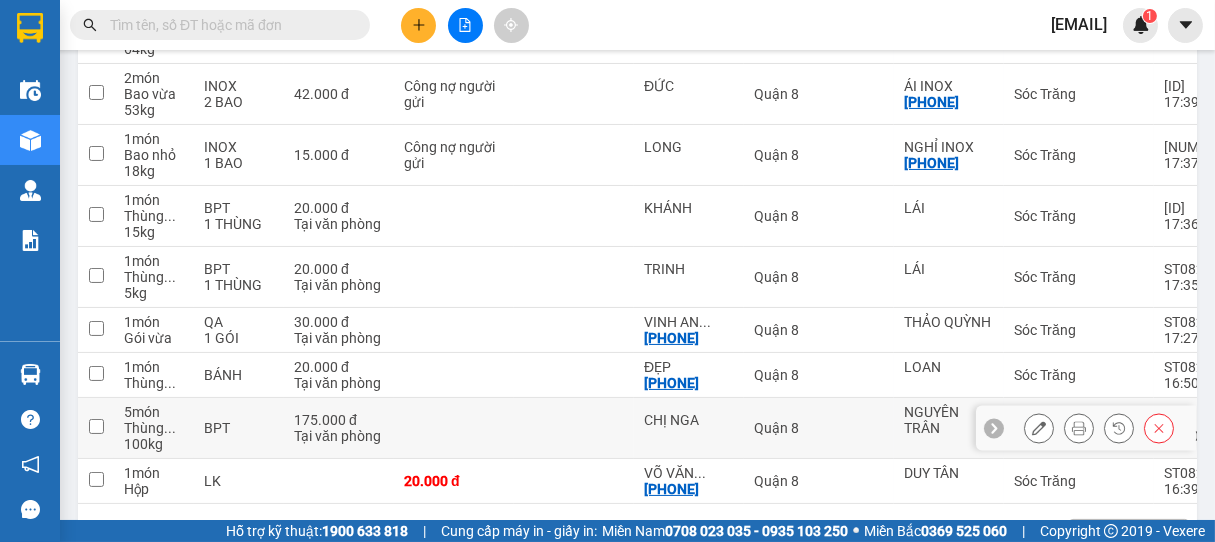 scroll, scrollTop: 464, scrollLeft: 0, axis: vertical 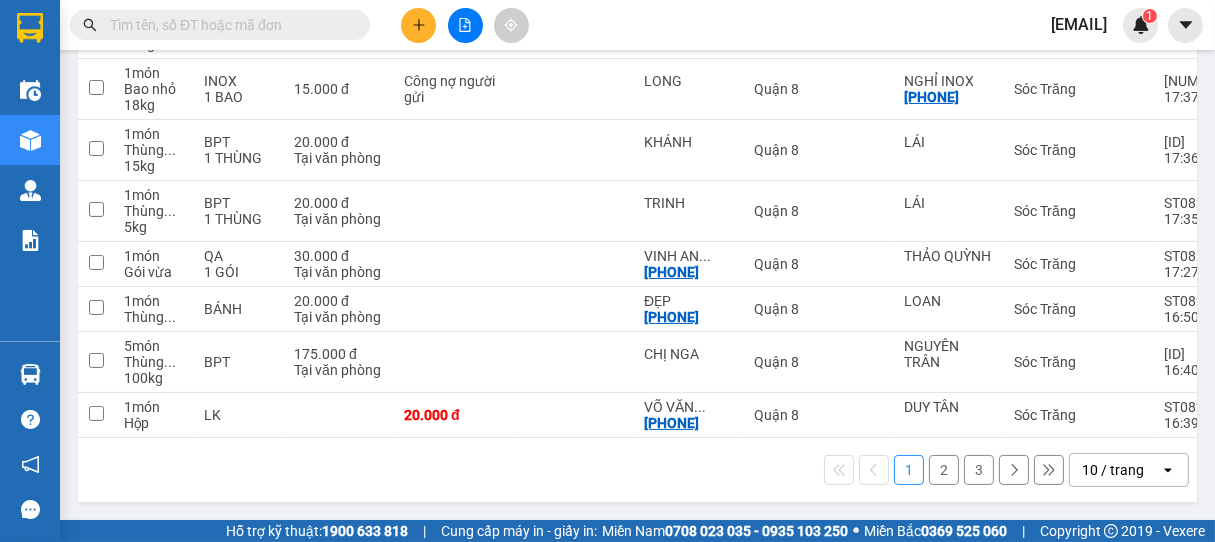 click on "10 / trang" at bounding box center [1113, 470] 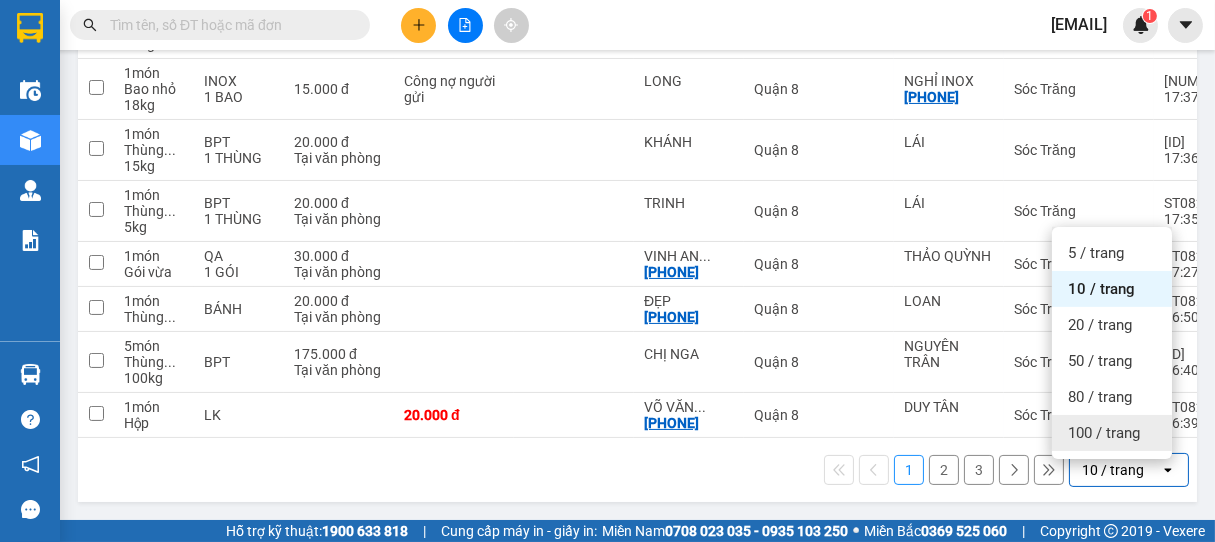 click on "100 / trang" at bounding box center (1104, 433) 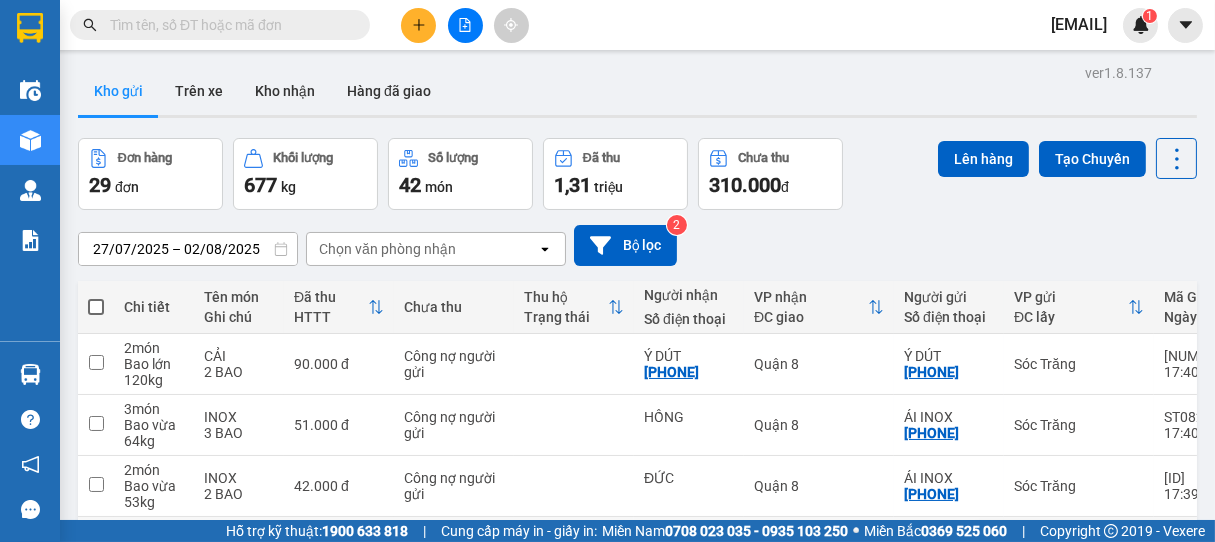 scroll, scrollTop: 0, scrollLeft: 0, axis: both 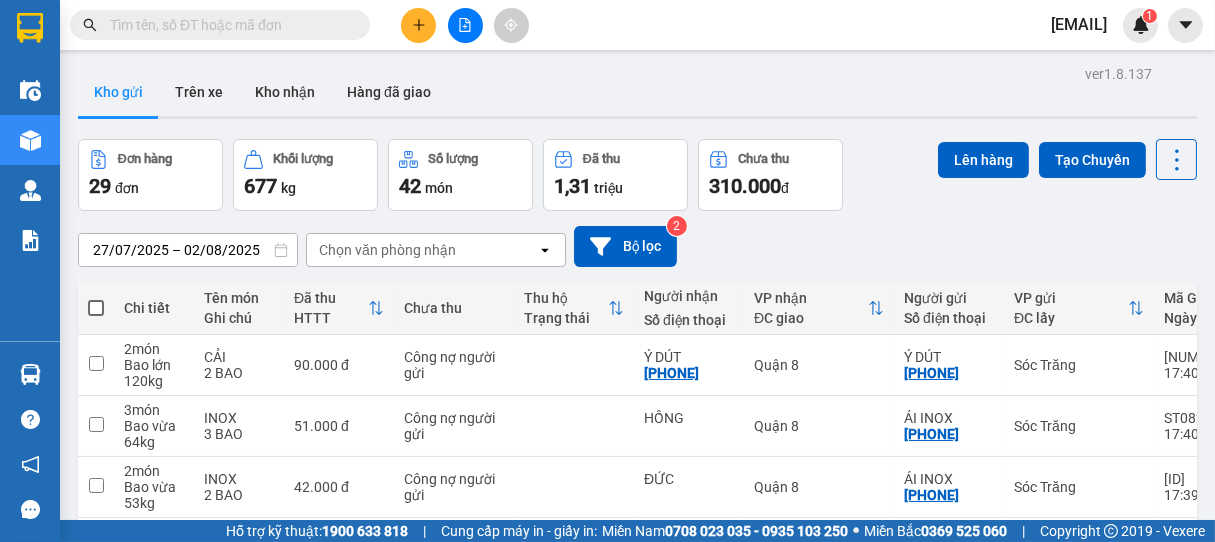 click at bounding box center (418, 25) 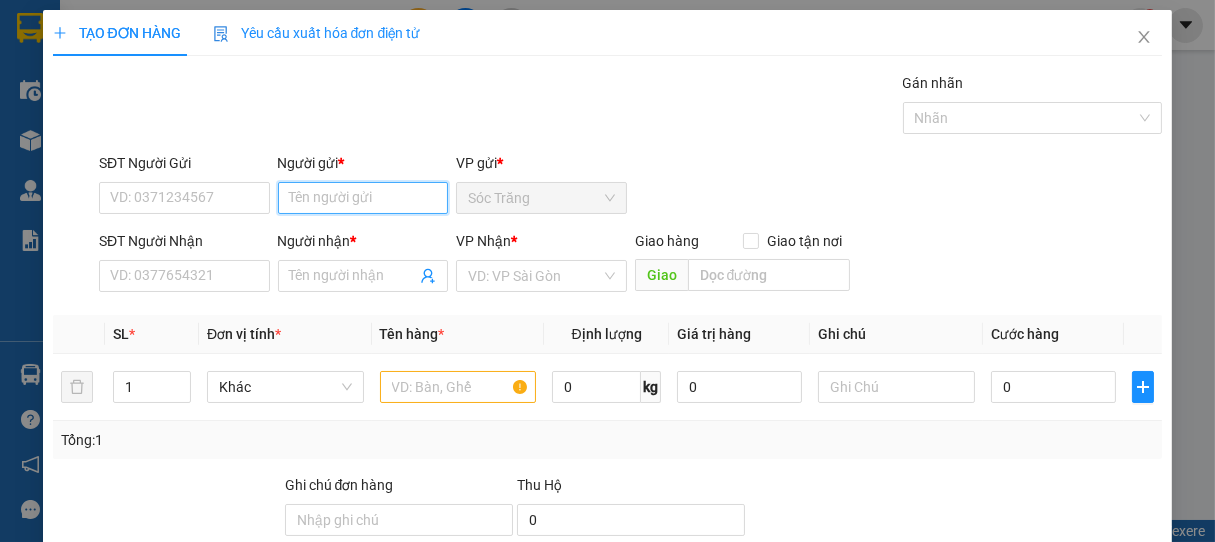 click on "Người gửi  *" at bounding box center (363, 198) 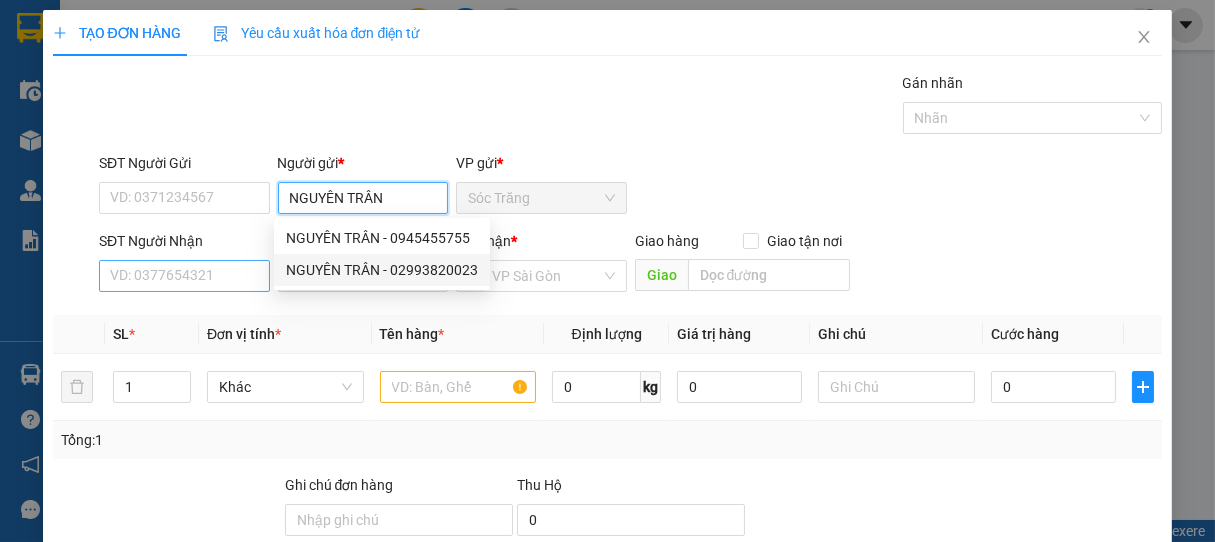 type on "NGUYÊN TRÂN" 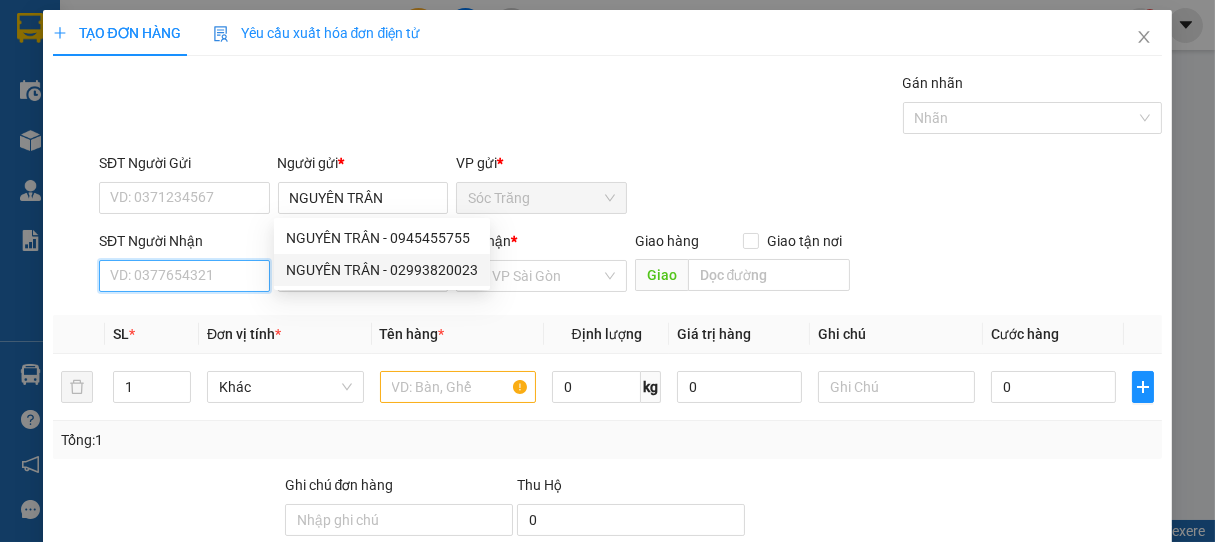 click on "SĐT Người Nhận" at bounding box center [184, 276] 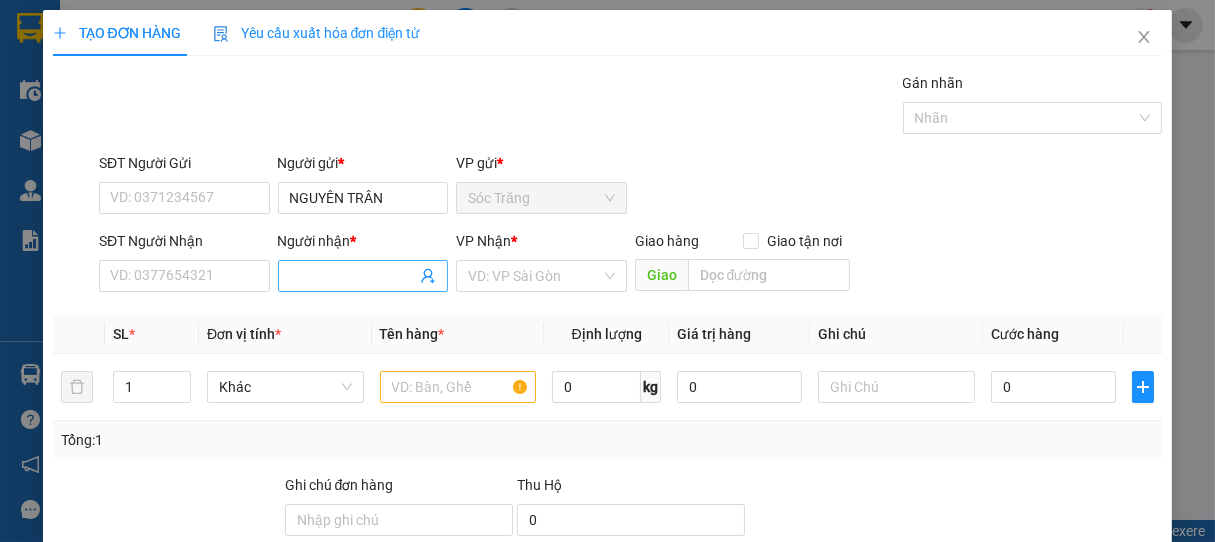 click on "Người nhận  *" at bounding box center (353, 276) 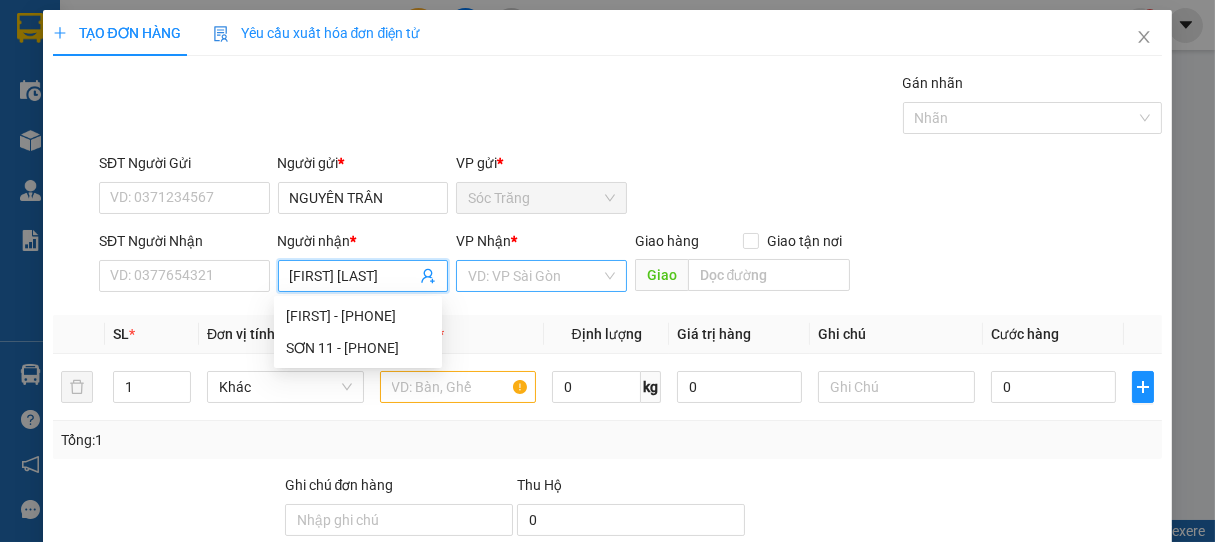 type on "[FIRST] [LAST]" 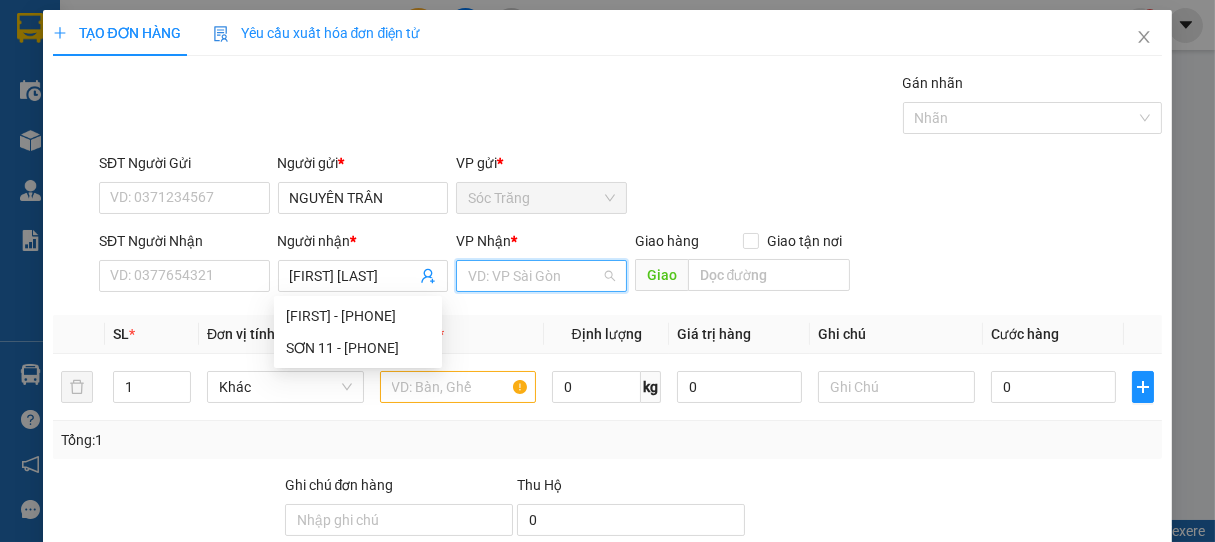 click at bounding box center [534, 276] 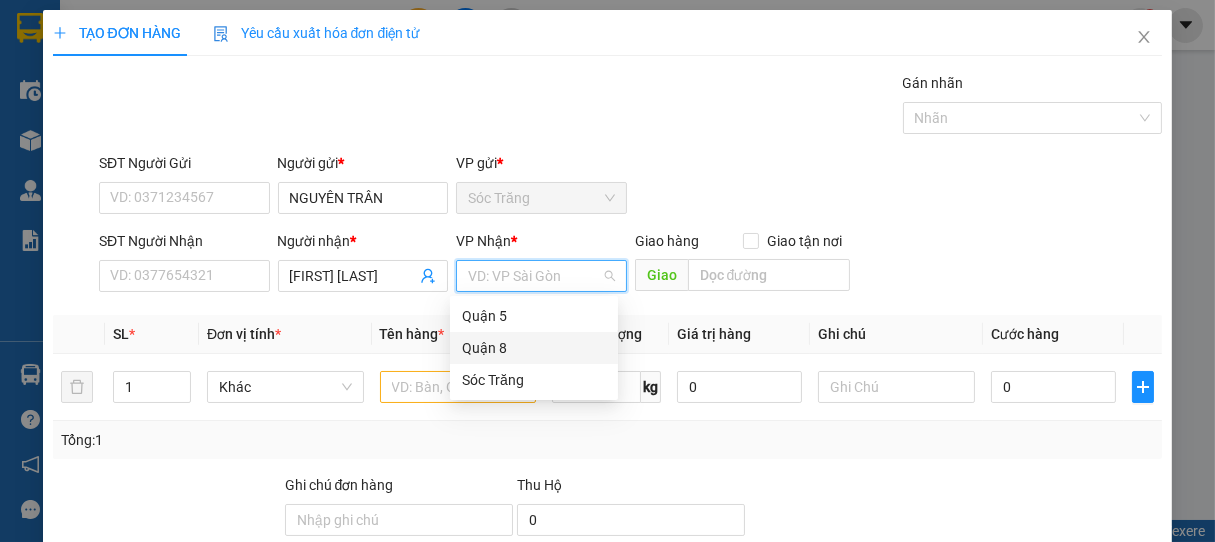 click on "Quận 8" at bounding box center [534, 348] 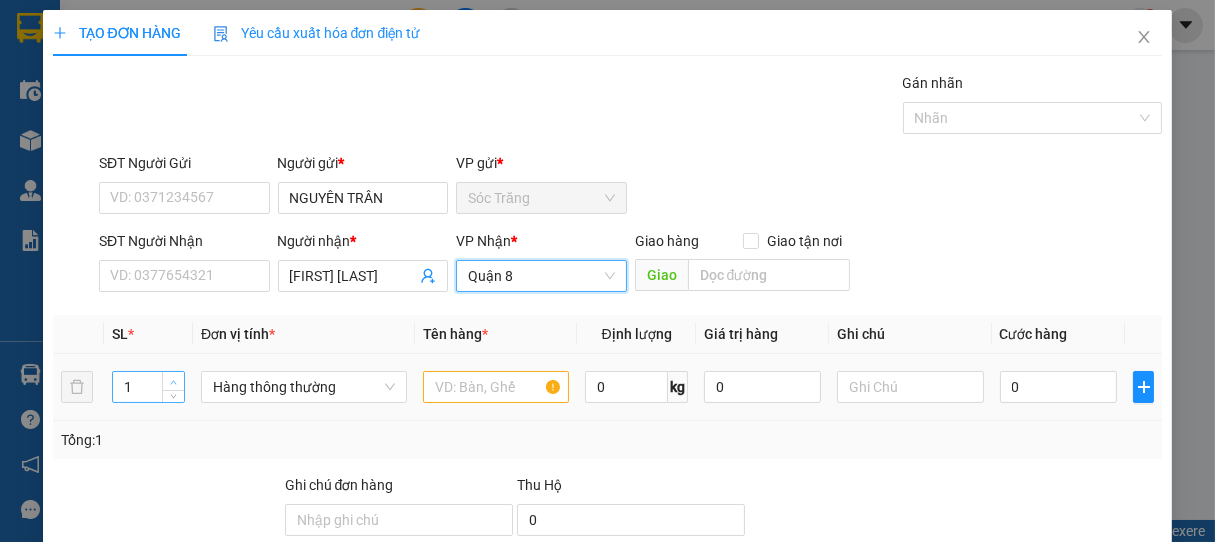 type on "2" 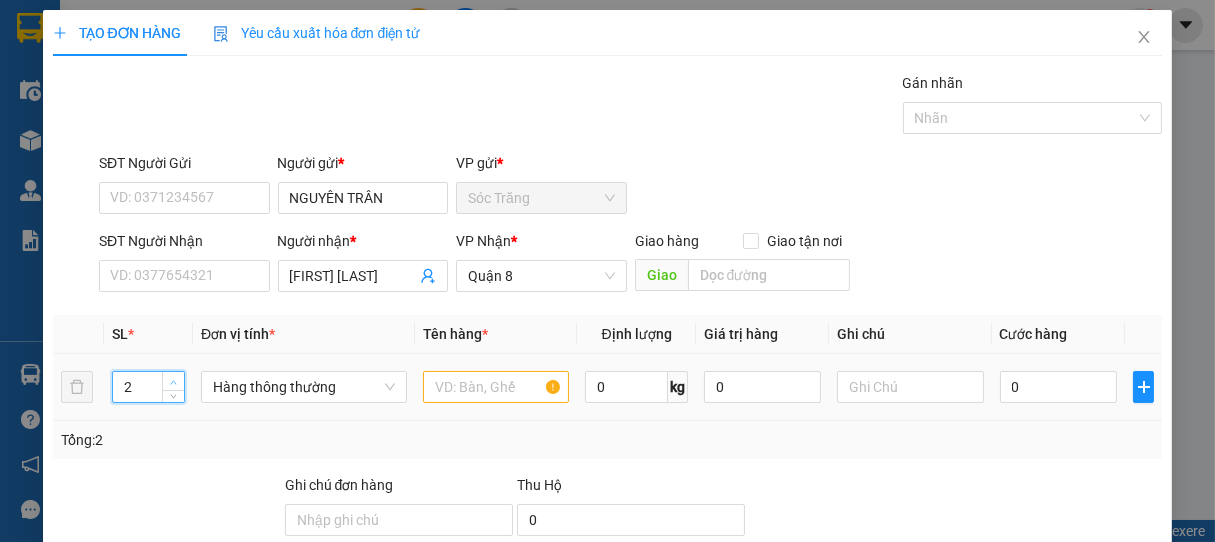 click at bounding box center [173, 381] 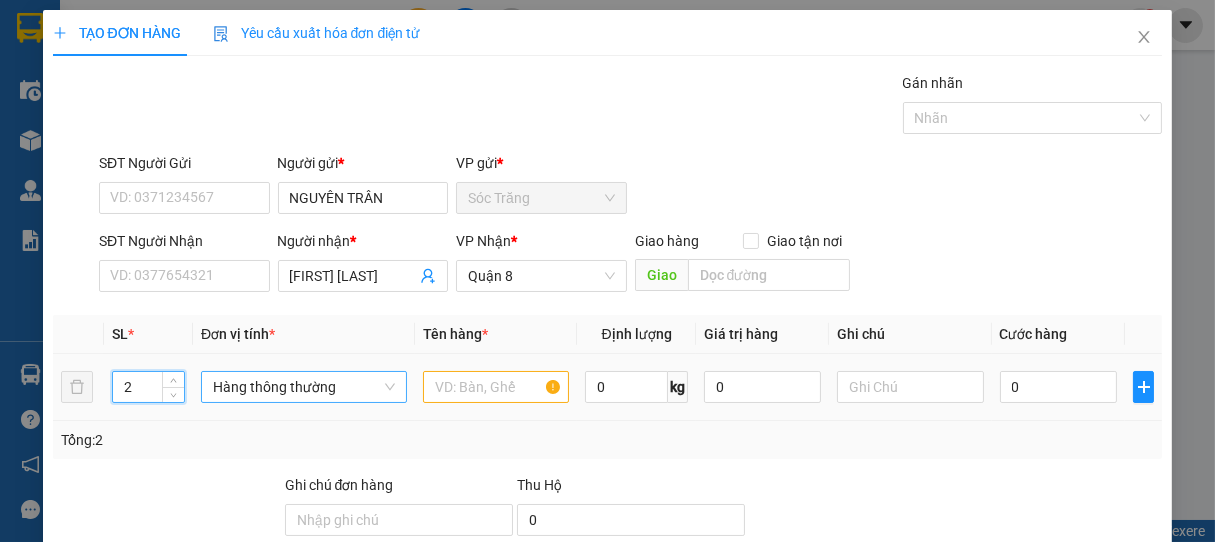 click on "Hàng thông thường" at bounding box center (304, 387) 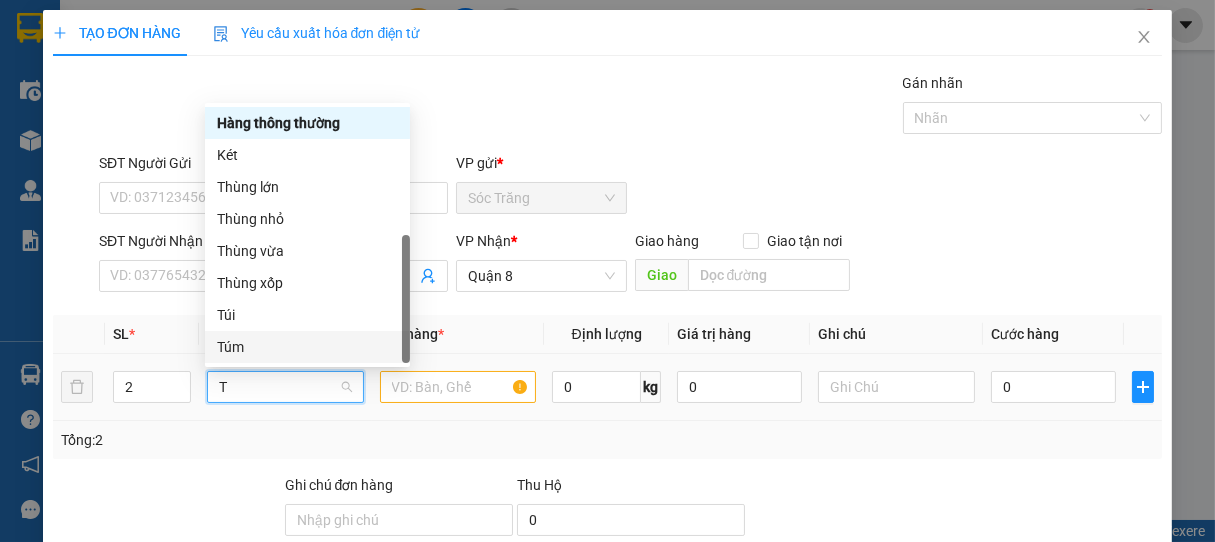 type on "T" 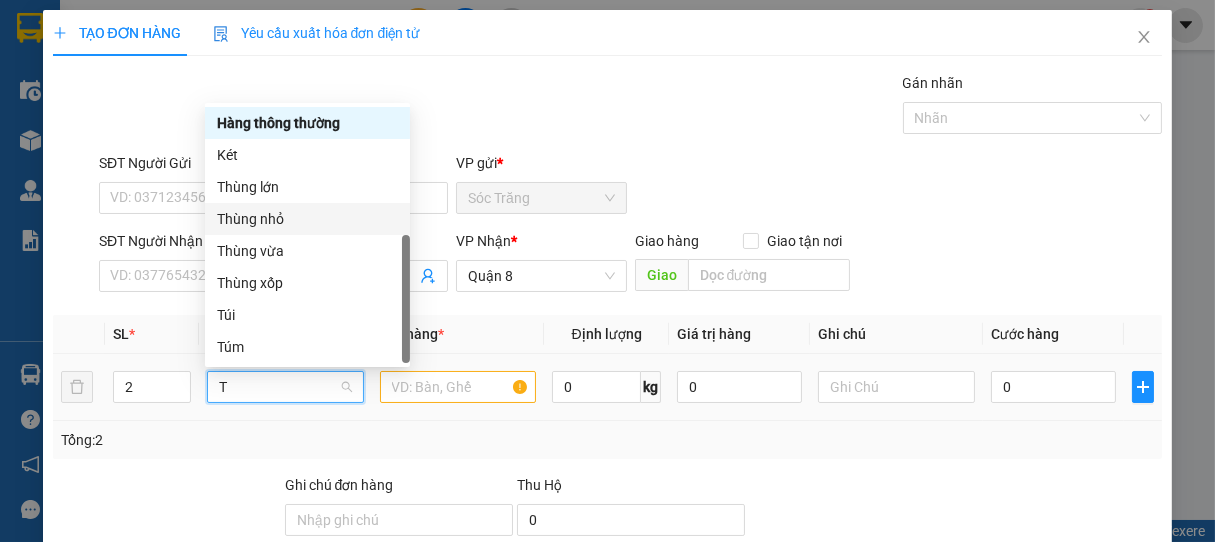 drag, startPoint x: 272, startPoint y: 216, endPoint x: 365, endPoint y: 322, distance: 141.01419 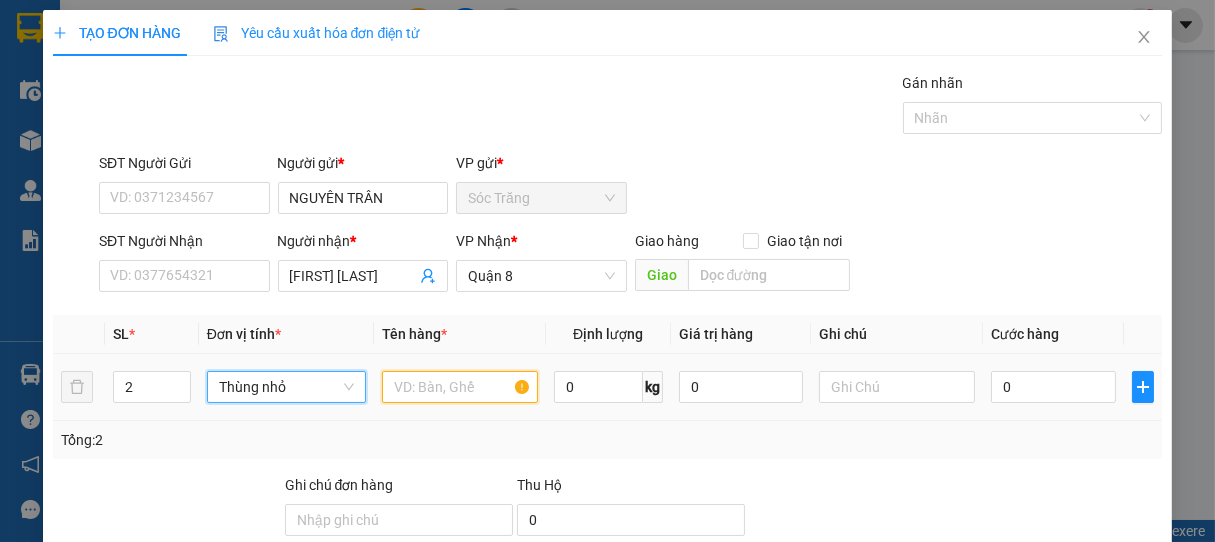 click at bounding box center (460, 387) 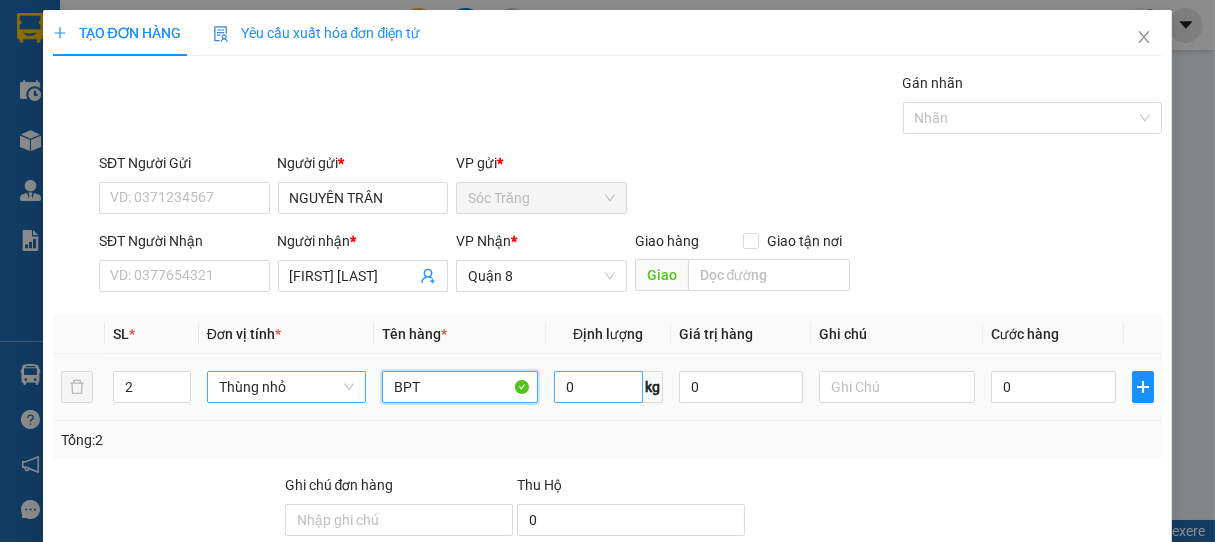 type on "BPT" 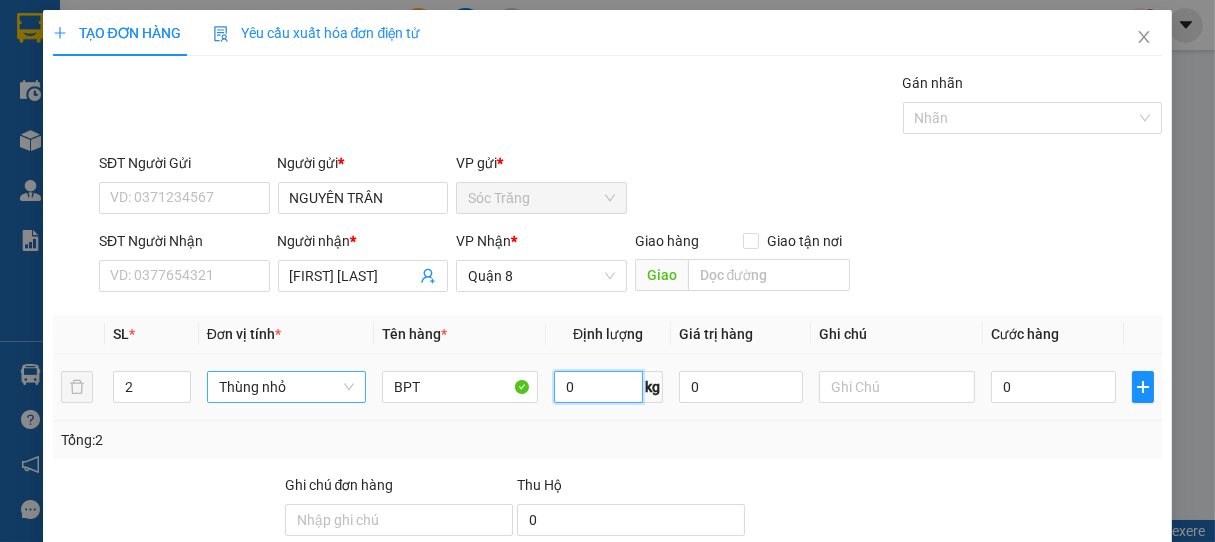 click on "0" at bounding box center [598, 387] 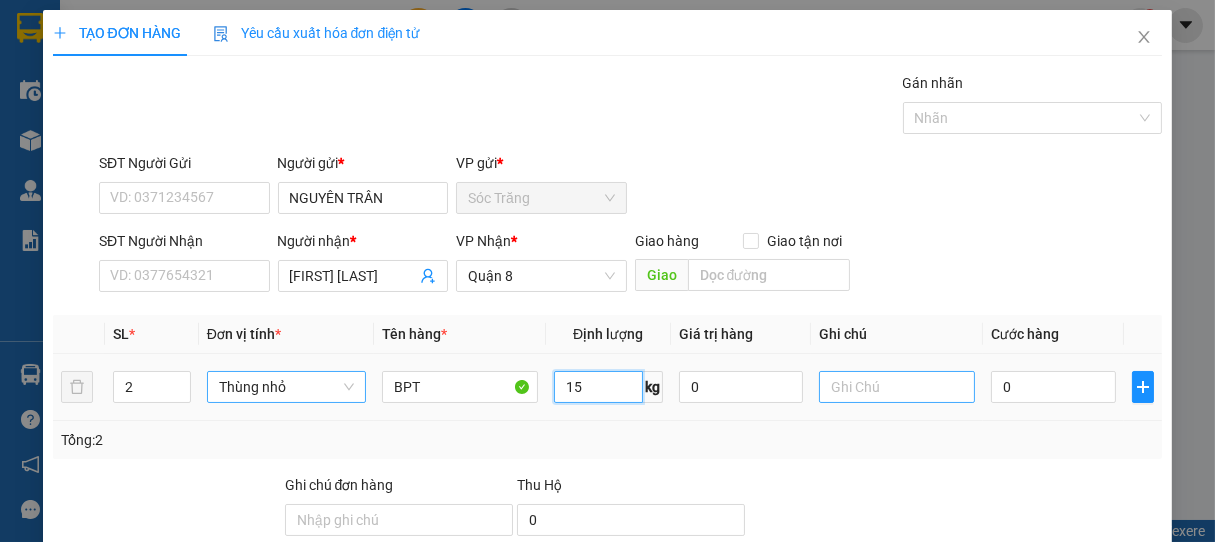 type on "15" 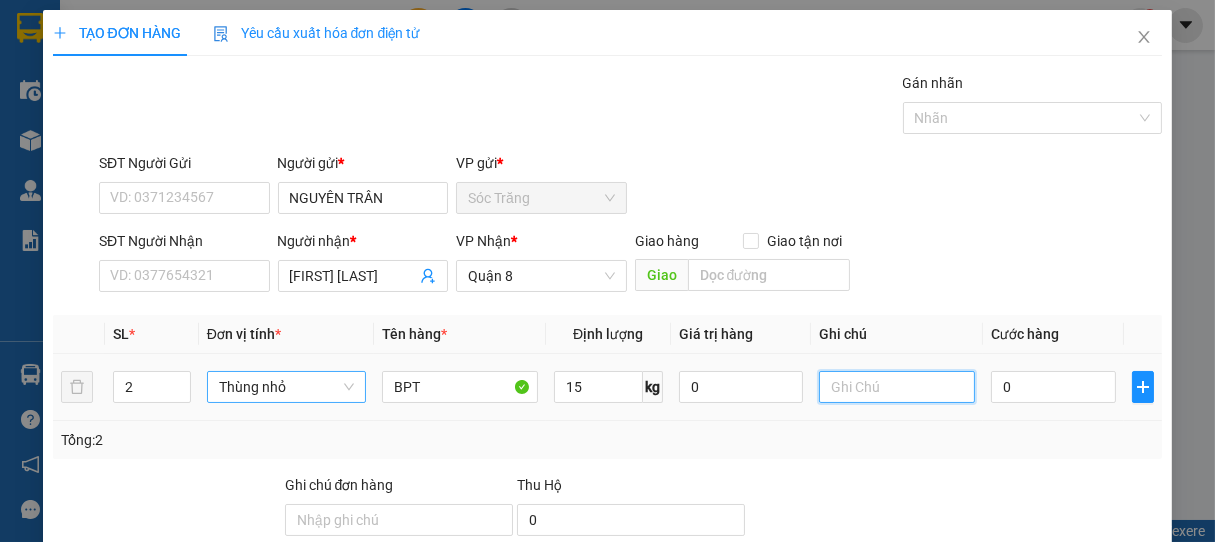 click at bounding box center [897, 387] 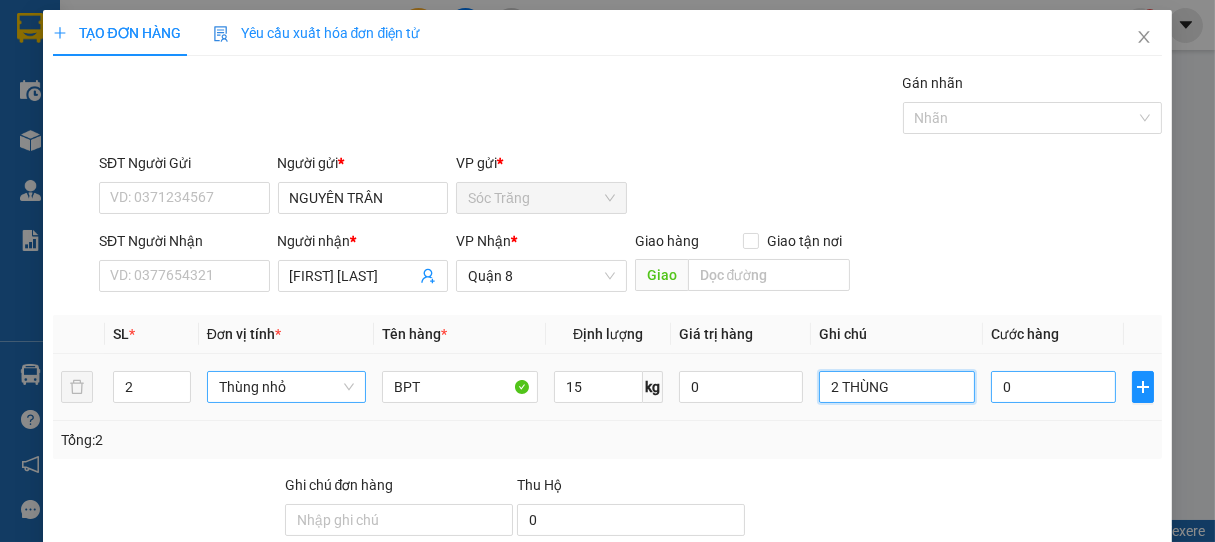 type on "2 THÙNG" 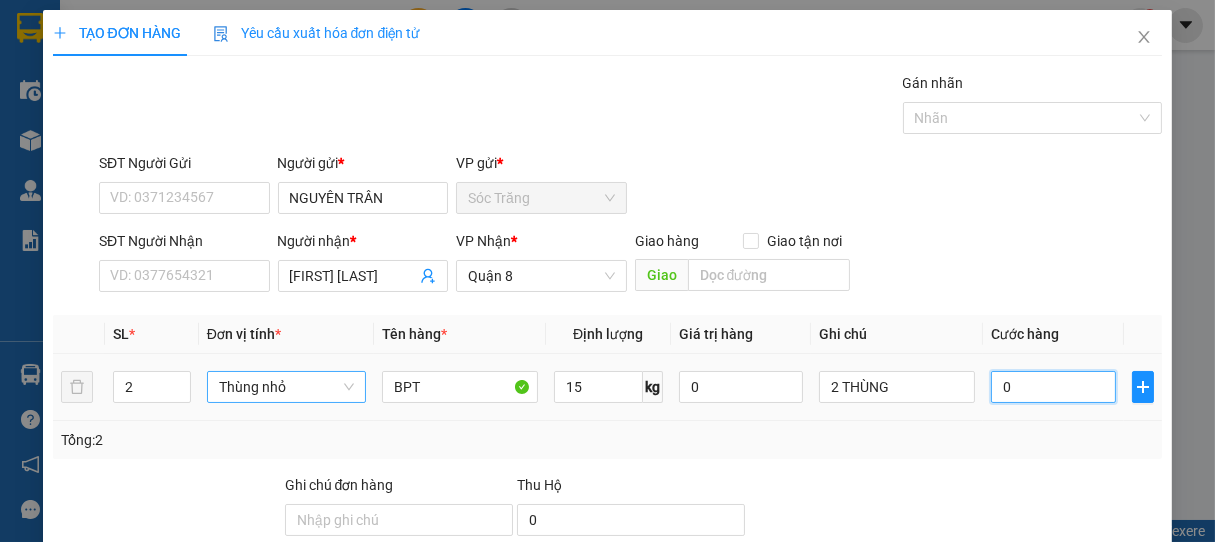 click on "0" at bounding box center (1053, 387) 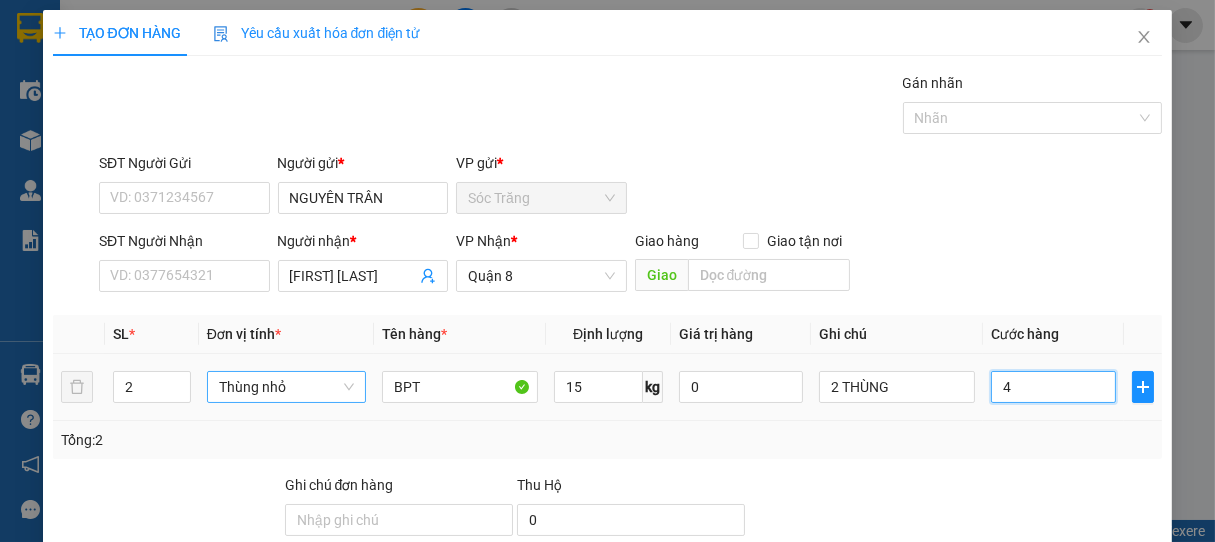 type on "40" 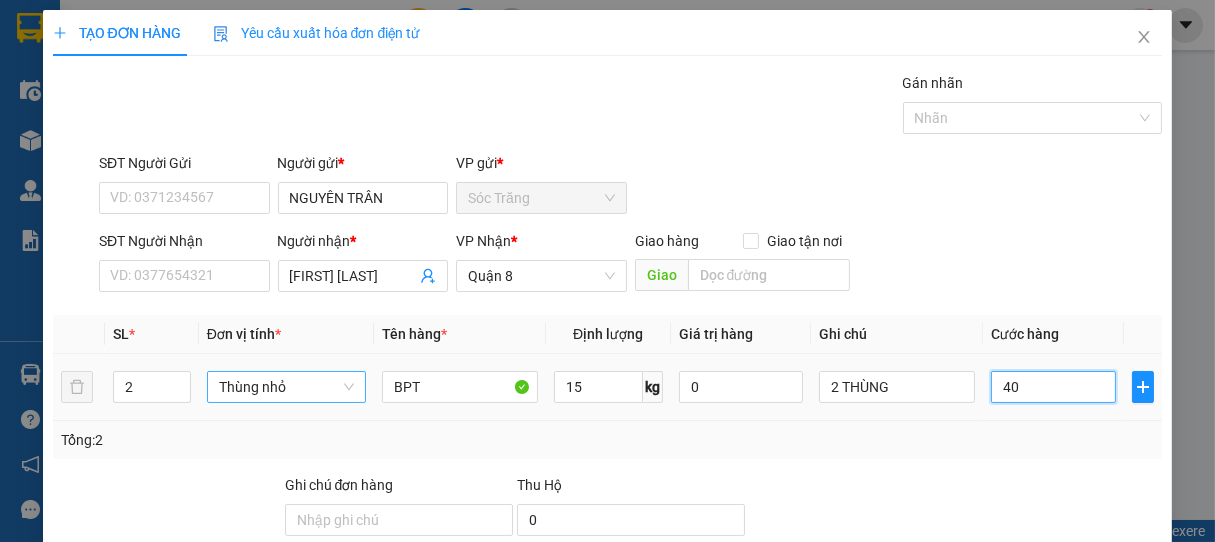 type 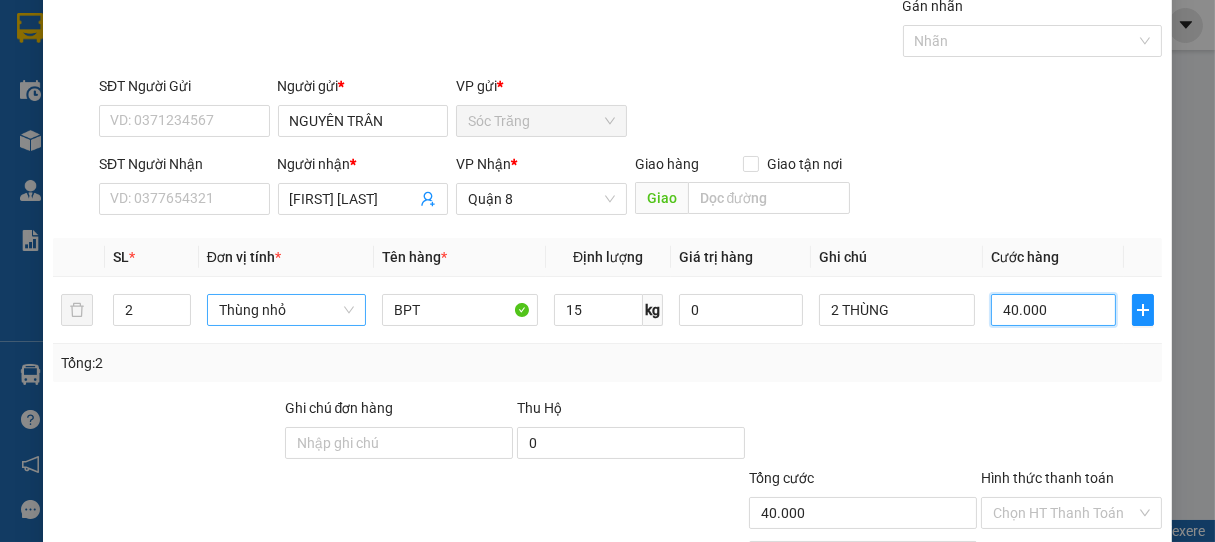 scroll, scrollTop: 196, scrollLeft: 0, axis: vertical 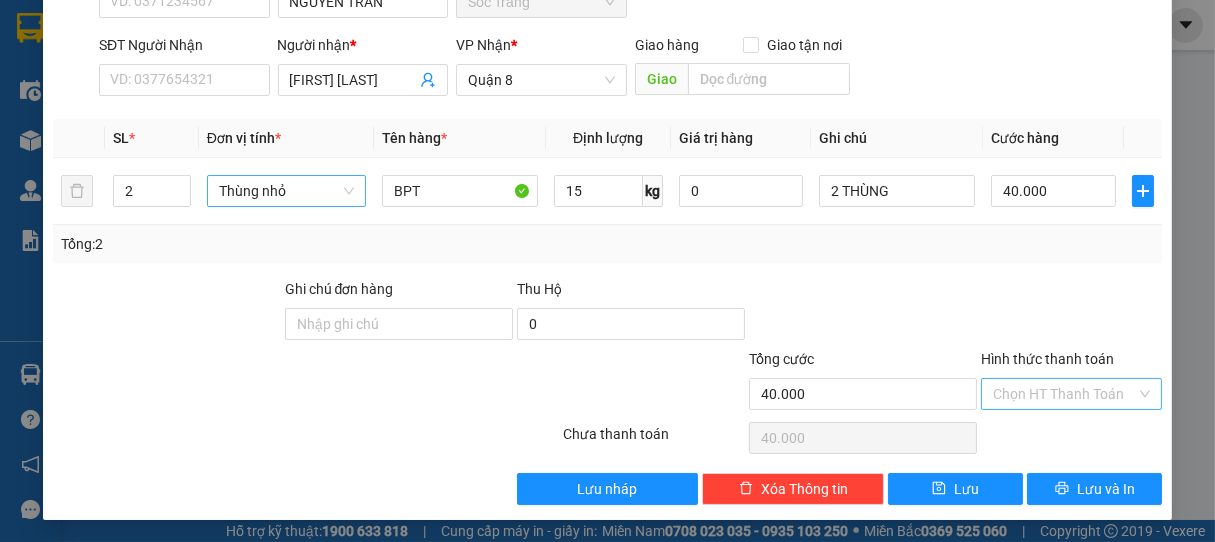click on "Hình thức thanh toán" at bounding box center (1065, 394) 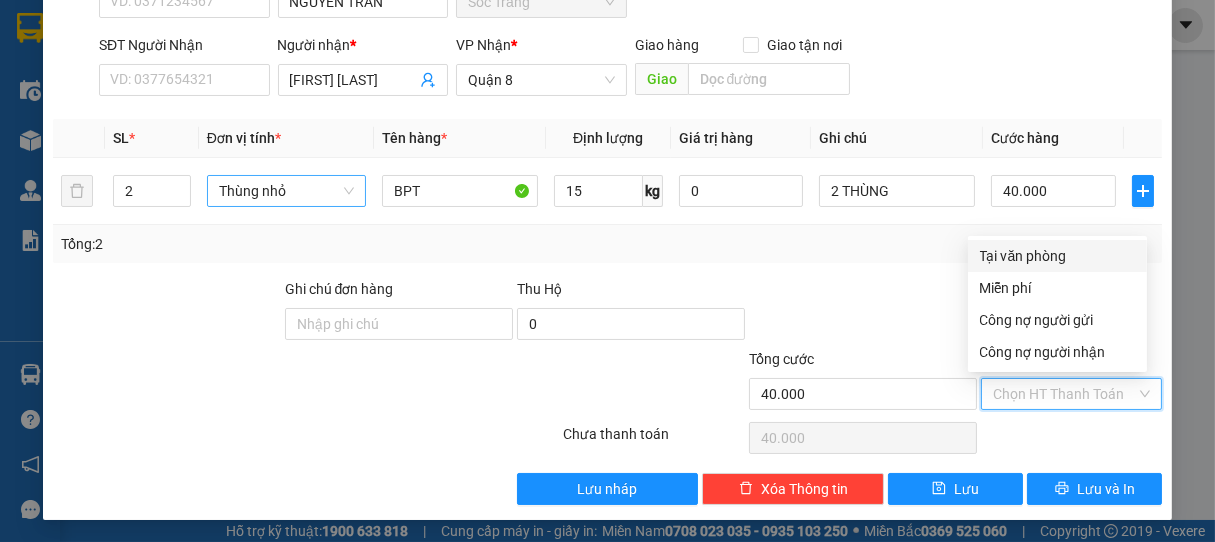 click on "Tại văn phòng" at bounding box center (1057, 256) 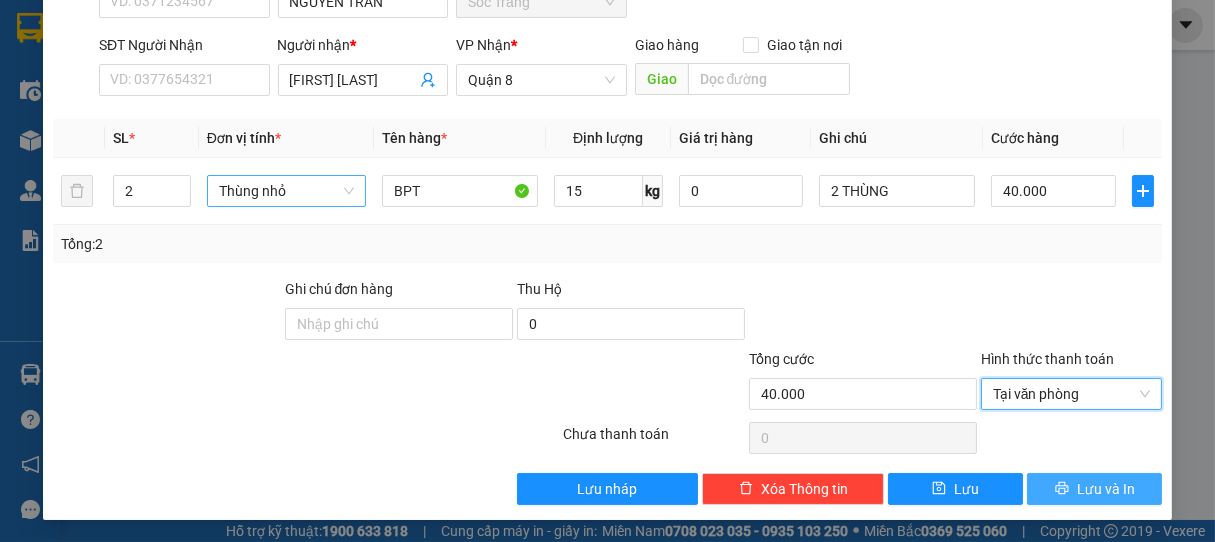 drag, startPoint x: 1112, startPoint y: 492, endPoint x: 1105, endPoint y: 484, distance: 10.630146 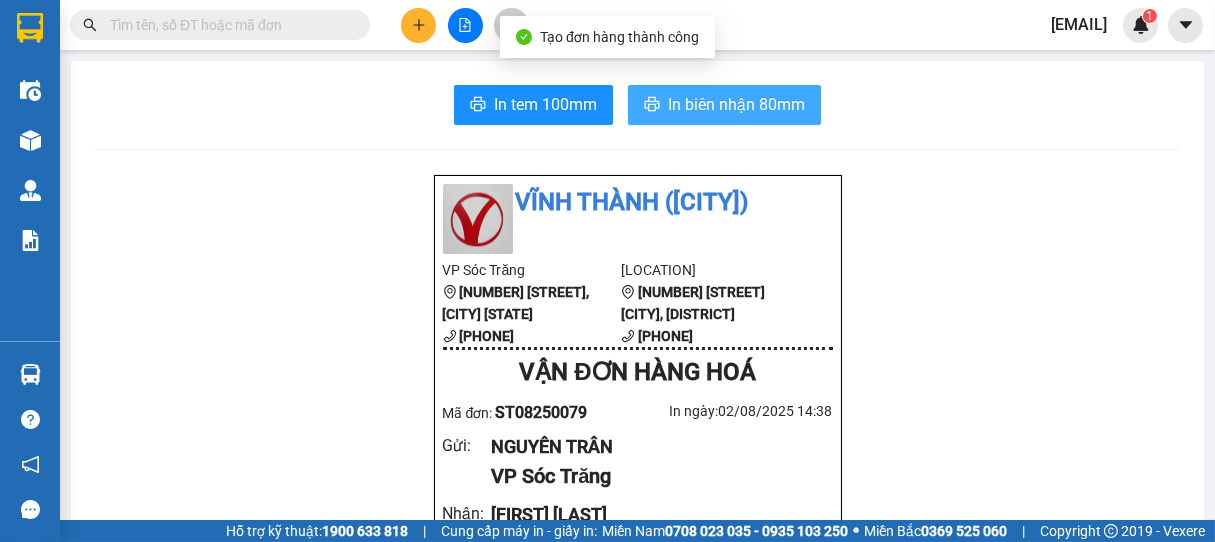 click on "In biên nhận 80mm" at bounding box center [736, 104] 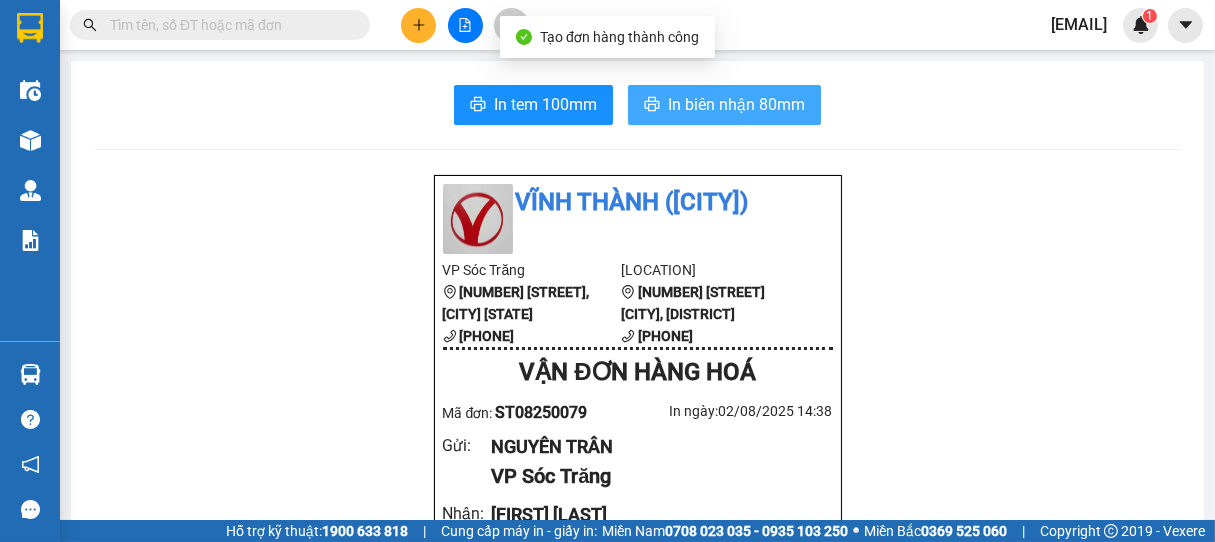 scroll, scrollTop: 0, scrollLeft: 0, axis: both 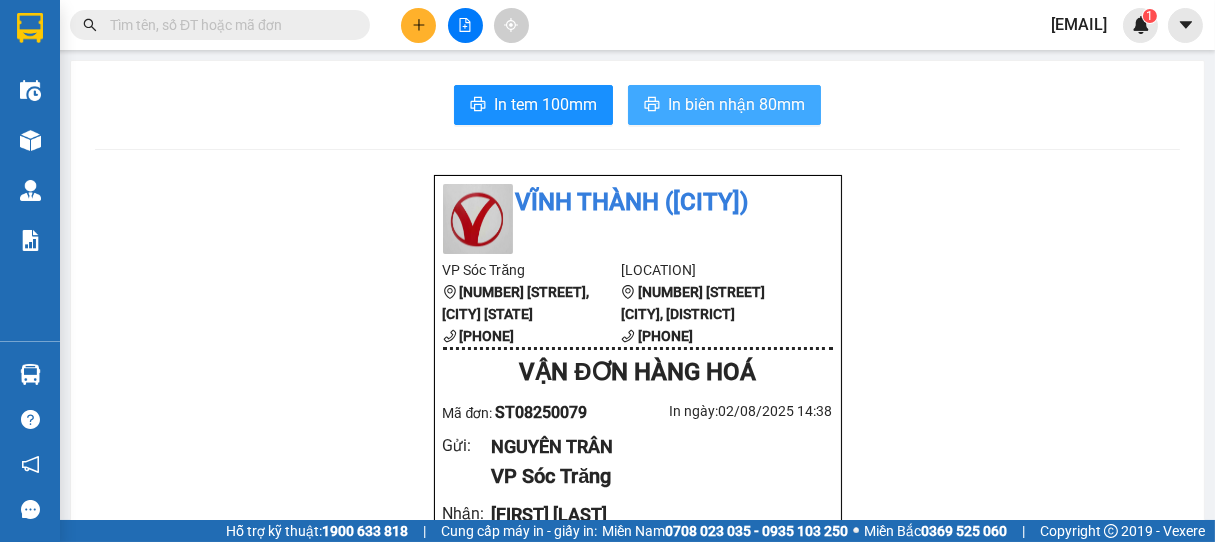 click on "In biên nhận 80mm" at bounding box center (736, 104) 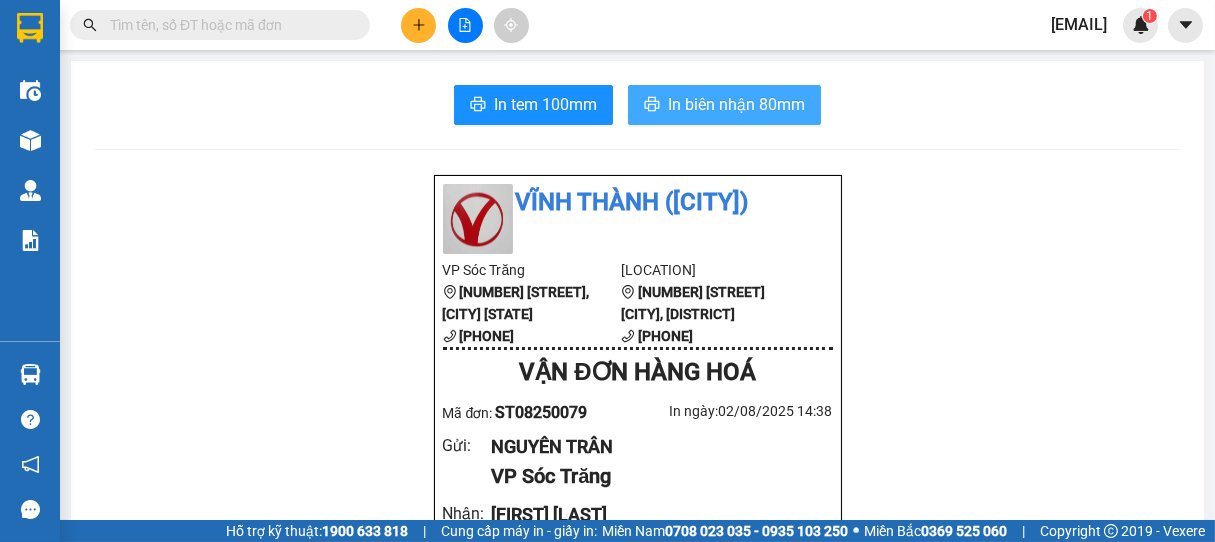 scroll, scrollTop: 0, scrollLeft: 0, axis: both 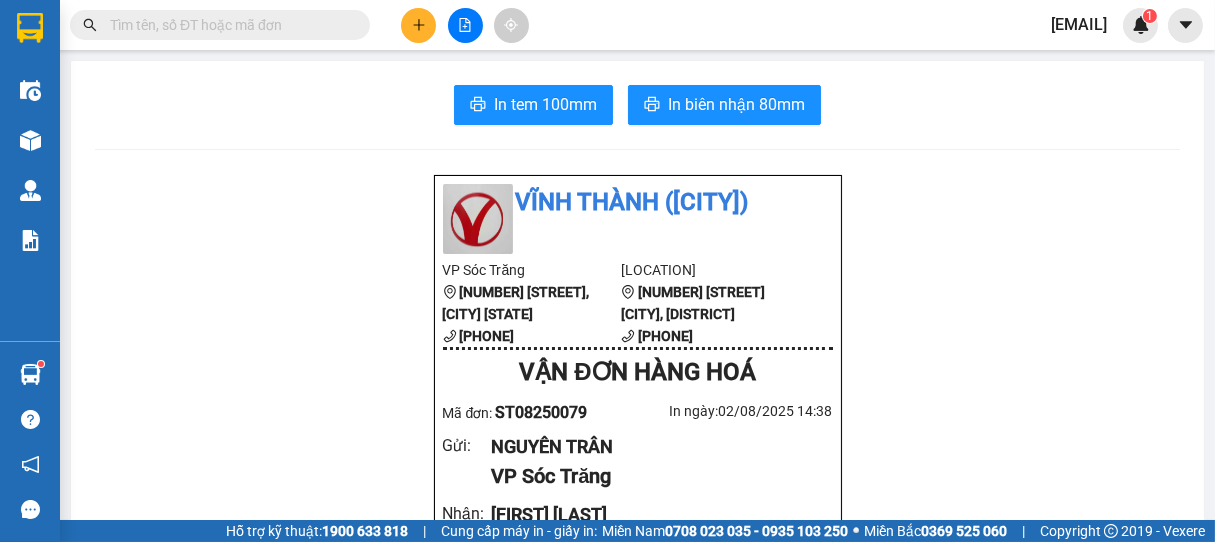 click at bounding box center (418, 25) 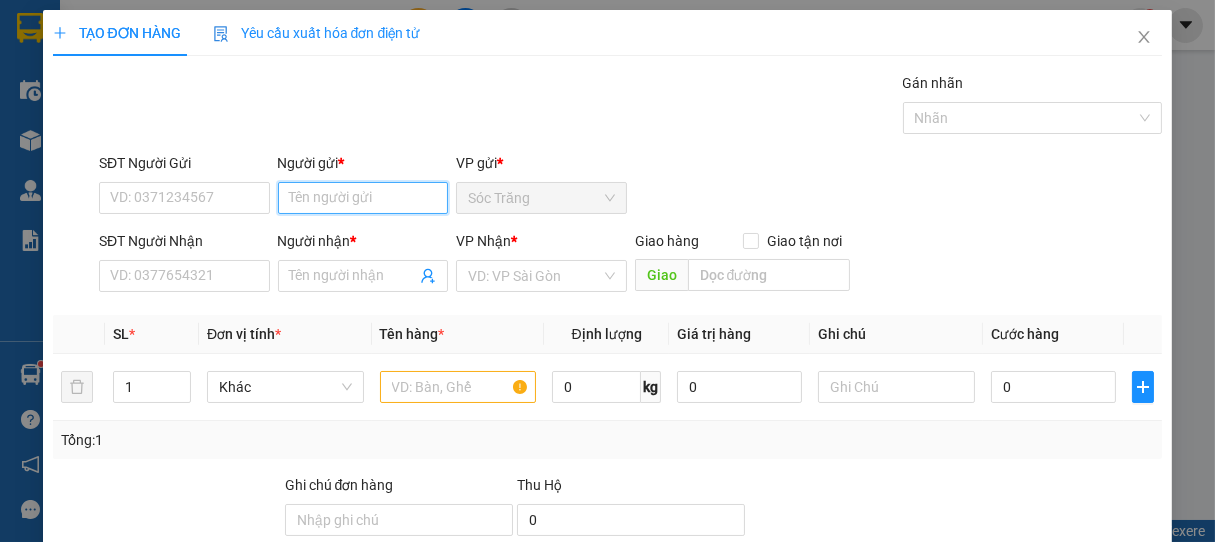 click on "Người gửi  *" at bounding box center (363, 198) 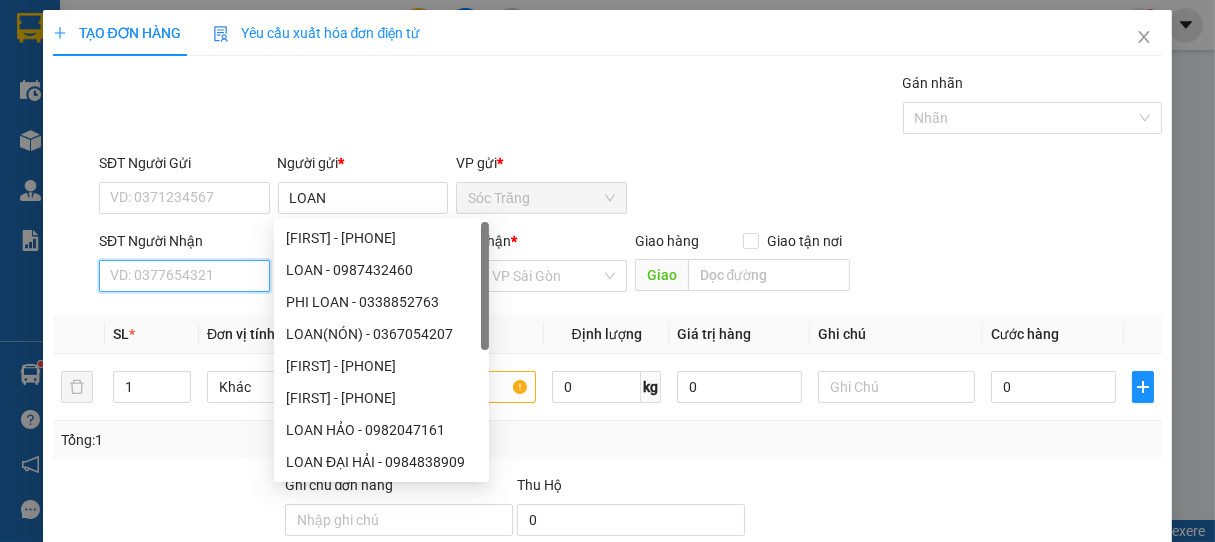 click on "SĐT Người Nhận" at bounding box center (184, 276) 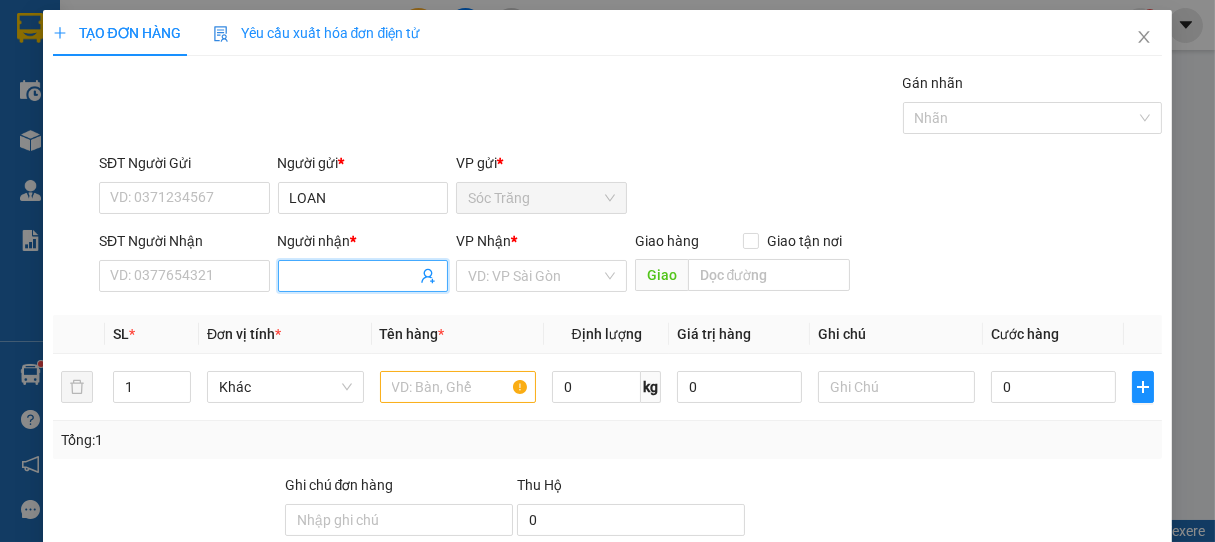 click on "Người nhận  *" at bounding box center [353, 276] 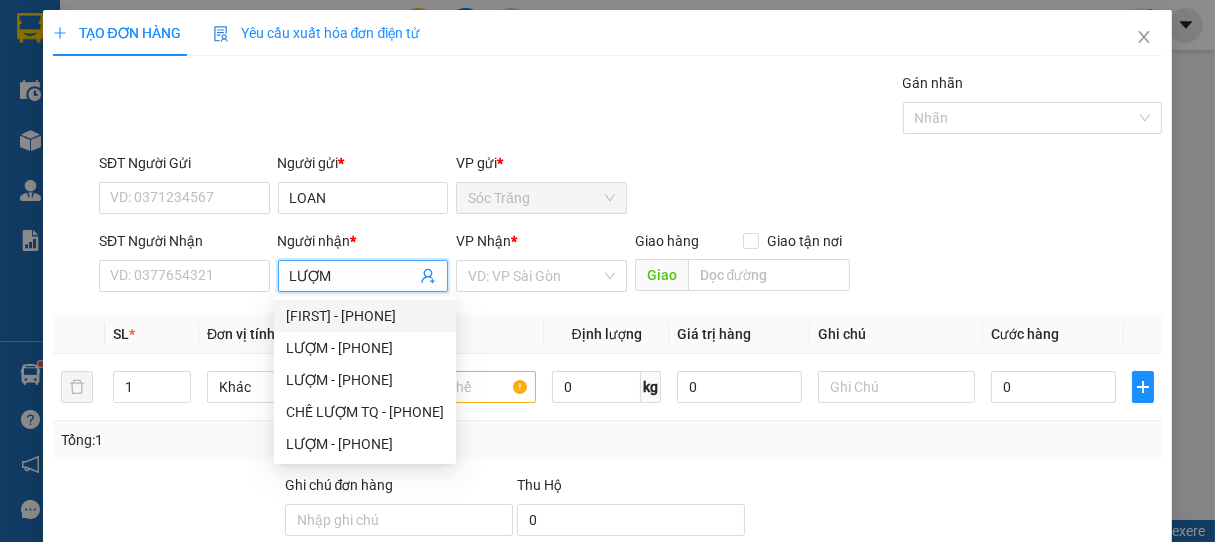 drag, startPoint x: 376, startPoint y: 314, endPoint x: 478, endPoint y: 317, distance: 102.044106 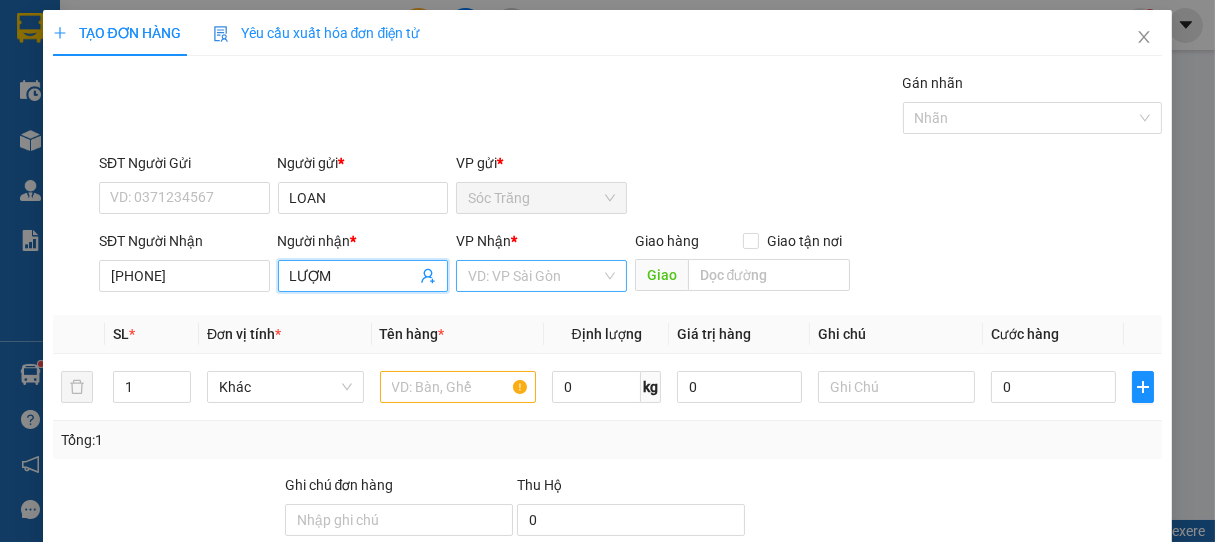 click at bounding box center [534, 276] 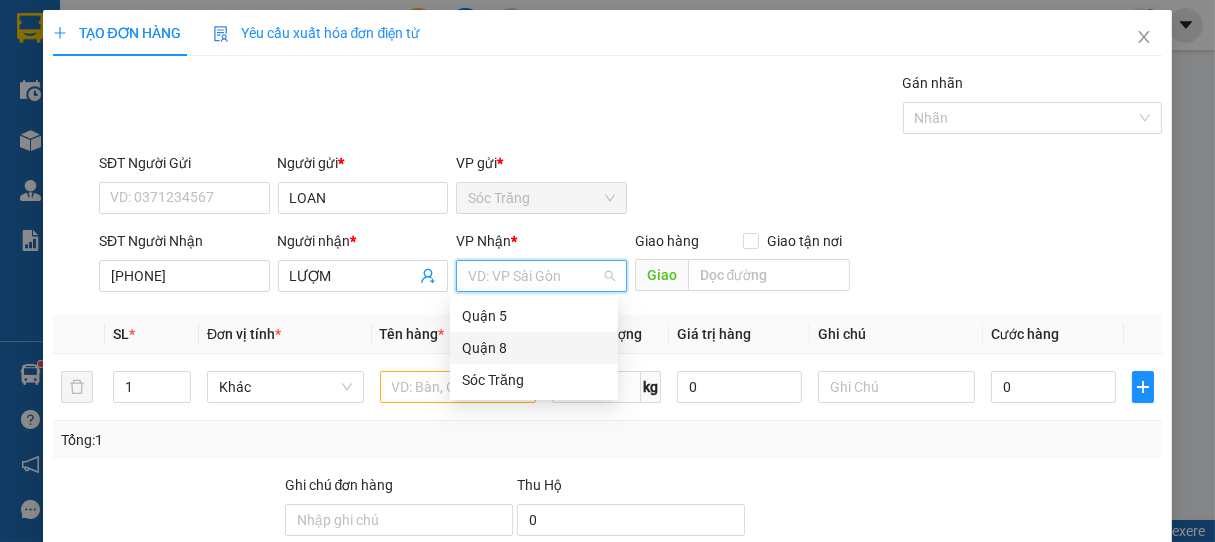 click on "Quận 8" at bounding box center [534, 348] 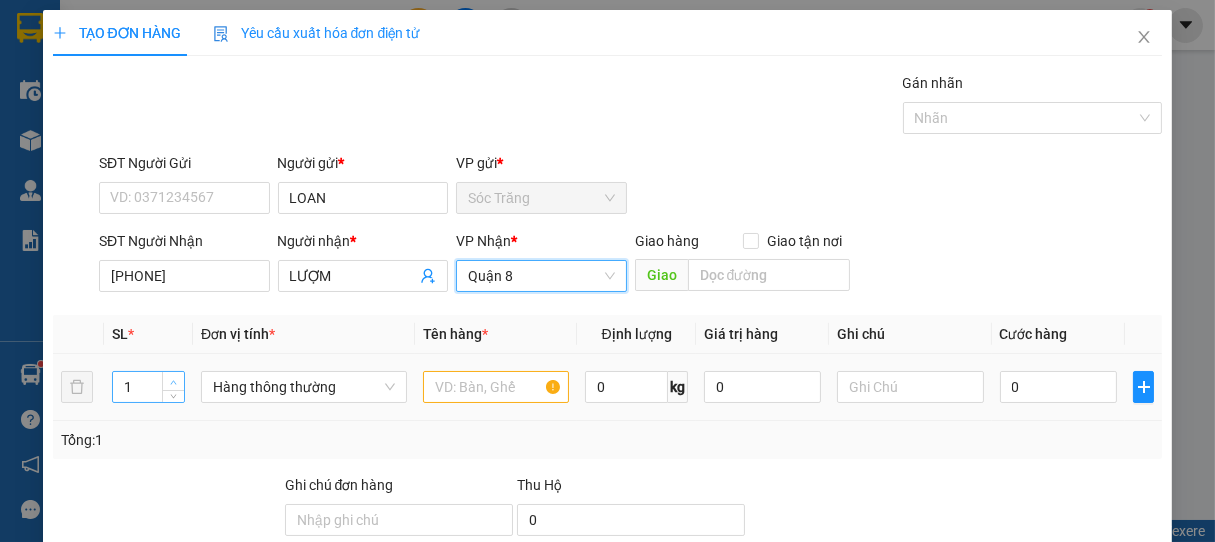 click at bounding box center [174, 382] 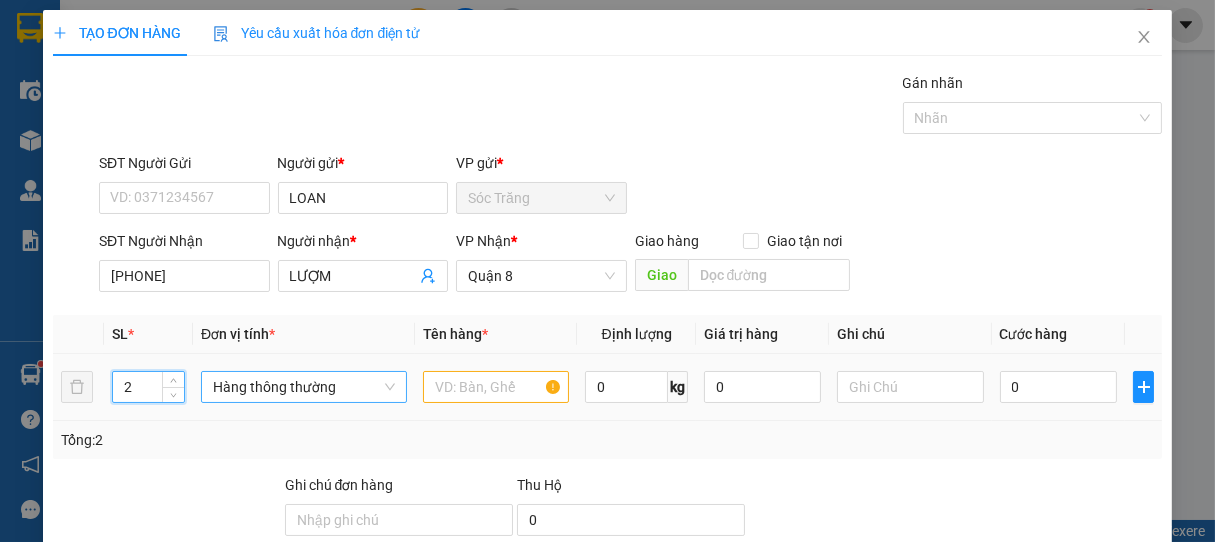 click on "Hàng thông thường" at bounding box center (304, 387) 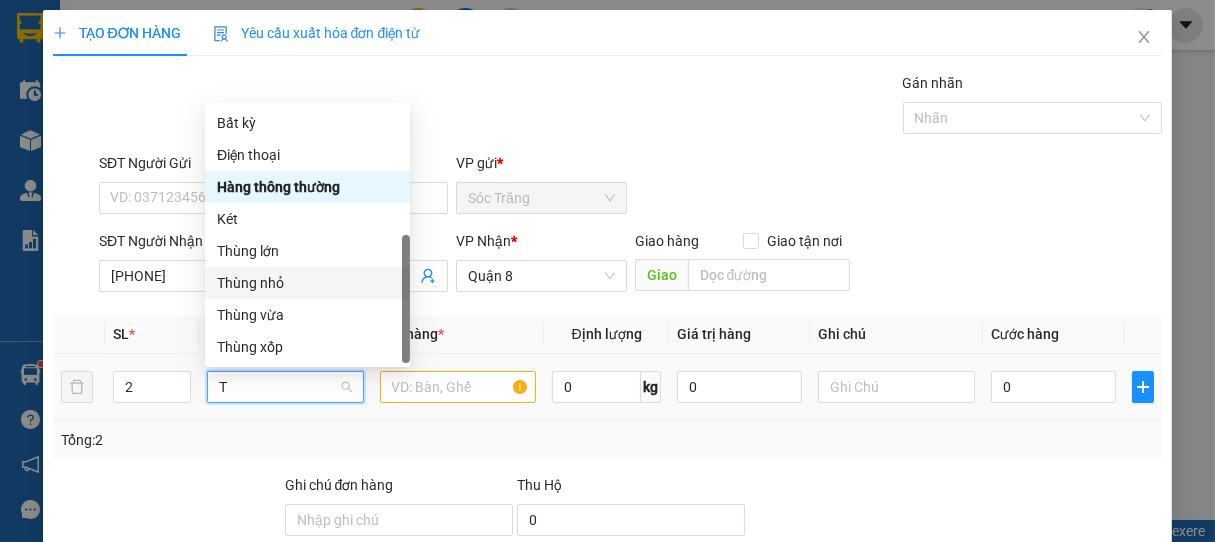 drag, startPoint x: 271, startPoint y: 223, endPoint x: 372, endPoint y: 334, distance: 150.07332 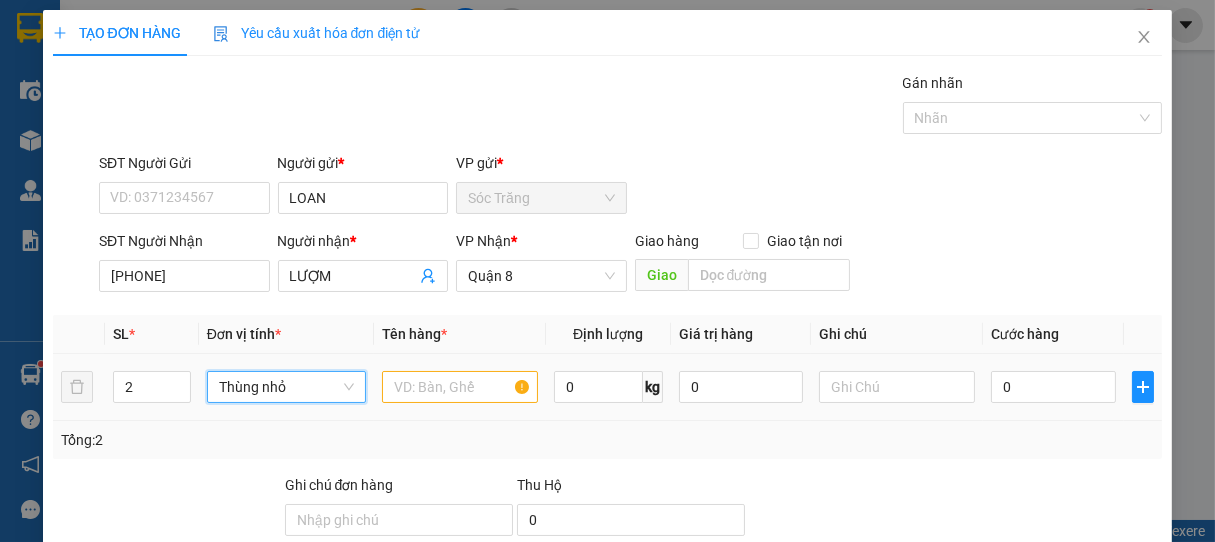 click at bounding box center (460, 387) 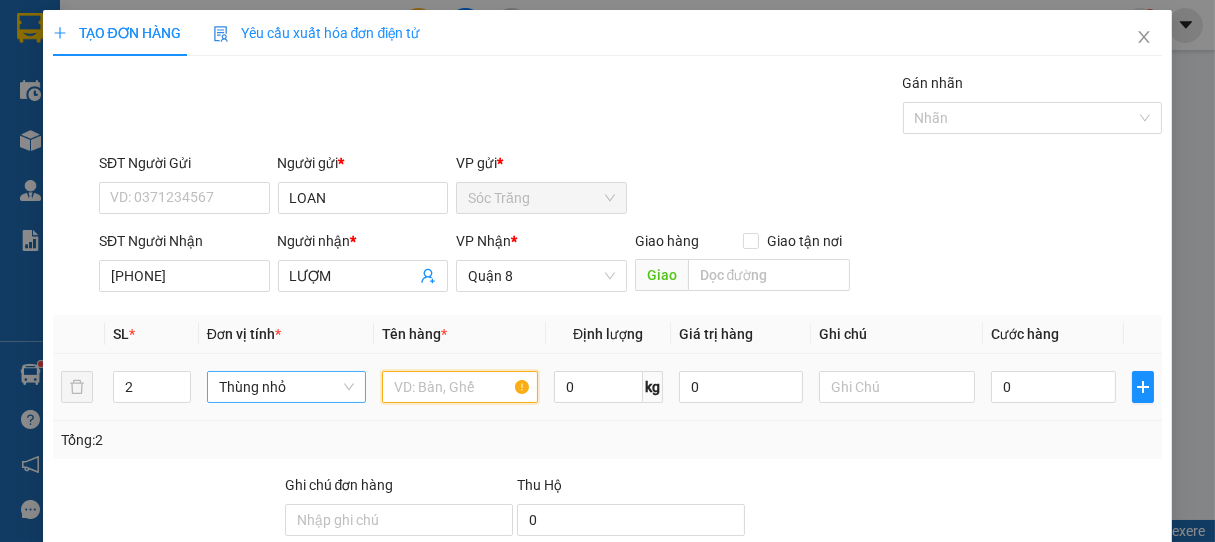 click at bounding box center (460, 387) 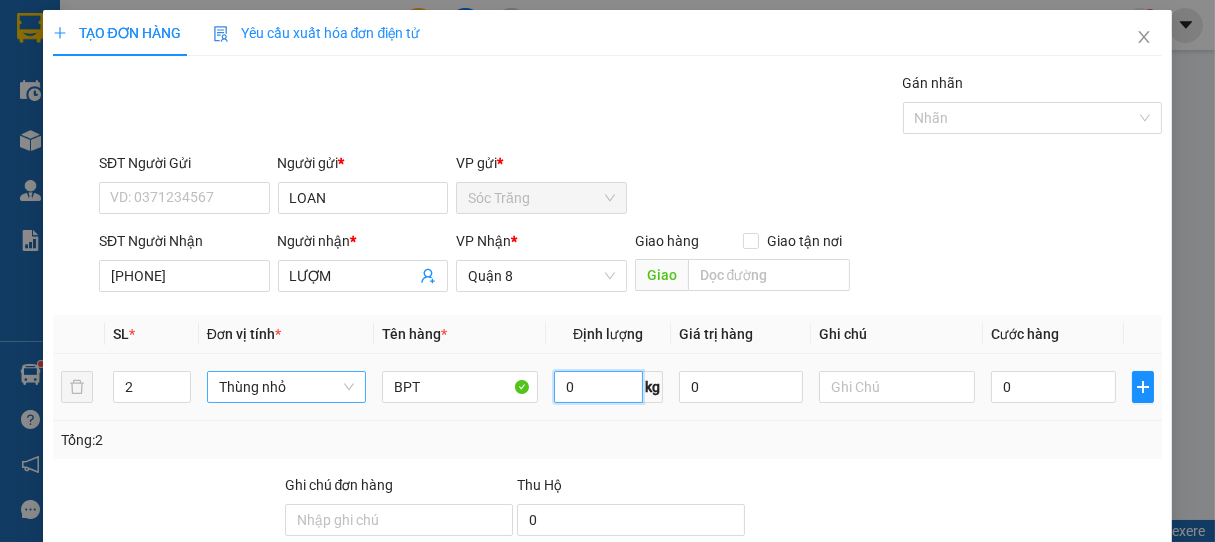 click on "0" at bounding box center [598, 387] 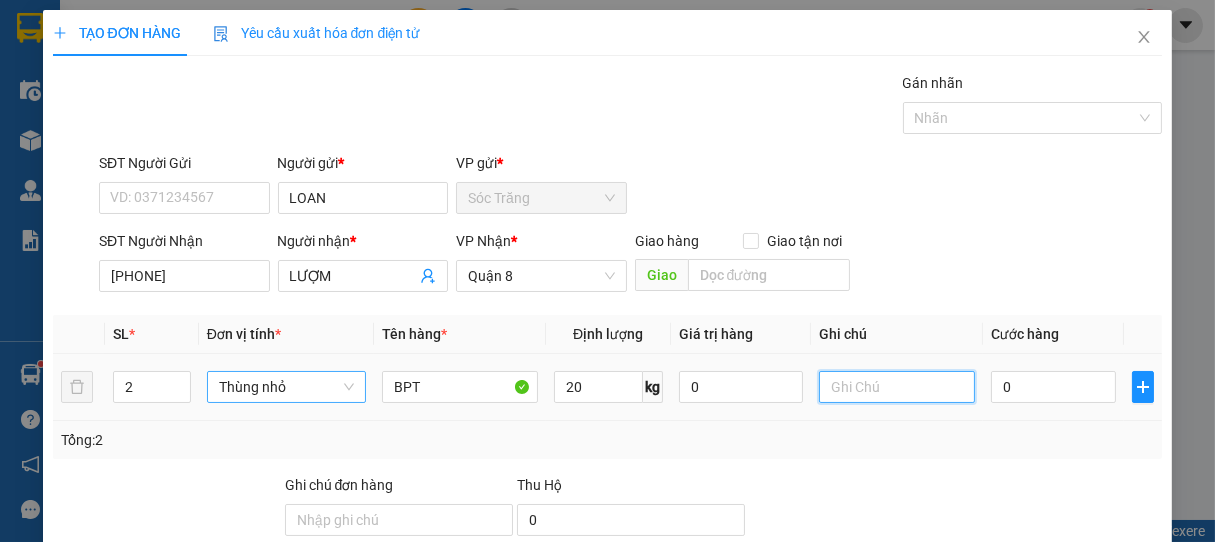 click at bounding box center [897, 387] 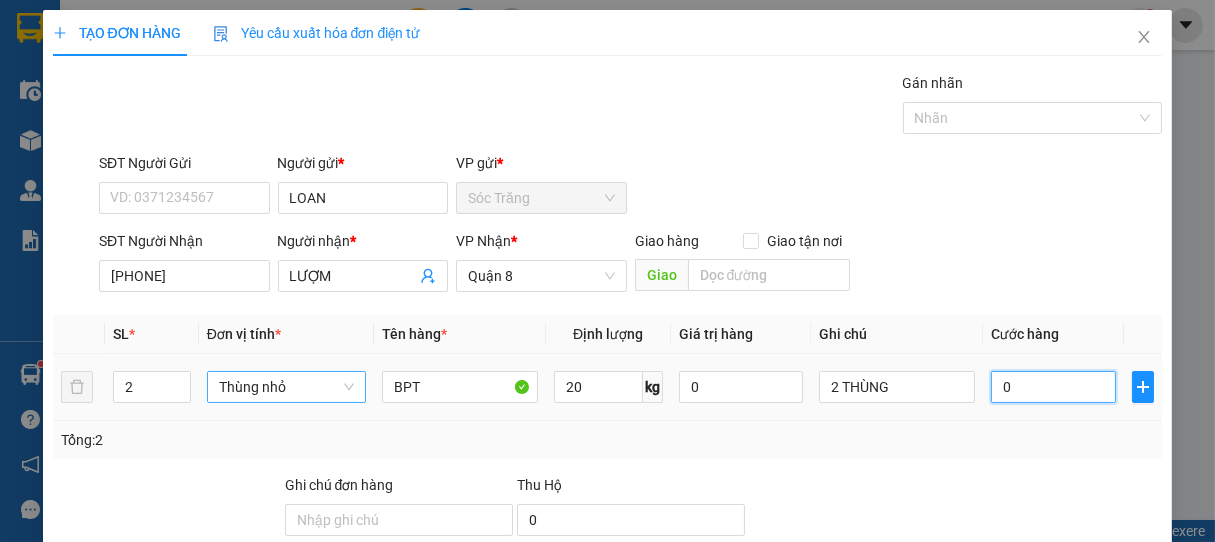 click on "0" at bounding box center (1053, 387) 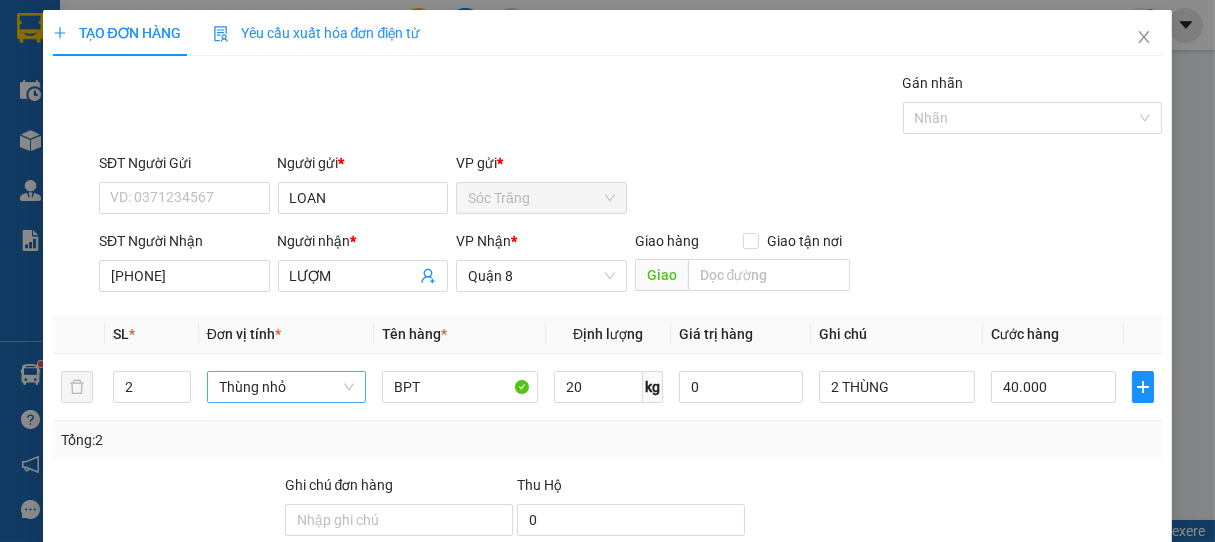 click on "Hình thức thanh toán" at bounding box center (1065, 590) 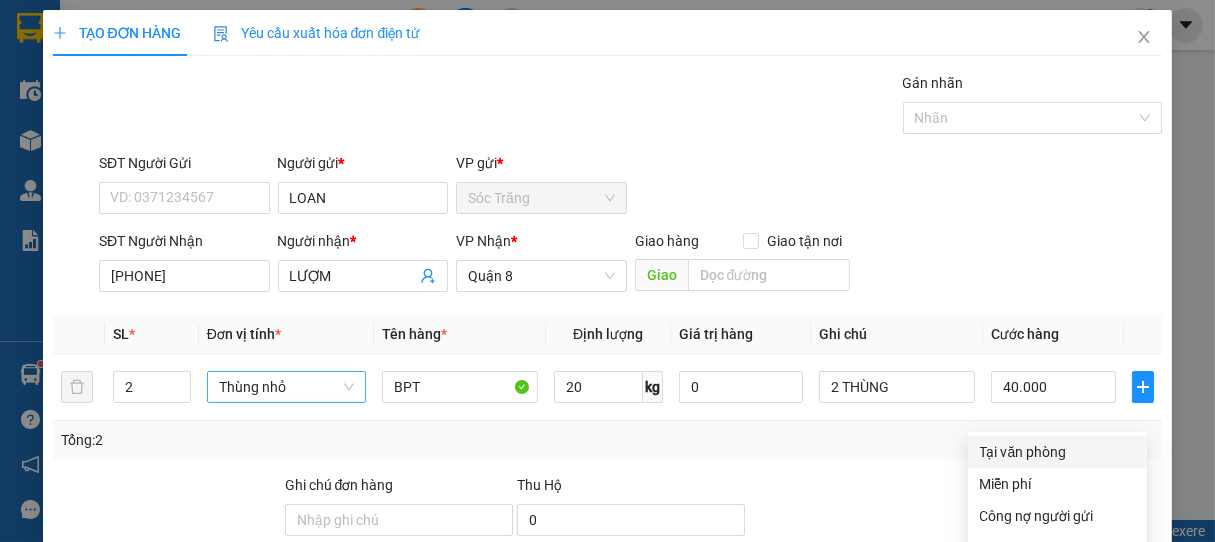 click on "Tại văn phòng" at bounding box center (1057, 452) 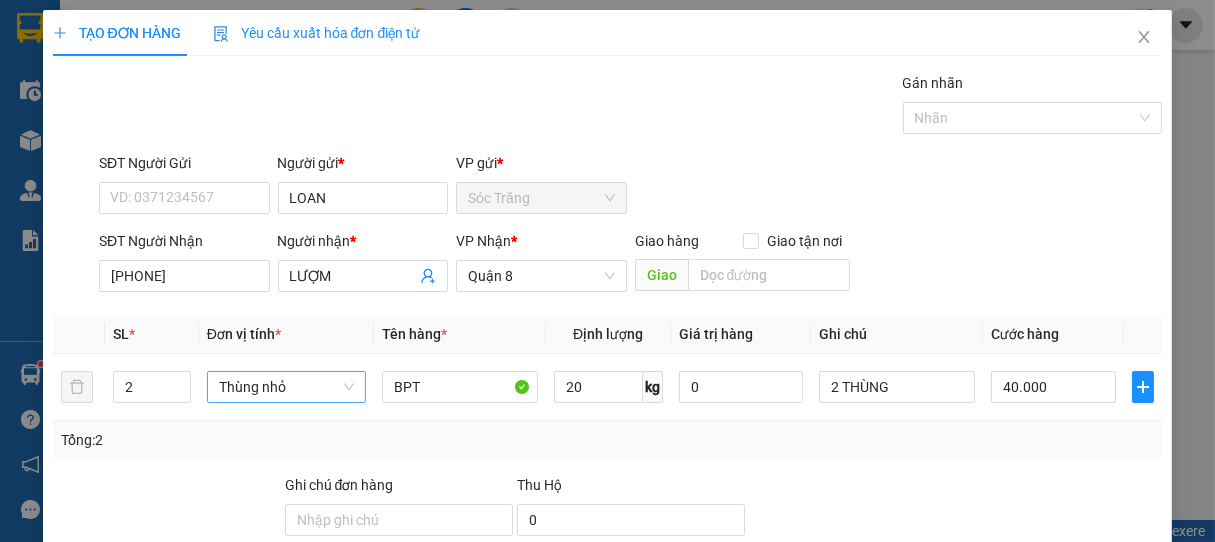 click on "Lưu và In" at bounding box center [1106, 685] 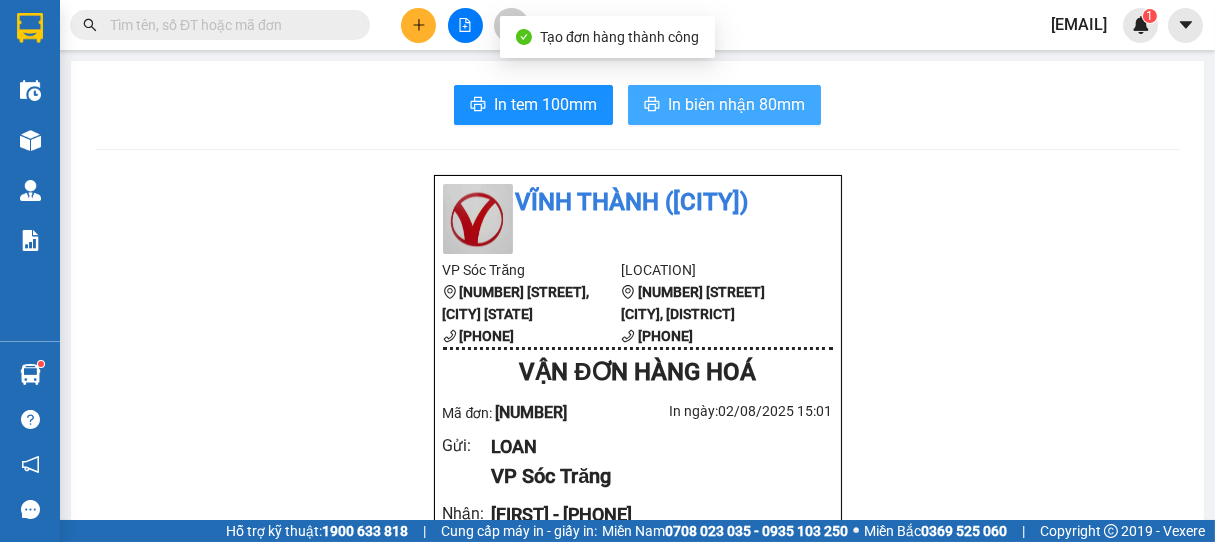 click on "In biên nhận 80mm" at bounding box center [736, 104] 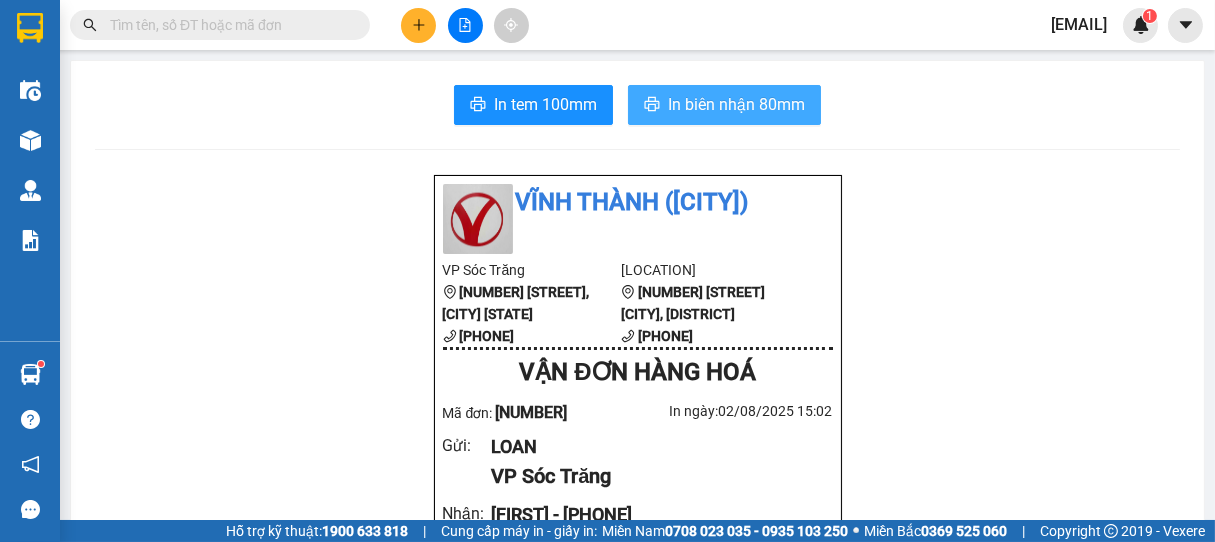 drag, startPoint x: 735, startPoint y: 106, endPoint x: 779, endPoint y: 103, distance: 44.102154 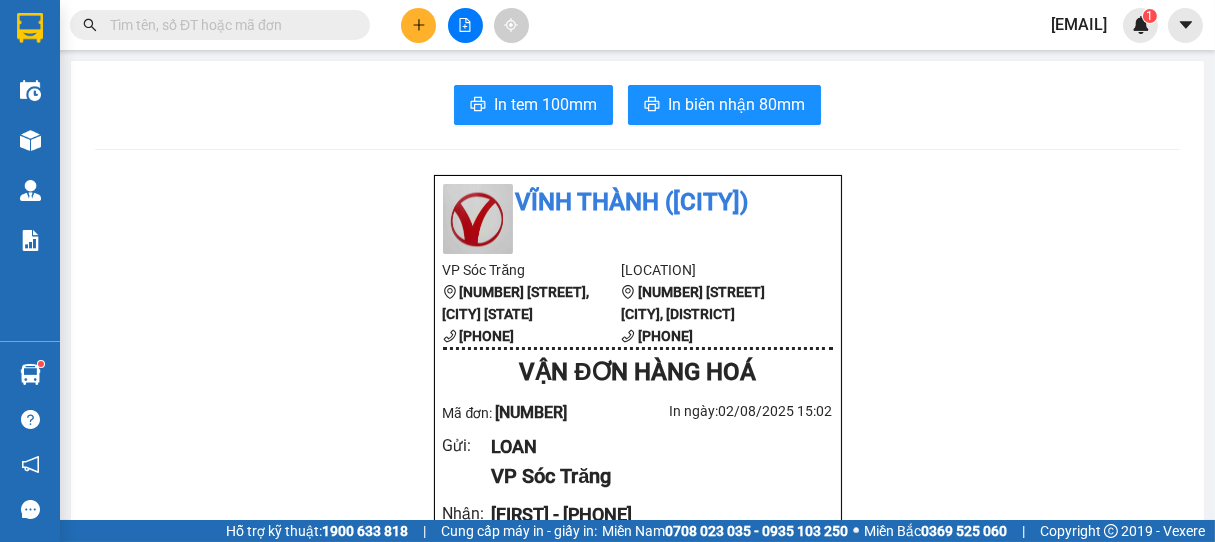 click at bounding box center [228, 25] 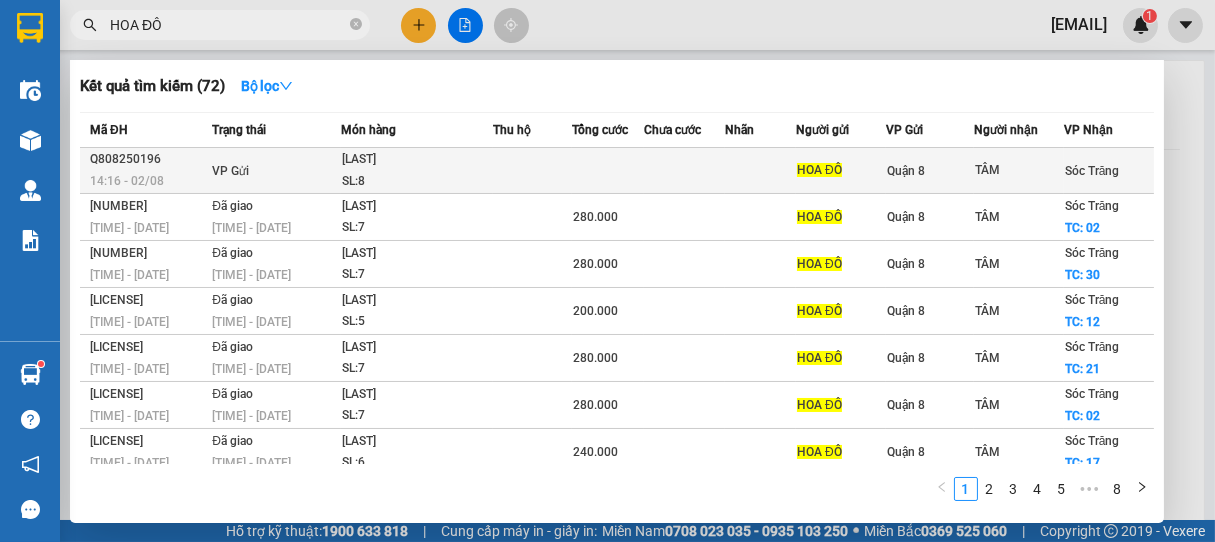 click on "SL: 8" at bounding box center (417, 182) 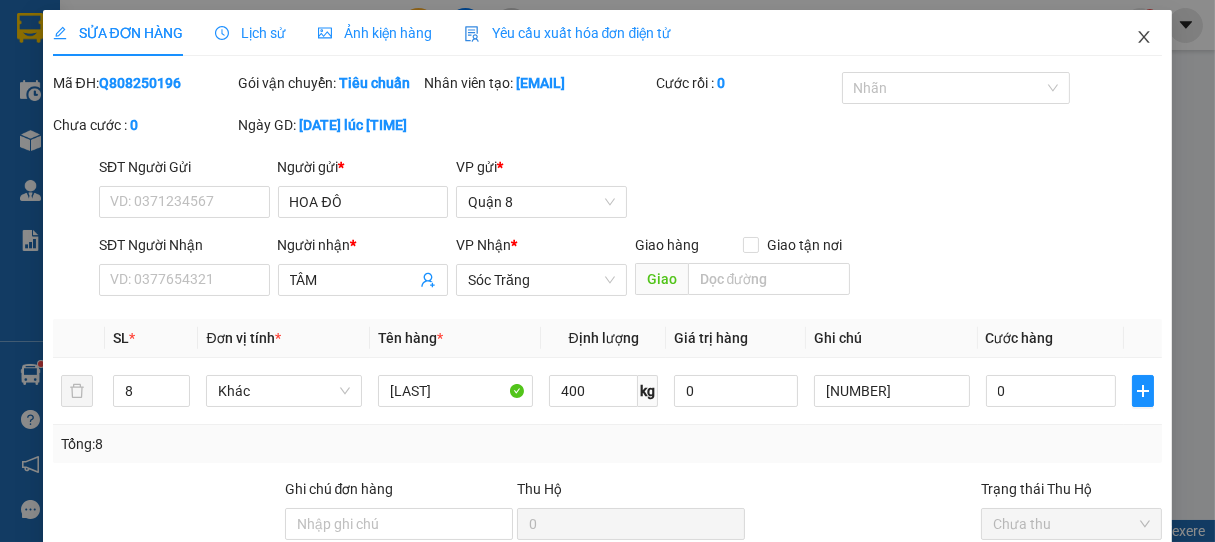 click 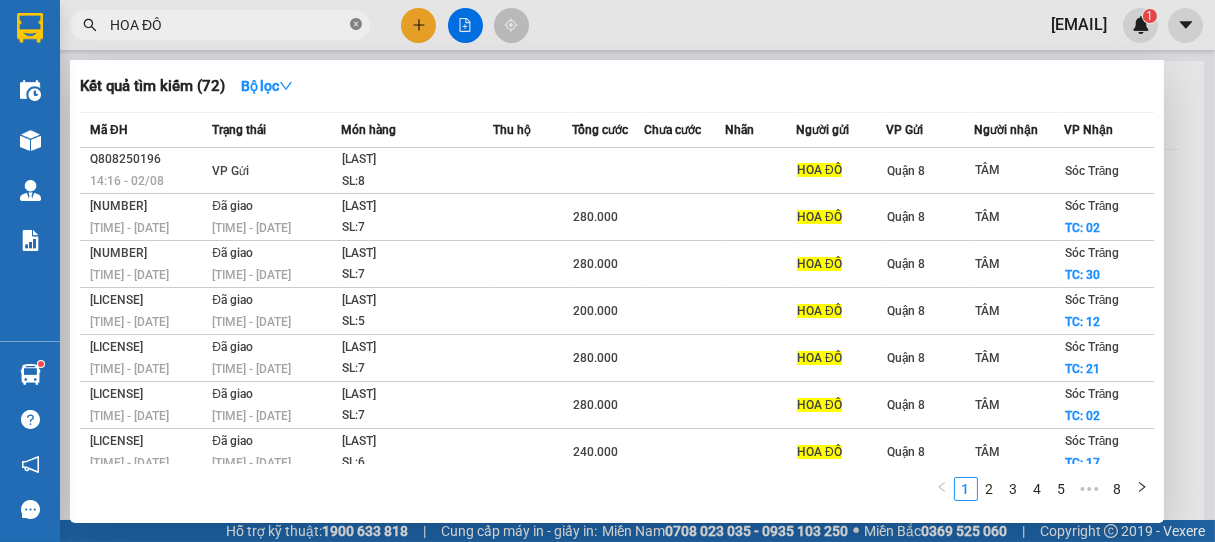 click 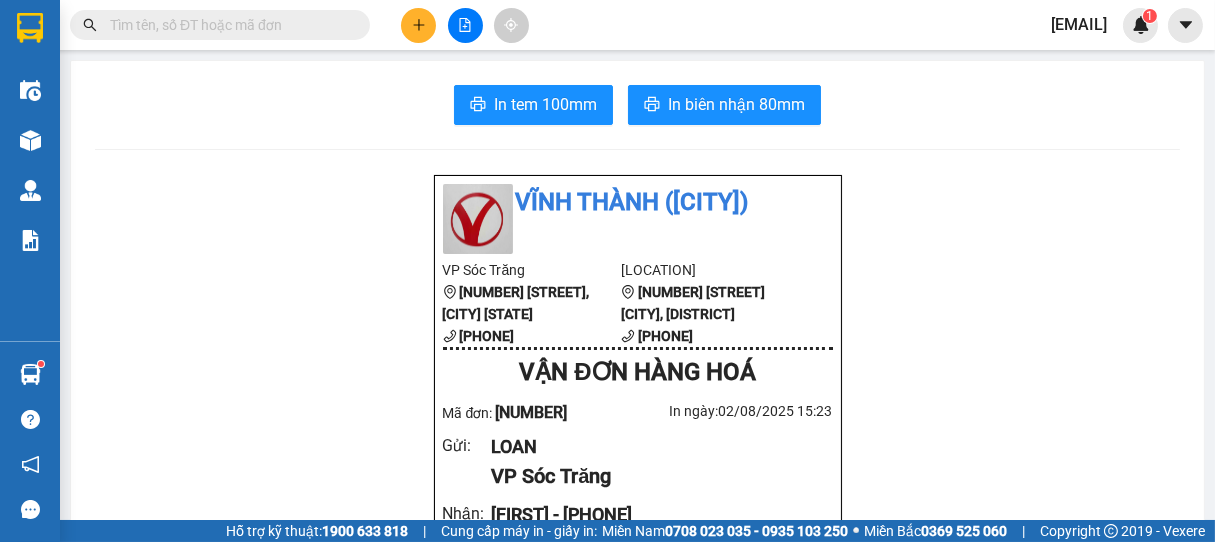 click at bounding box center [228, 25] 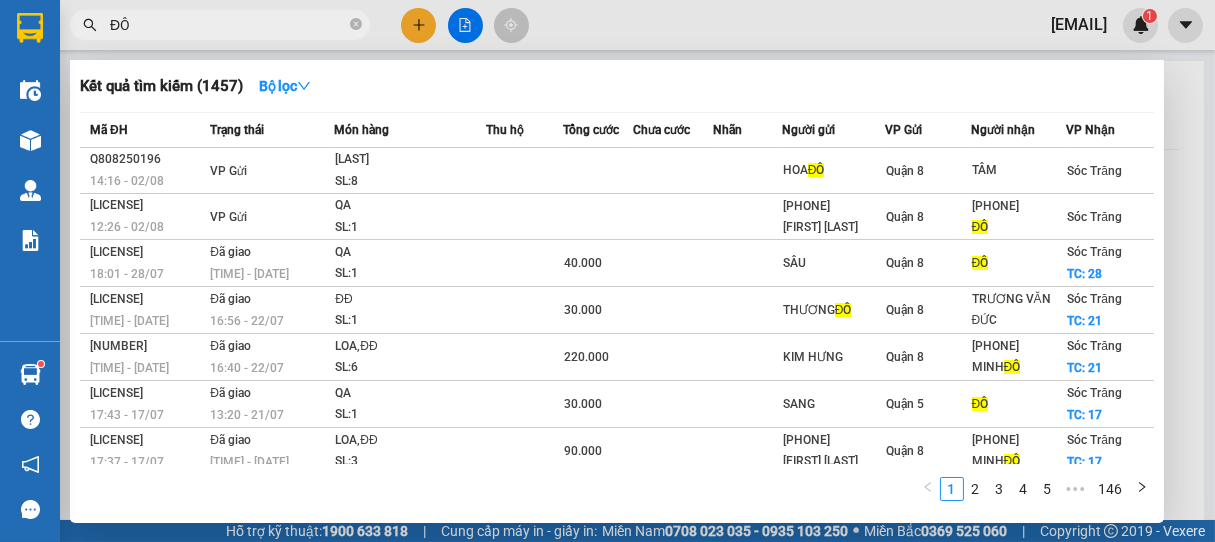 drag, startPoint x: 359, startPoint y: 20, endPoint x: 343, endPoint y: 20, distance: 16 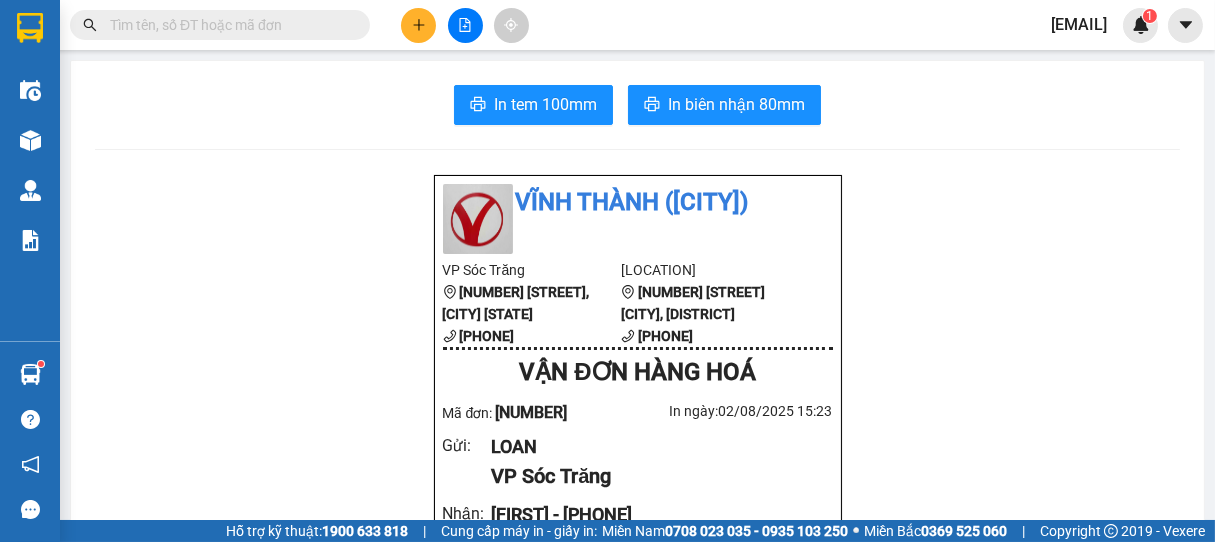 click at bounding box center [228, 25] 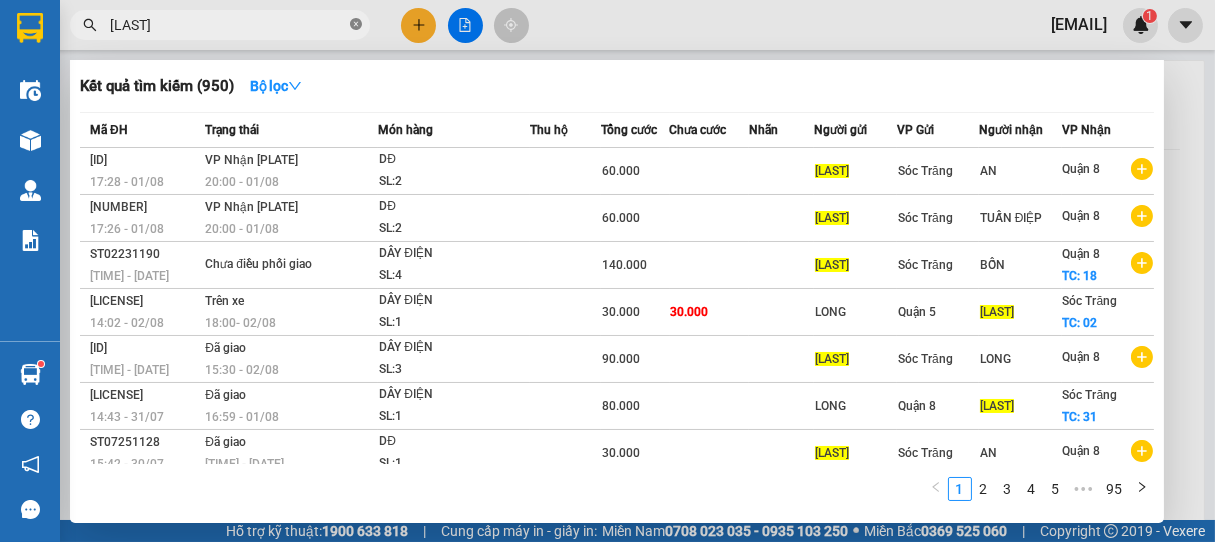 click at bounding box center (356, 25) 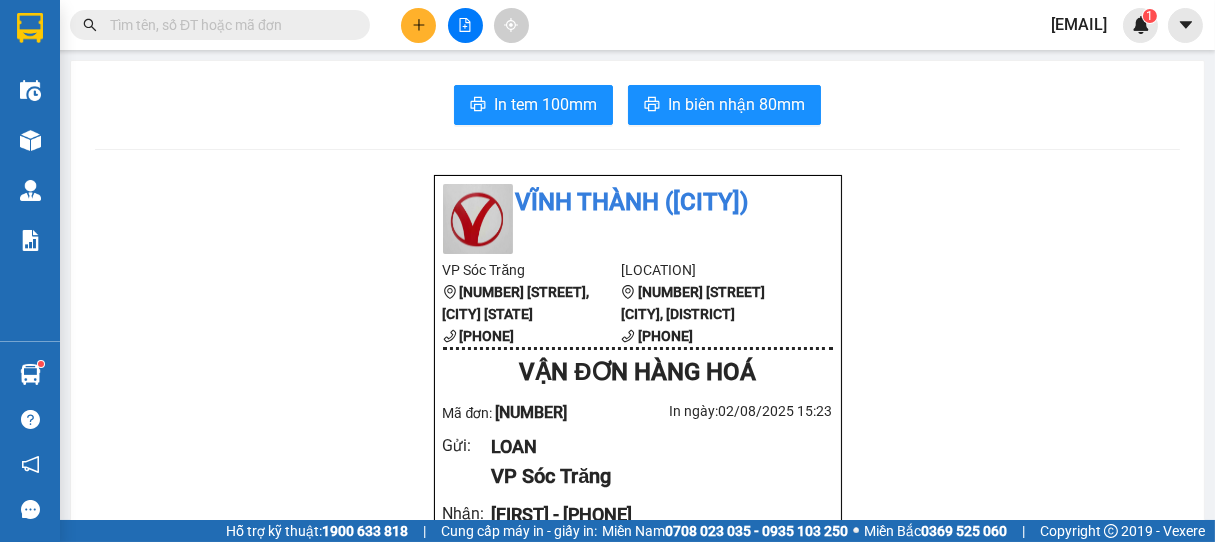 click at bounding box center [228, 25] 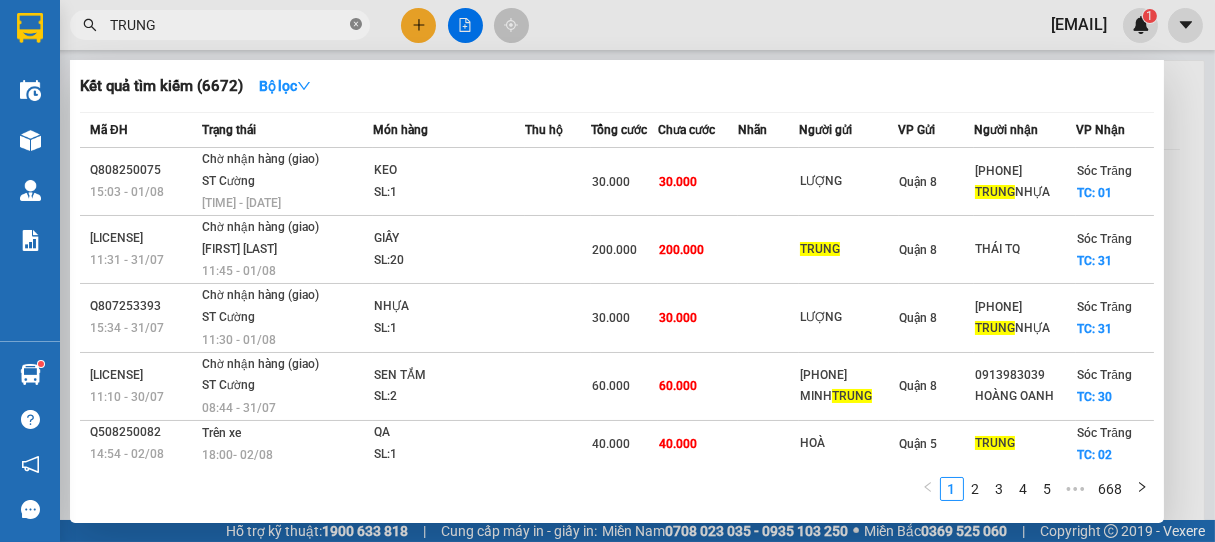click 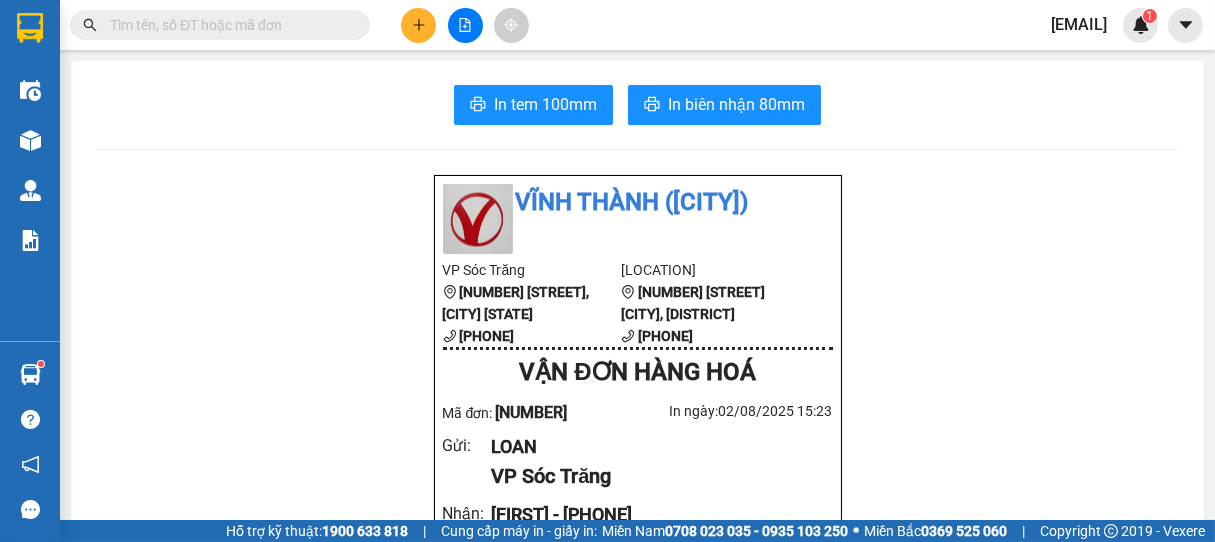 click at bounding box center [228, 25] 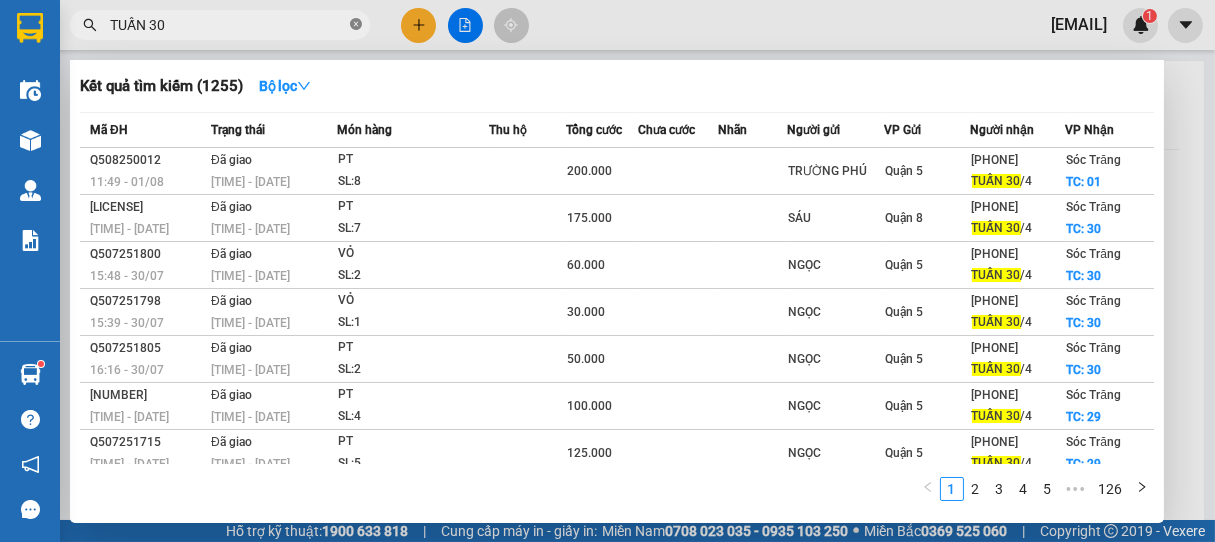 click 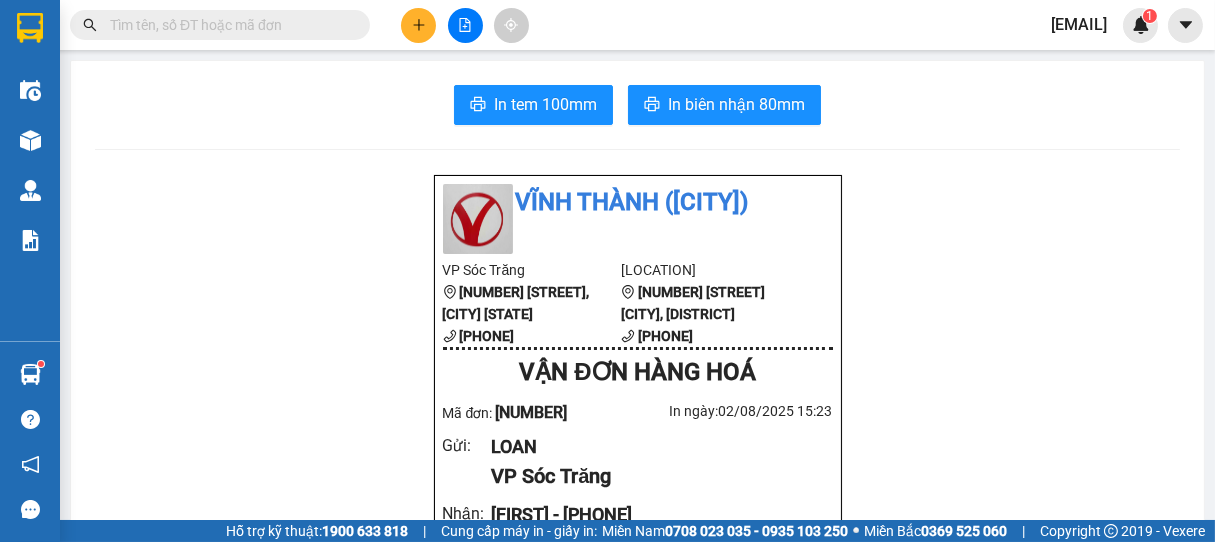 click at bounding box center (228, 25) 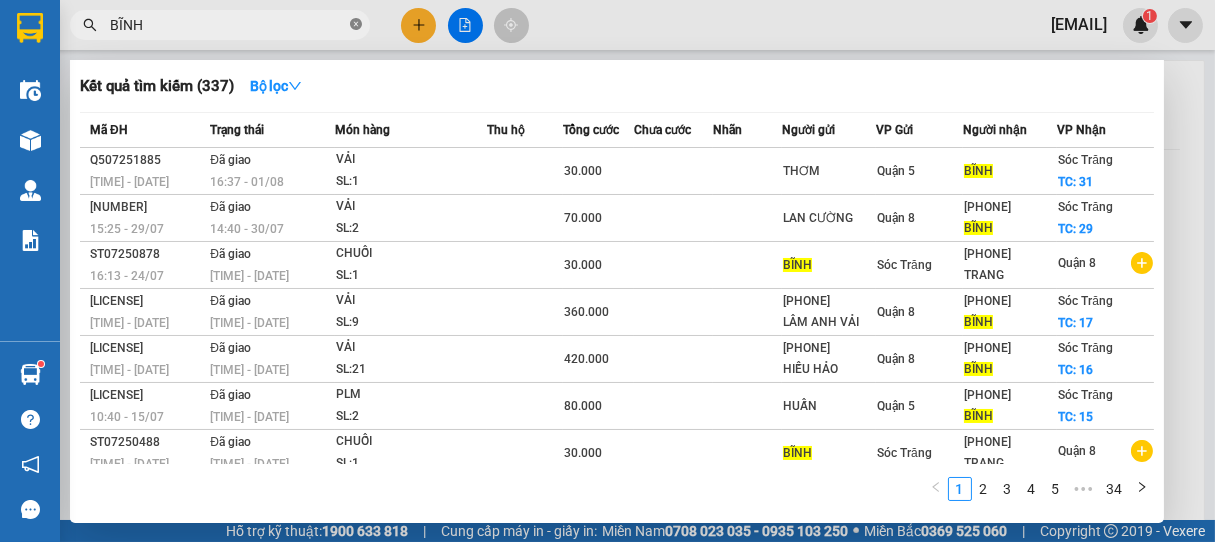 click 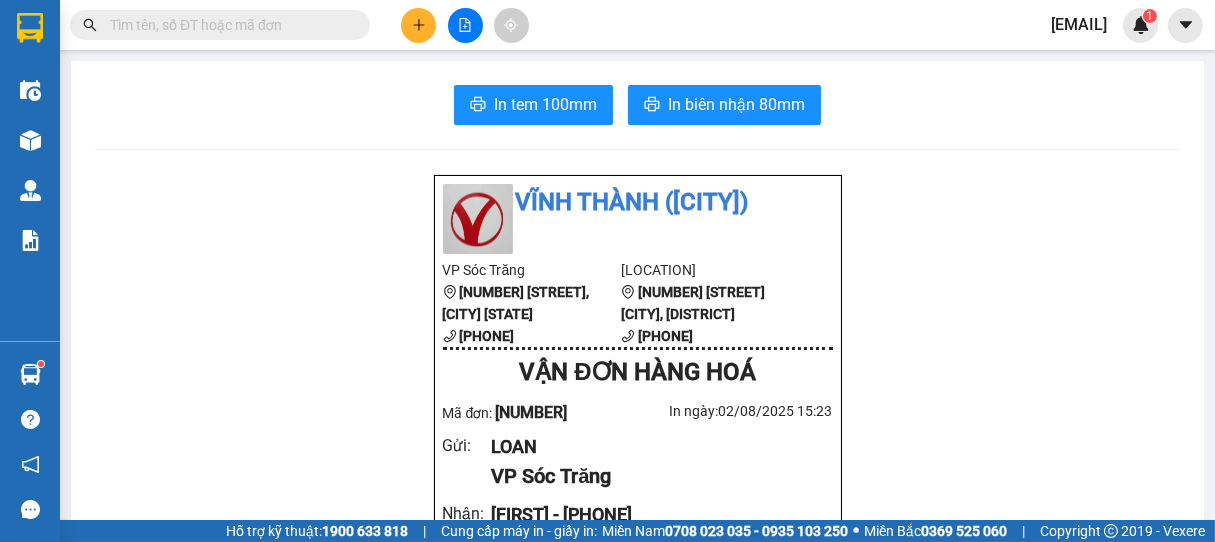 click at bounding box center [228, 25] 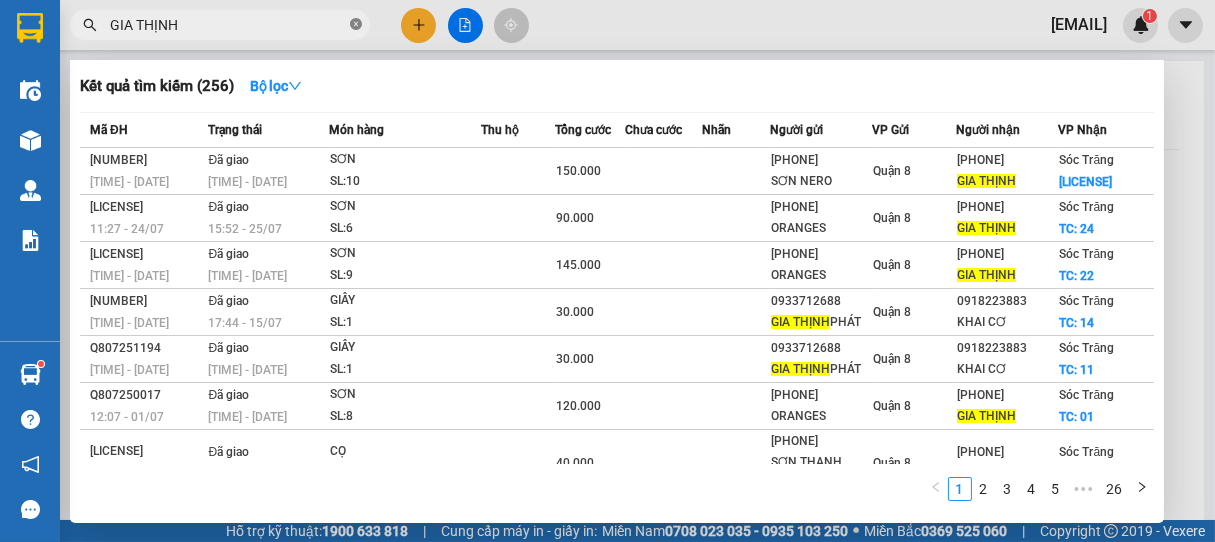 click 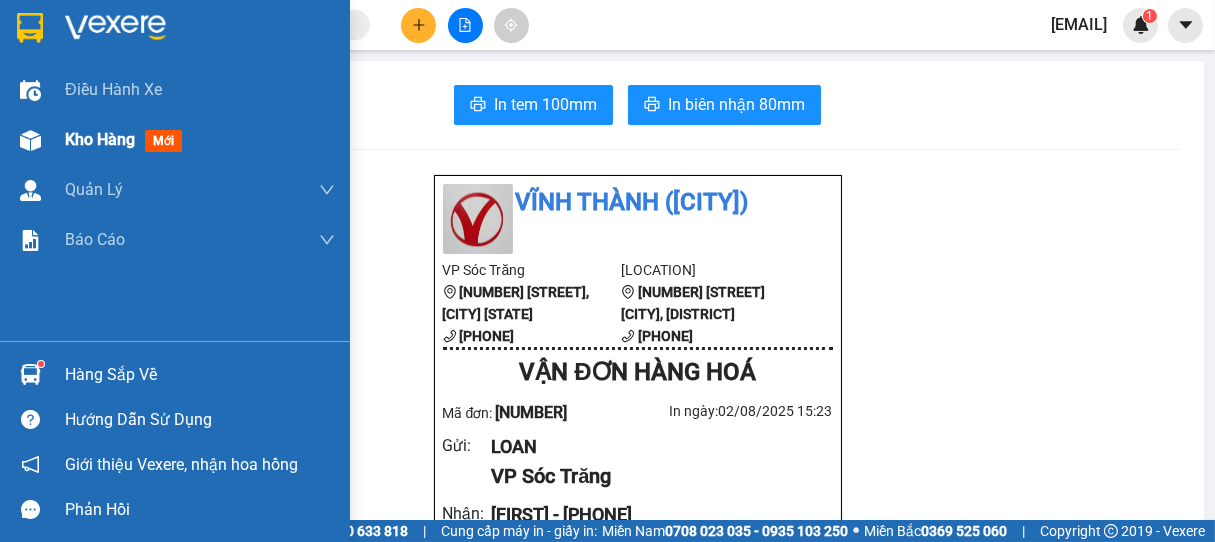 click on "Kho hàng" at bounding box center [100, 139] 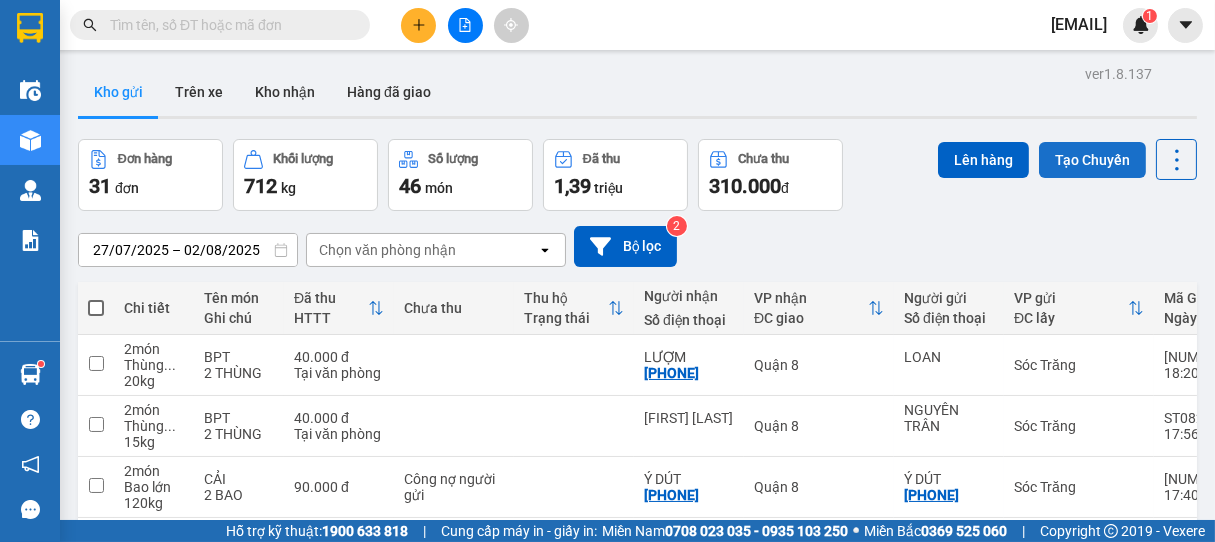 click on "Tạo Chuyến" at bounding box center (1092, 160) 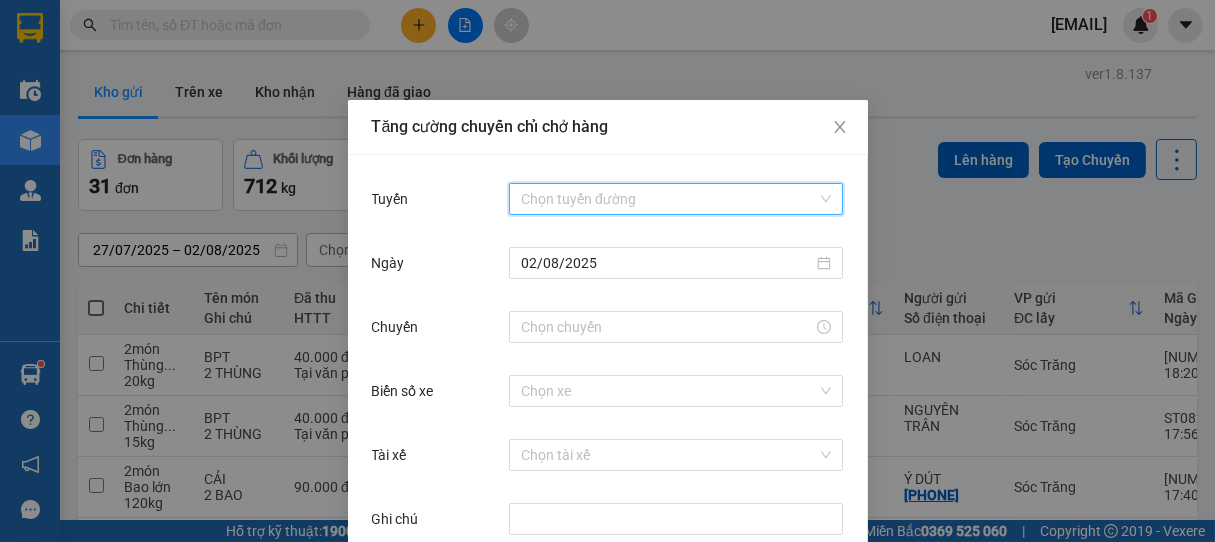 click on "Tuyến" at bounding box center [669, 199] 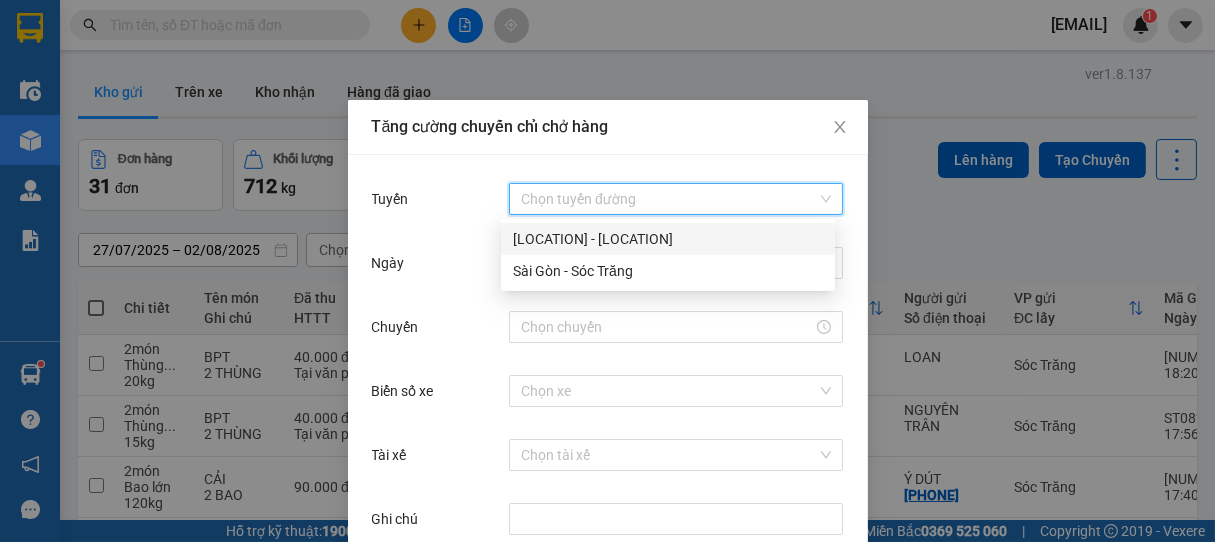 click on "[LOCATION] - [LOCATION]" at bounding box center (668, 239) 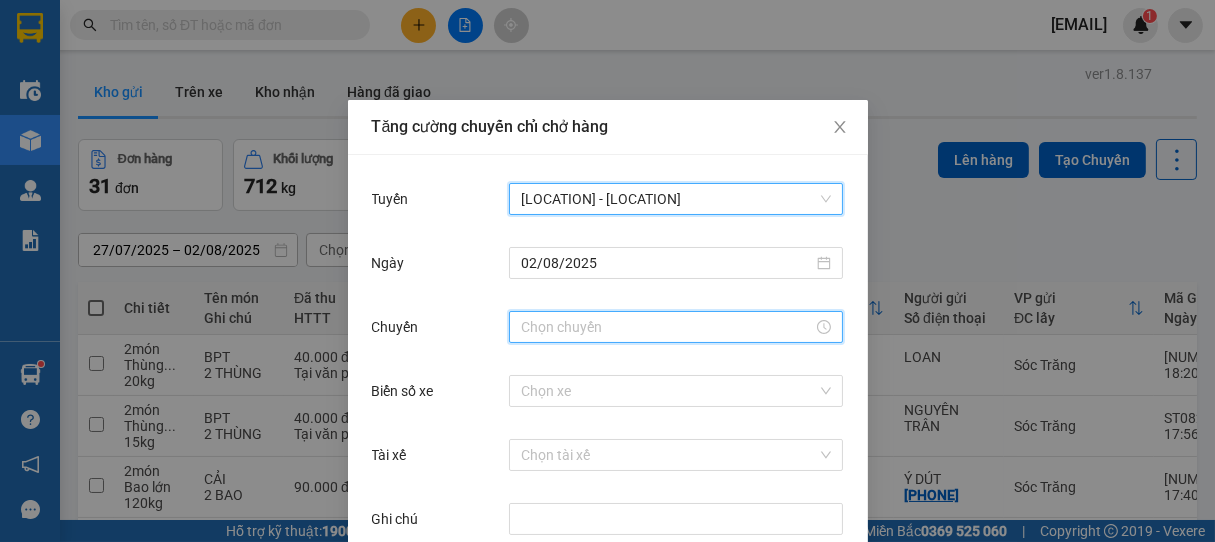 click on "Chuyến" at bounding box center [667, 327] 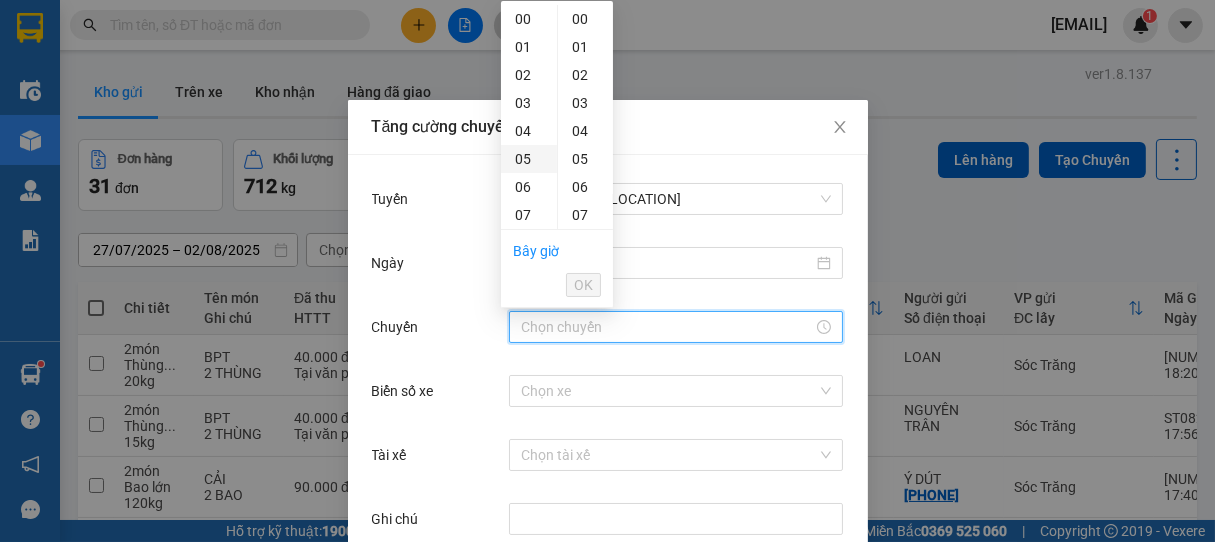 click on "05" at bounding box center (529, 159) 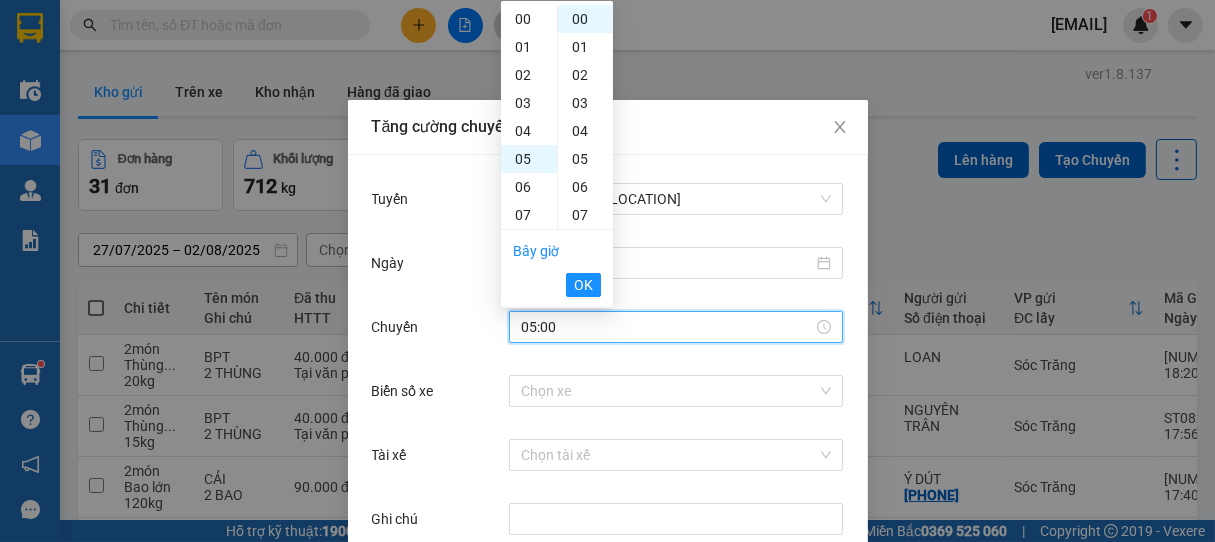 click on "19" at bounding box center [529, 551] 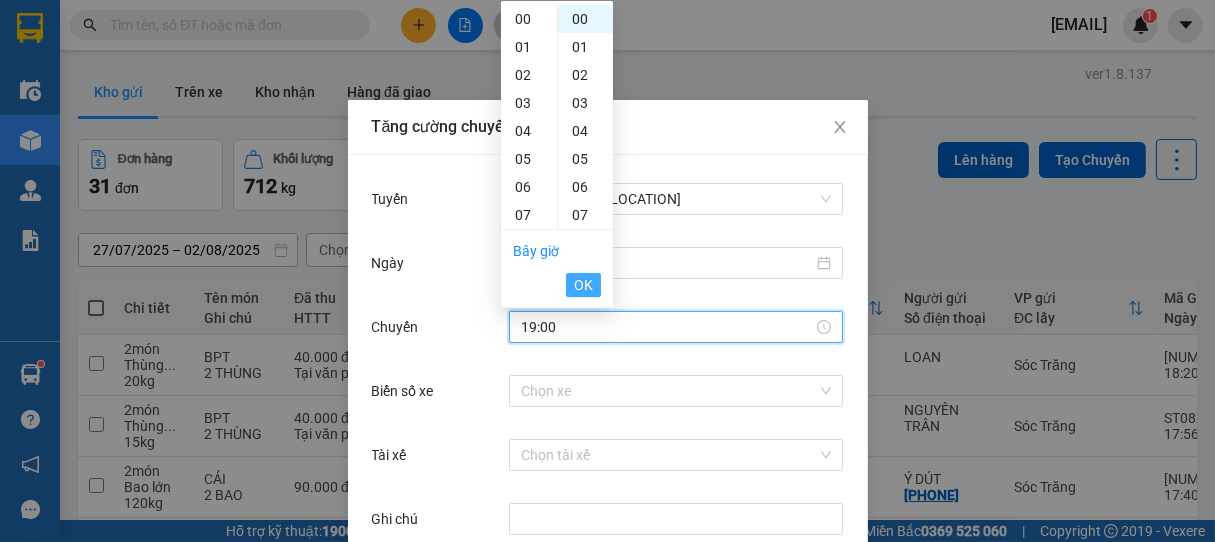 click on "OK" at bounding box center (583, 285) 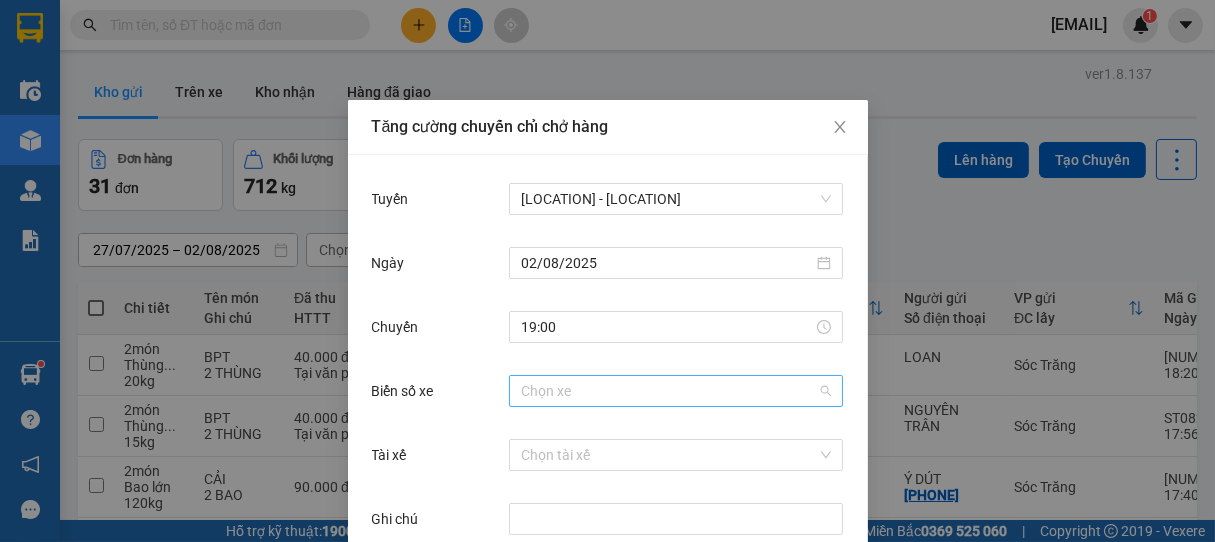 click on "Biển số xe" at bounding box center (669, 391) 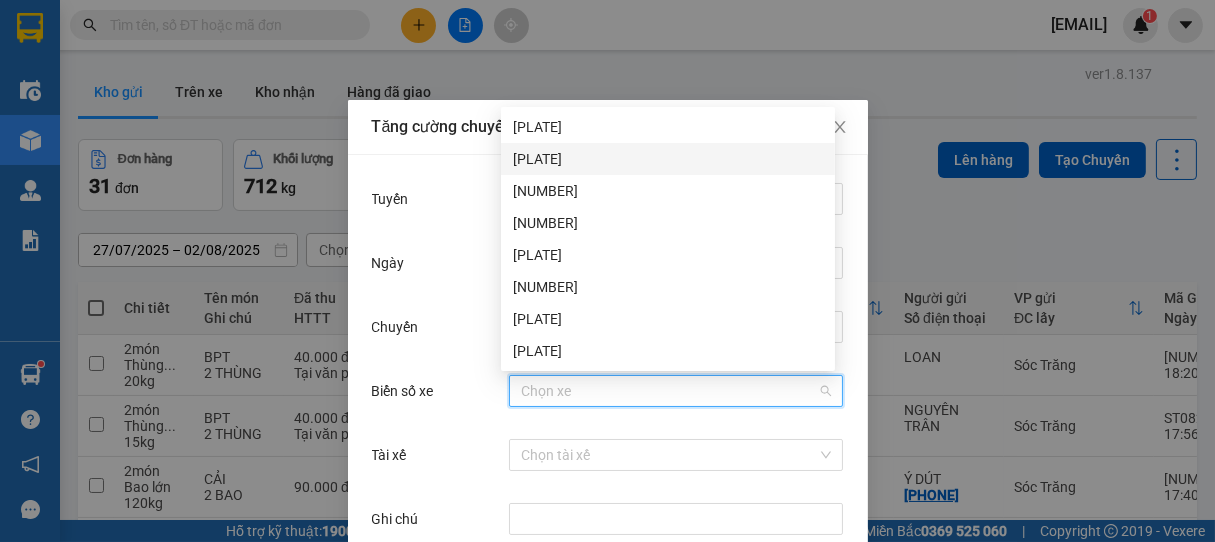 click on "[PLATE]" at bounding box center [668, 159] 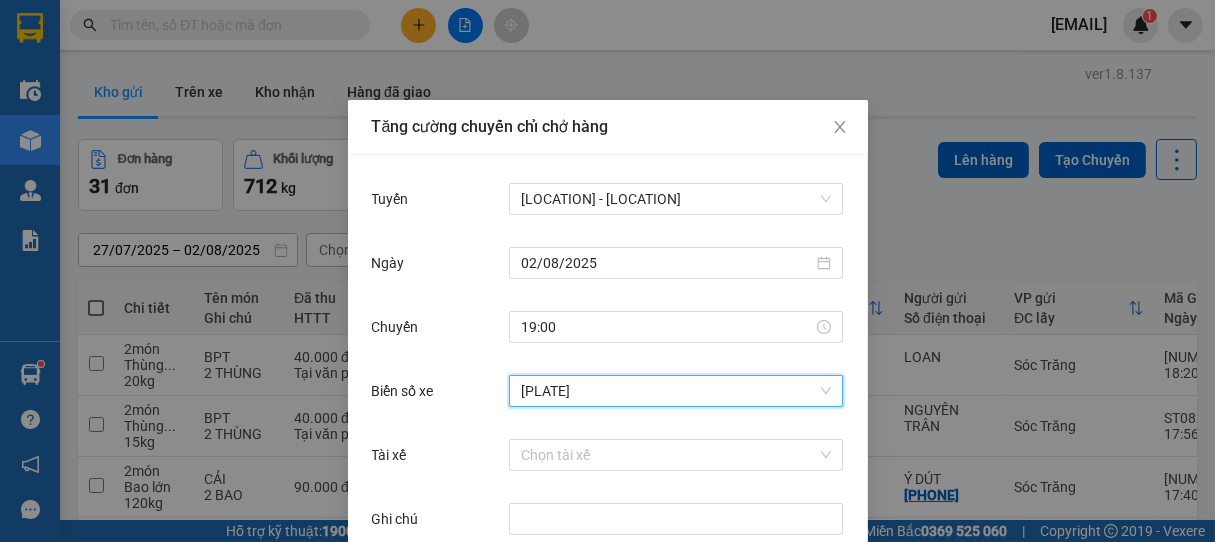 click on "Lưu" at bounding box center [525, 579] 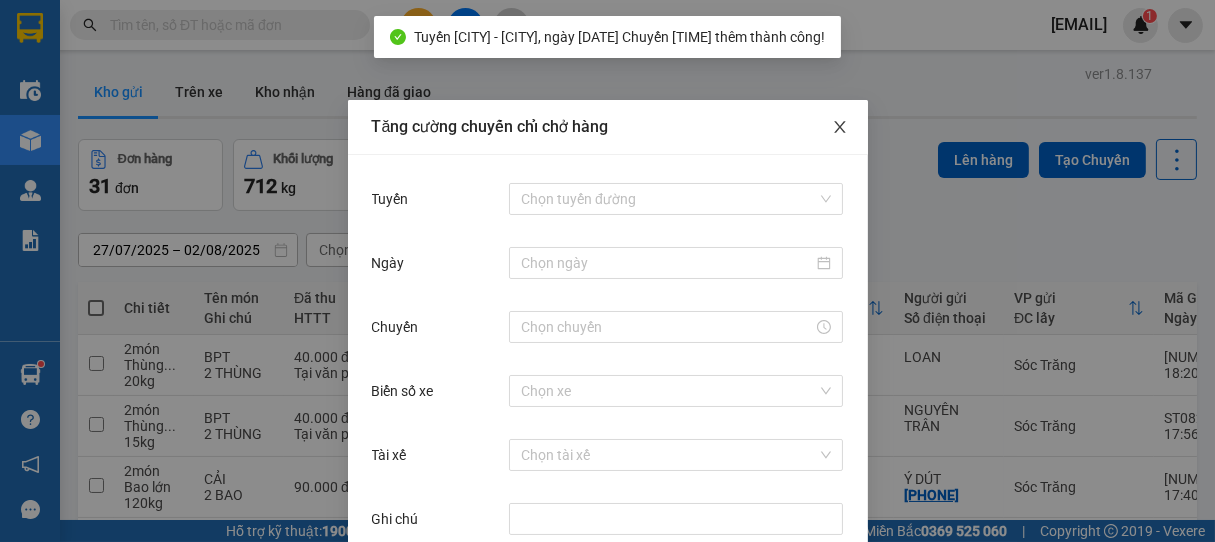 click 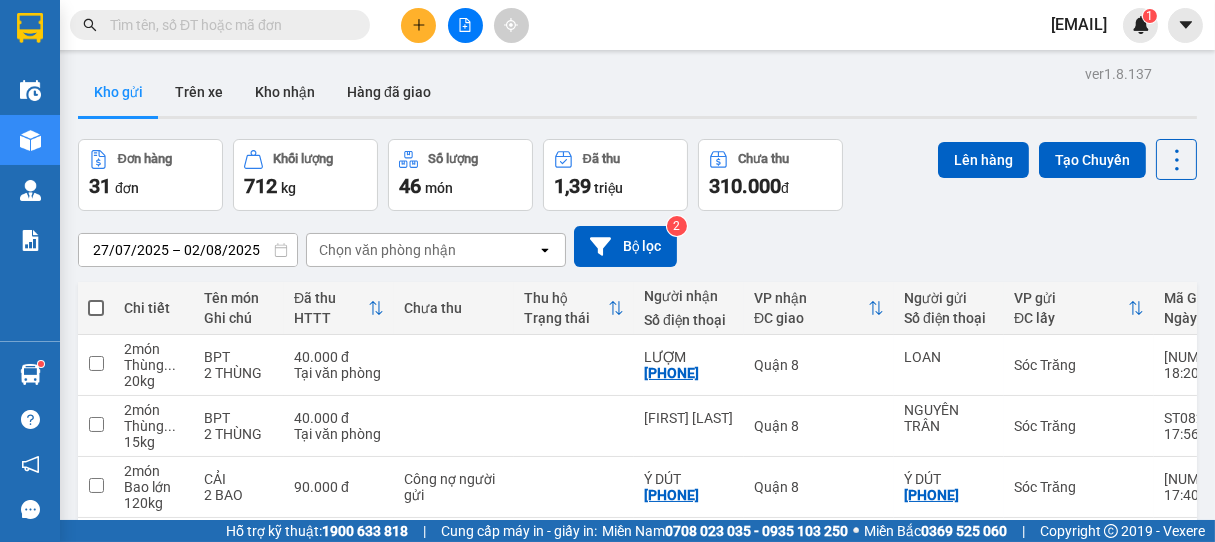 click at bounding box center [96, 308] 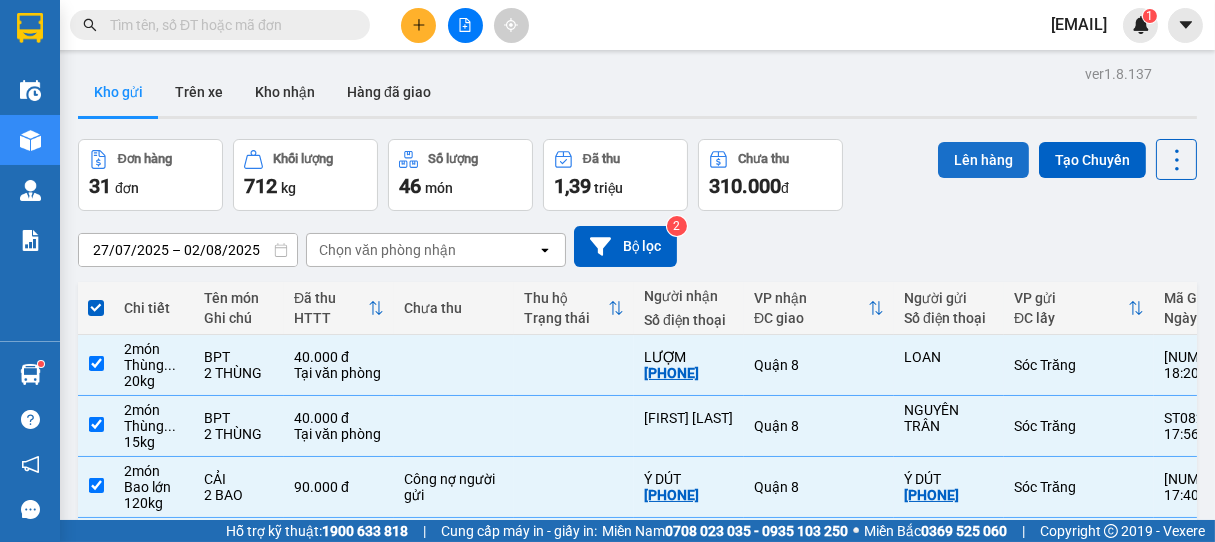 click on "Lên hàng" at bounding box center [983, 160] 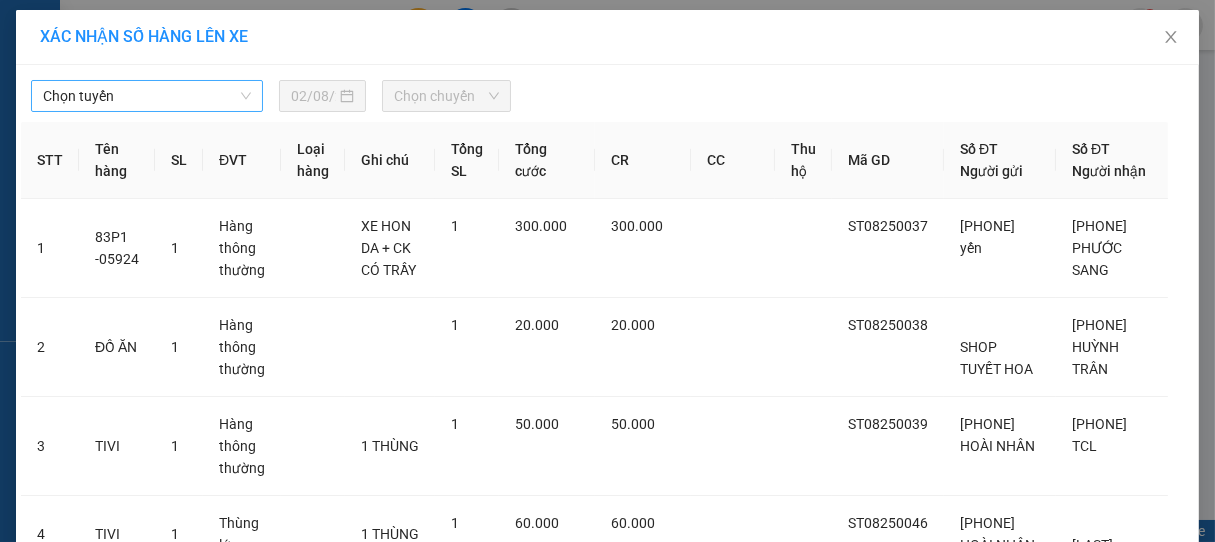 click on "Chọn tuyến" at bounding box center (147, 96) 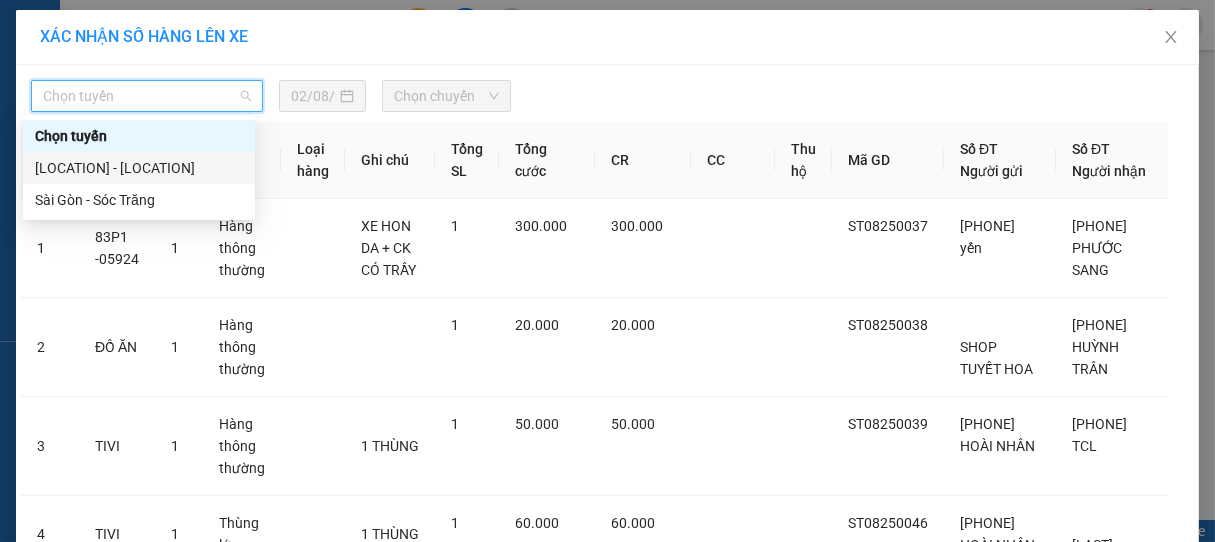 click on "[LOCATION] - [LOCATION]" at bounding box center [139, 168] 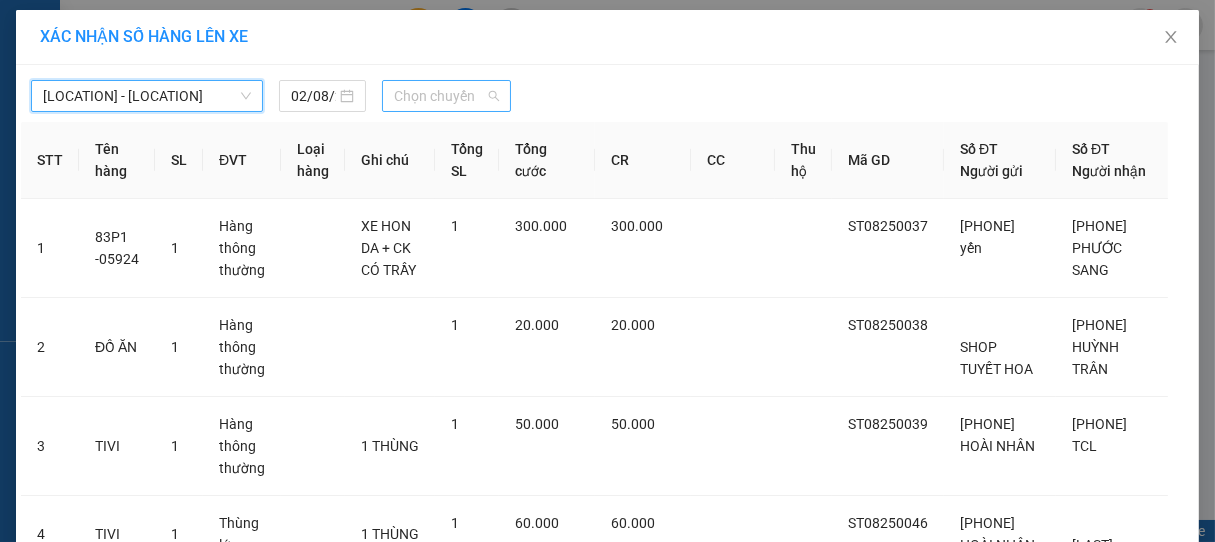 click on "Chọn chuyến" at bounding box center (446, 96) 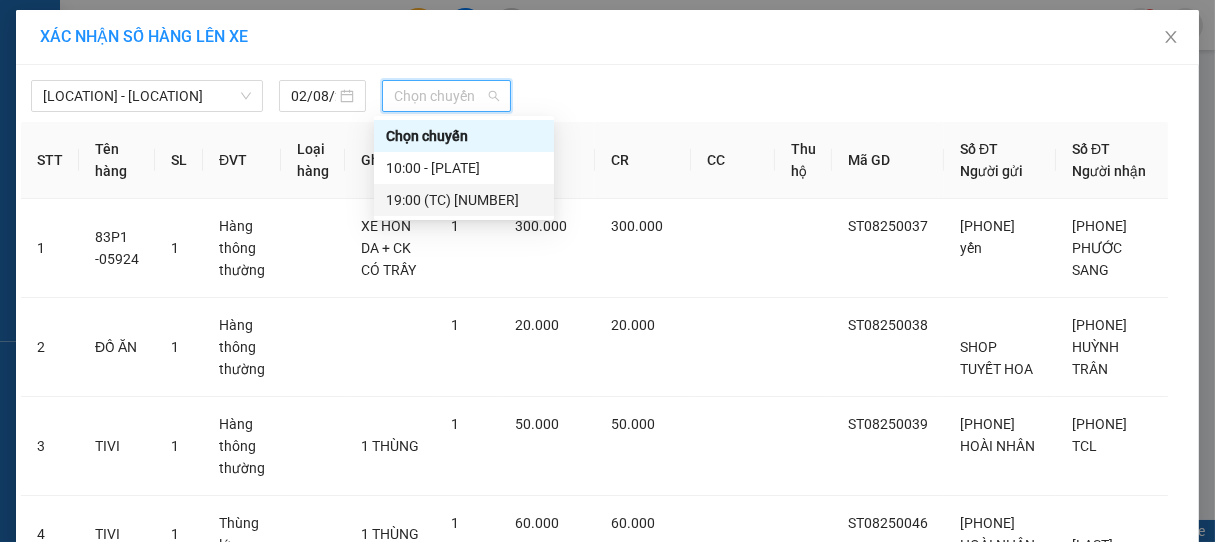 click on "[TIME] (TC) - [PLATE]" at bounding box center (464, 200) 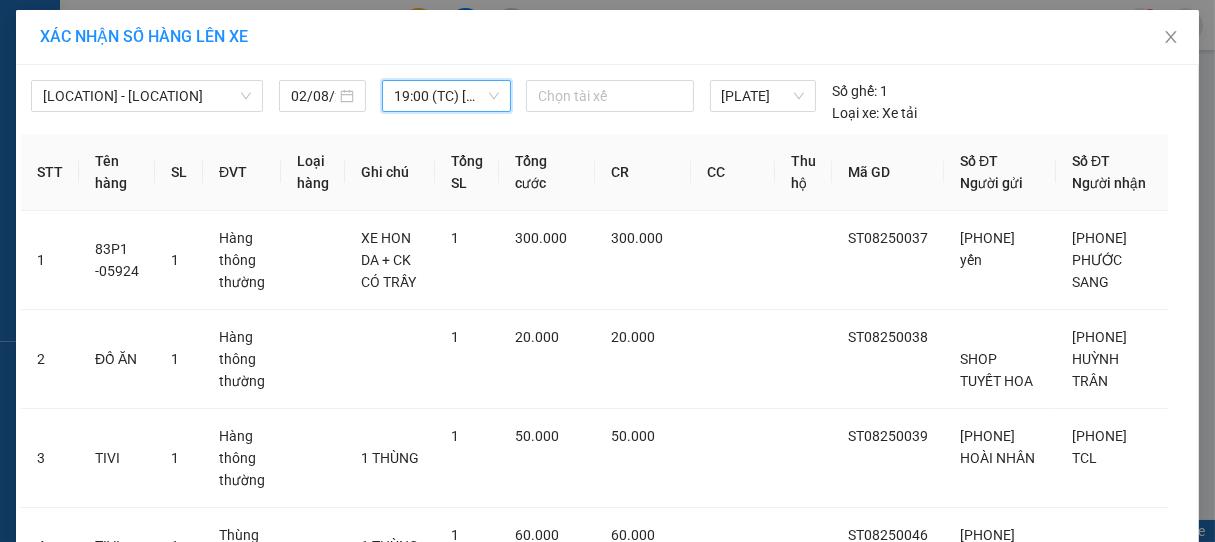 click on "Lên hàng" at bounding box center (681, 3019) 